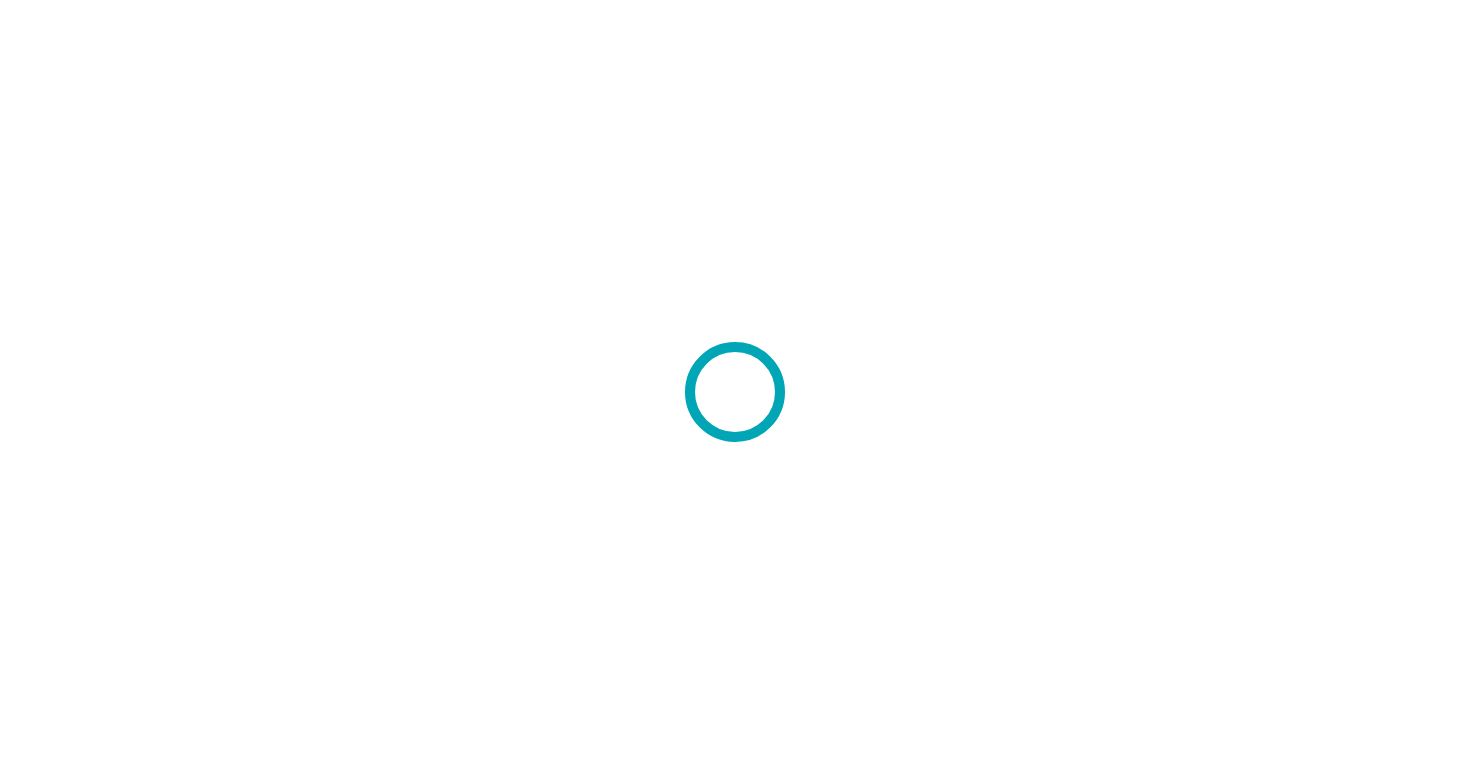 scroll, scrollTop: 0, scrollLeft: 0, axis: both 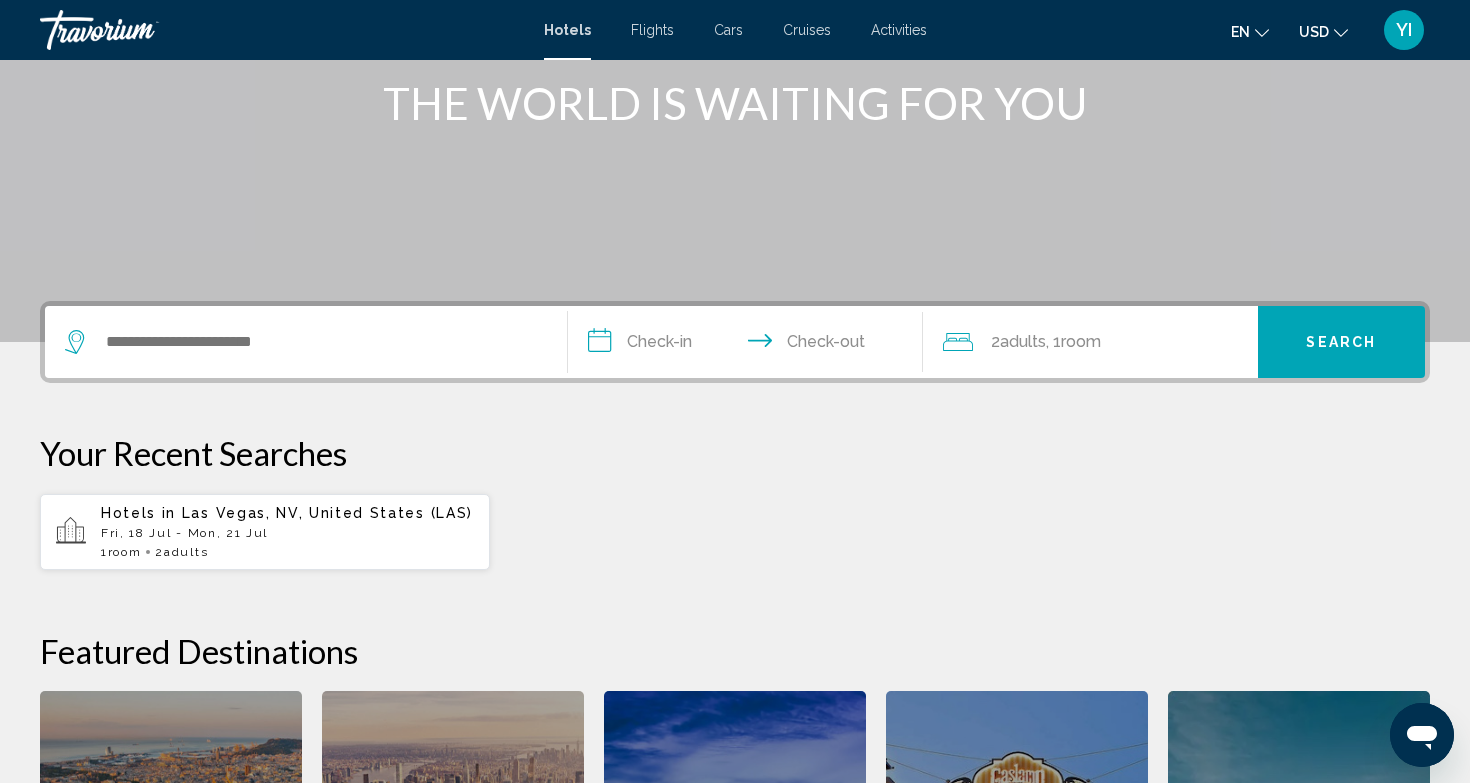click on "Fri, 18 Jul - Mon, 21 Jul" at bounding box center [287, 533] 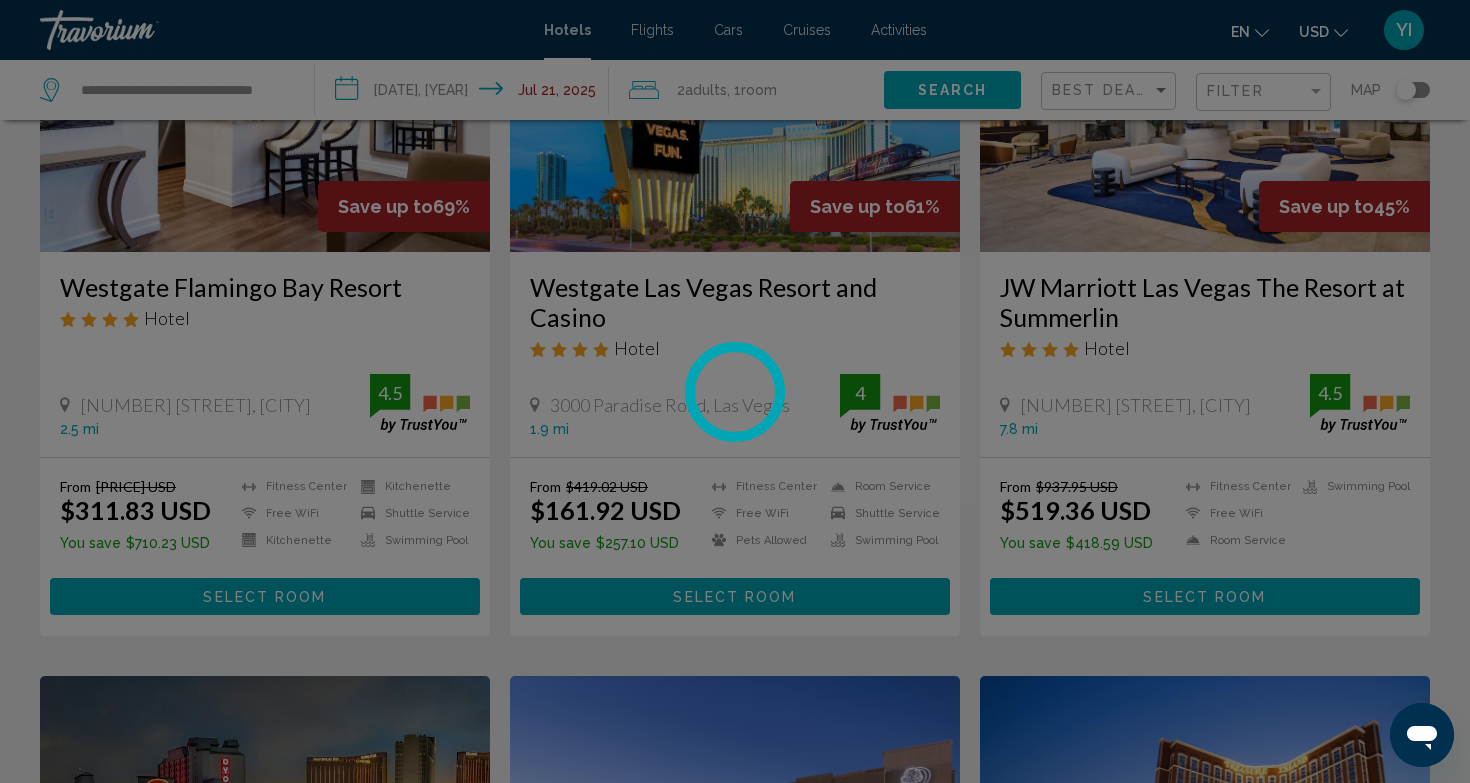 scroll, scrollTop: 0, scrollLeft: 0, axis: both 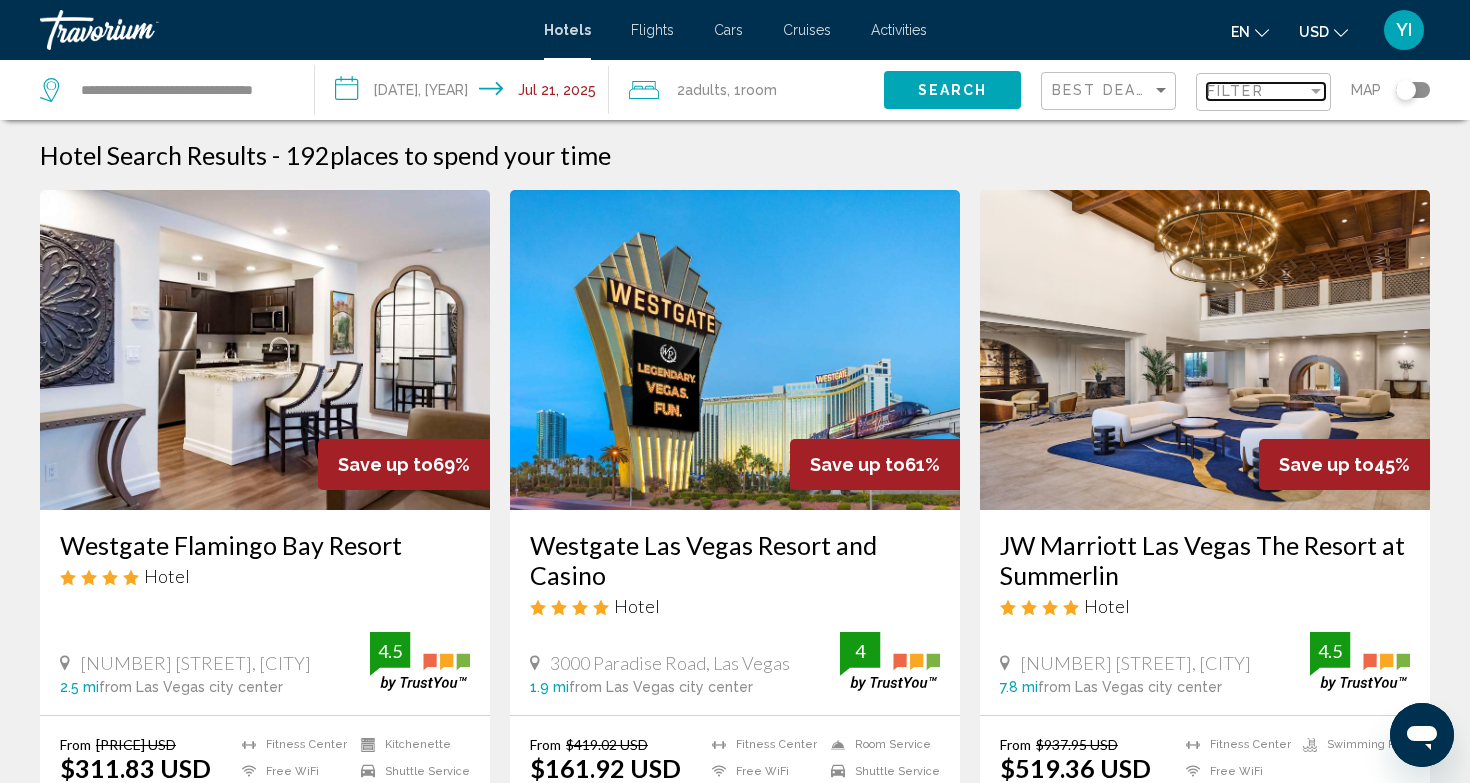 click on "Filter" at bounding box center (1257, 91) 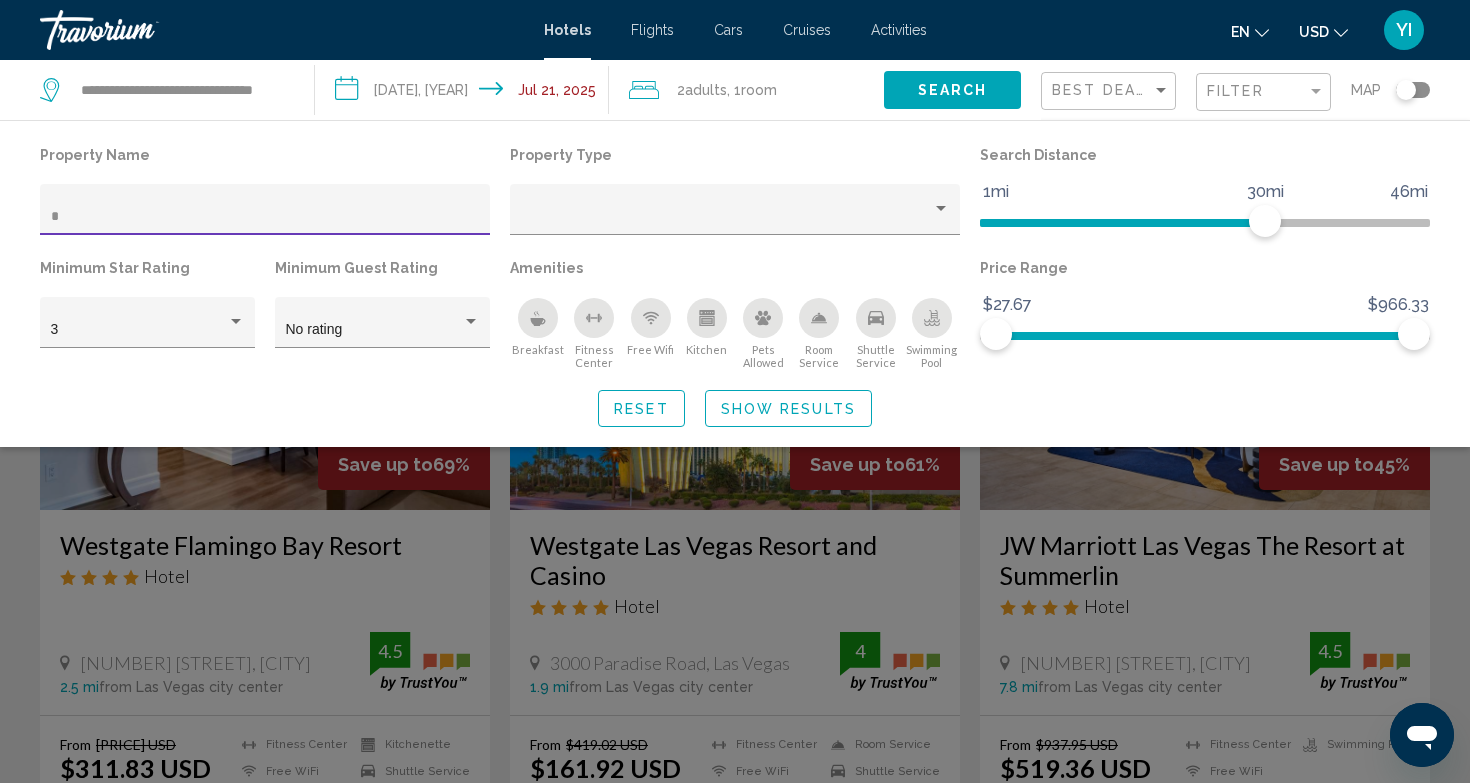 type on "**" 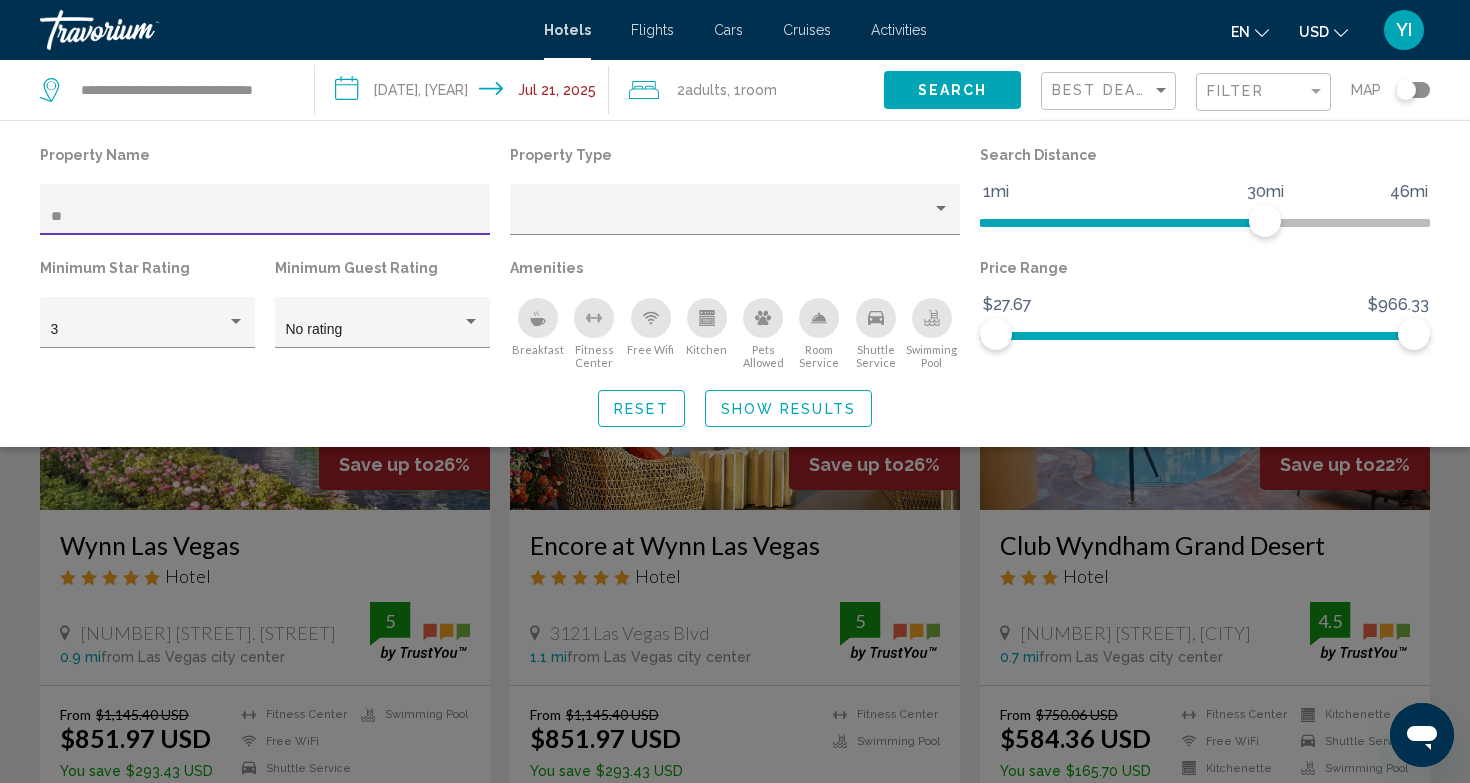 click 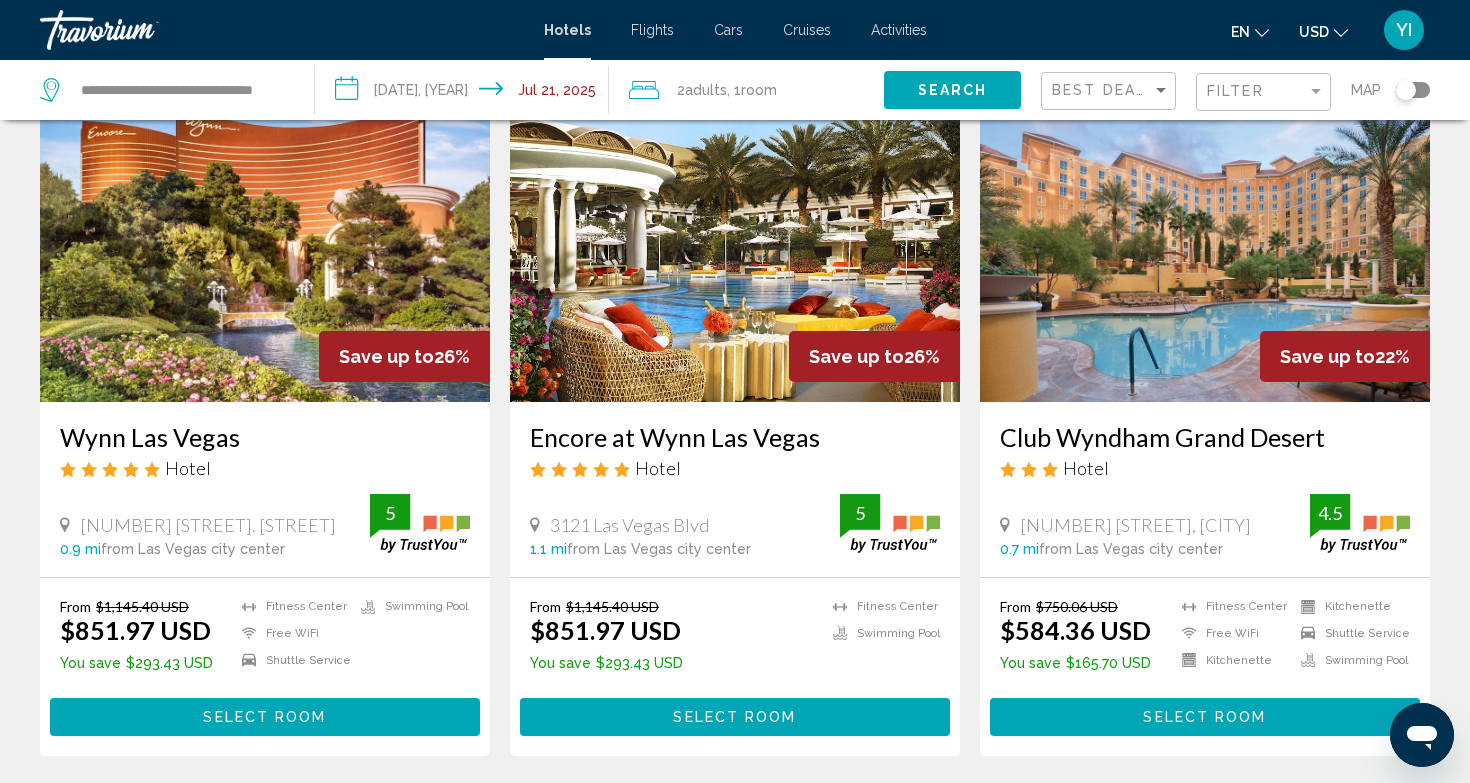 scroll, scrollTop: 110, scrollLeft: 0, axis: vertical 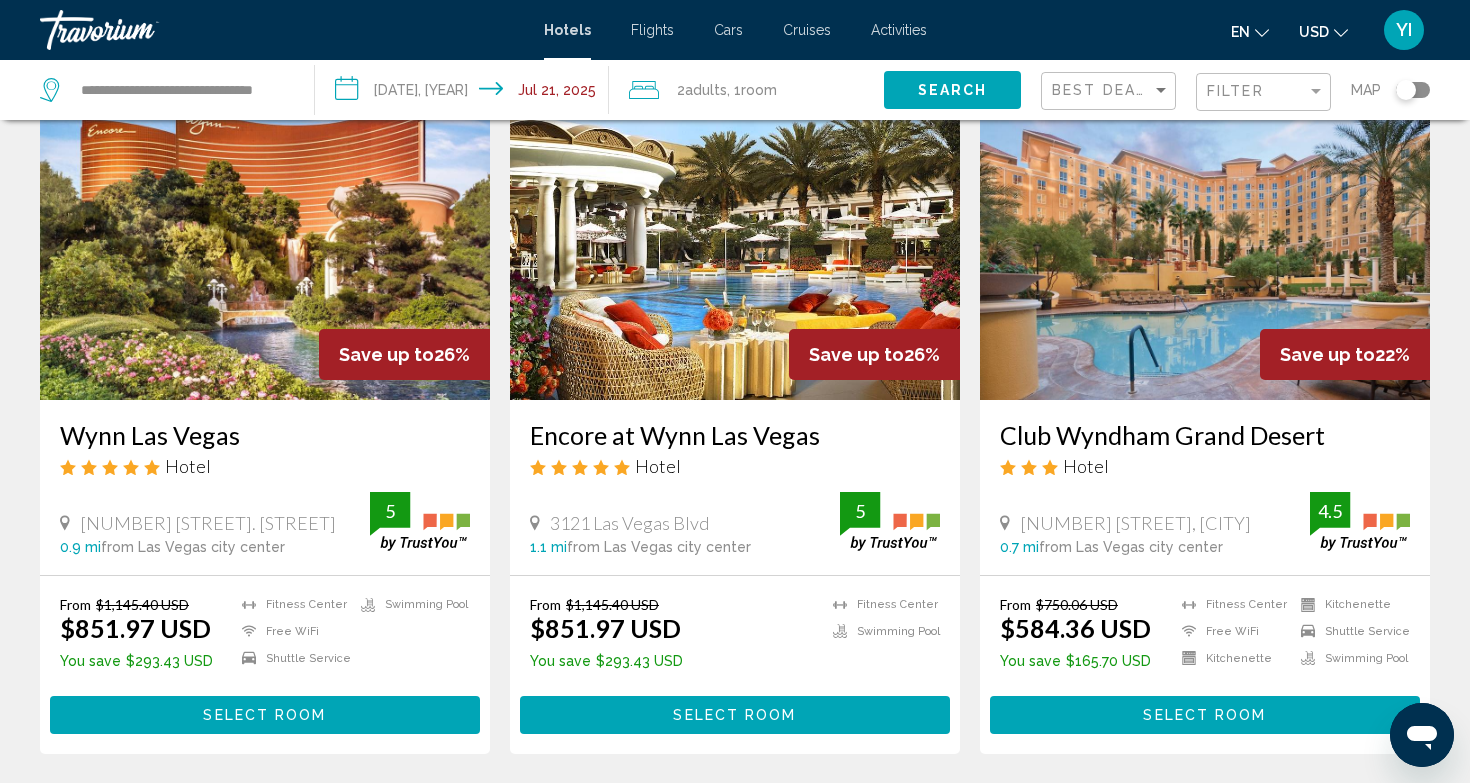 click on "Select Room" at bounding box center [734, 716] 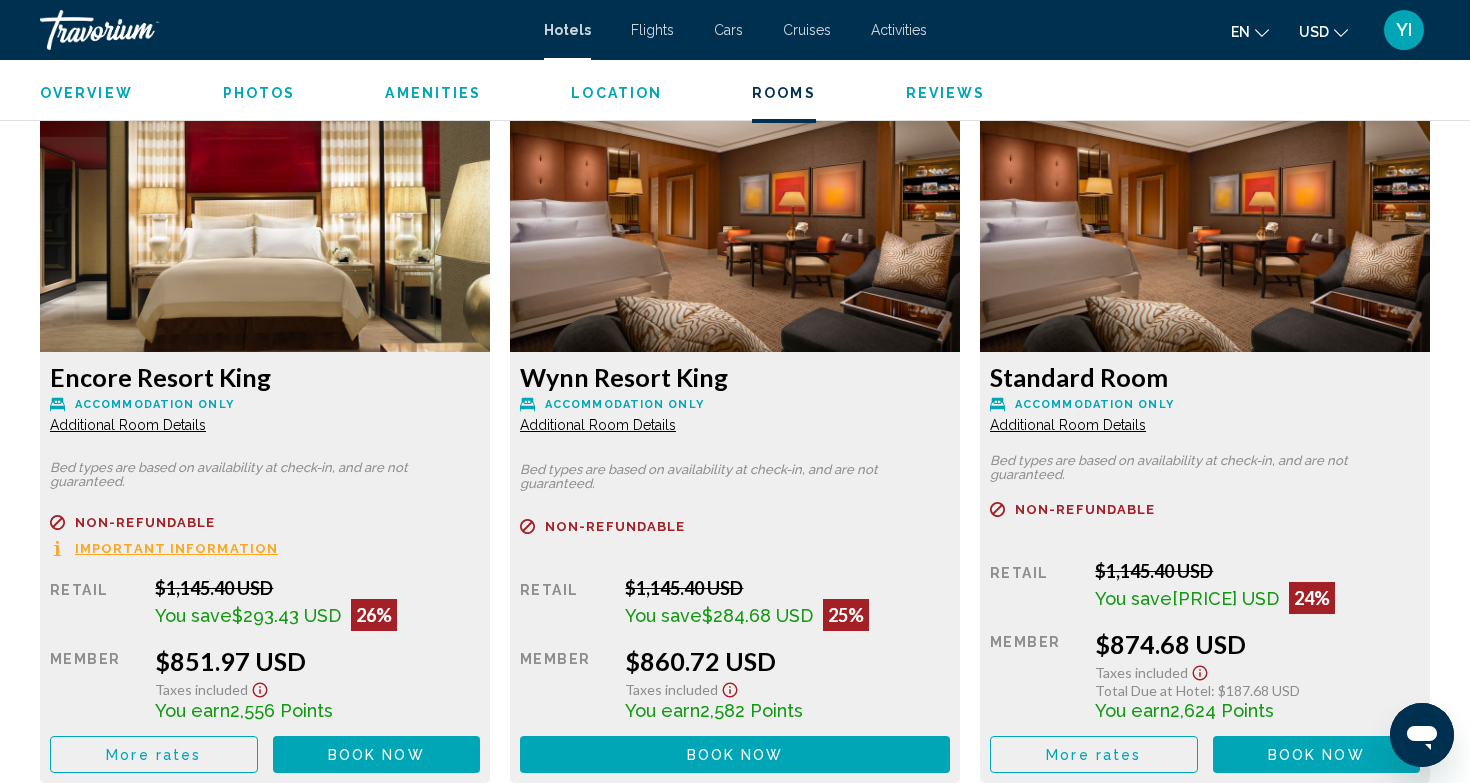 scroll, scrollTop: 2736, scrollLeft: 0, axis: vertical 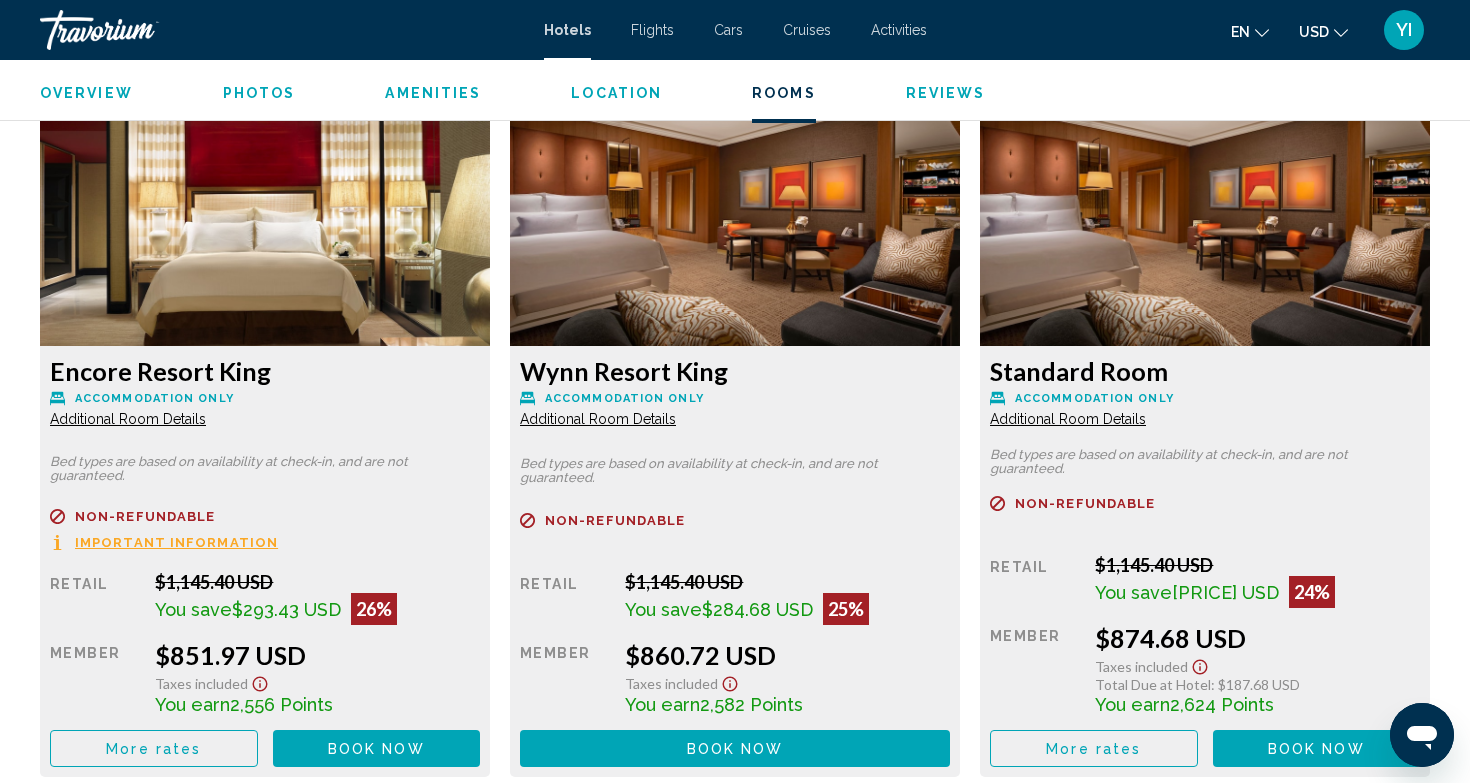 click 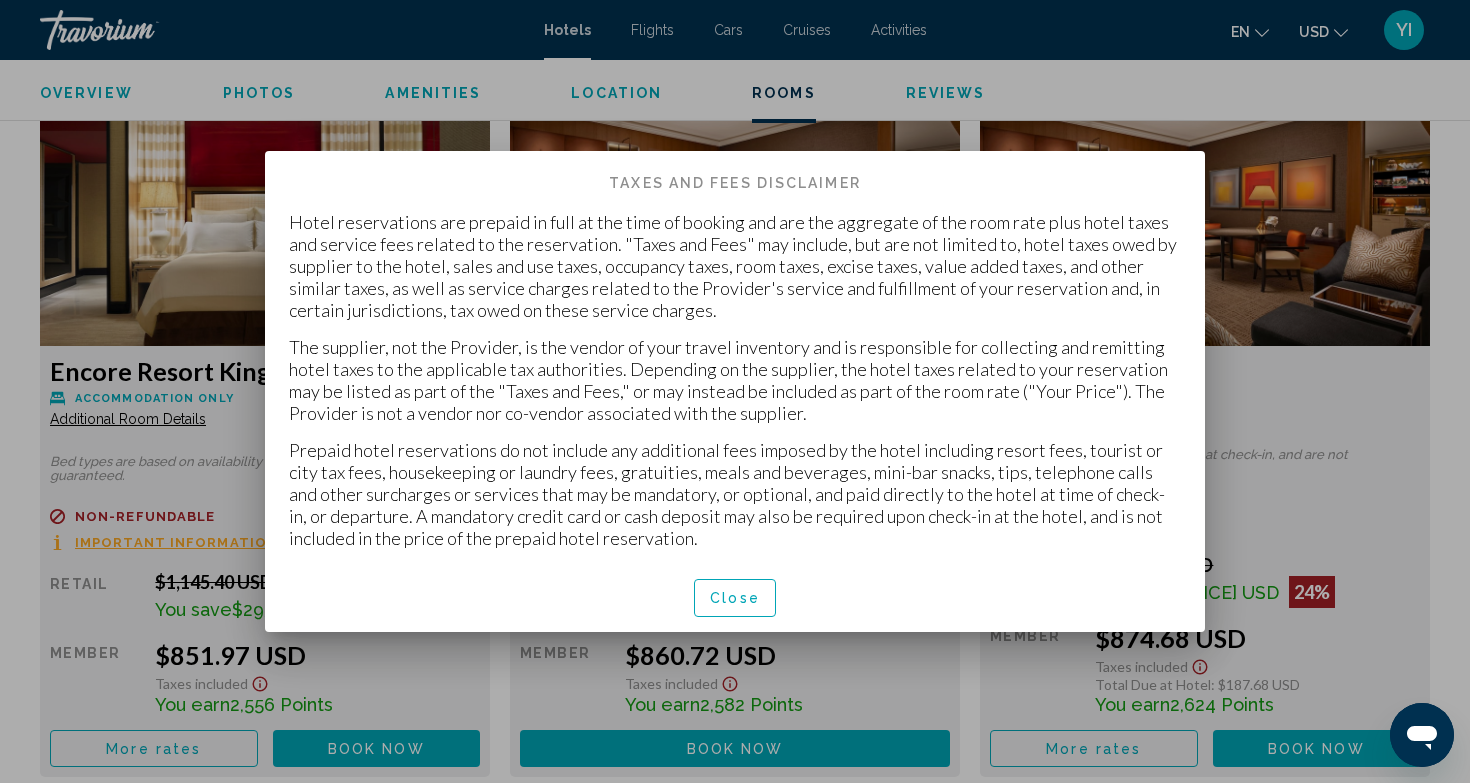 scroll, scrollTop: 0, scrollLeft: 0, axis: both 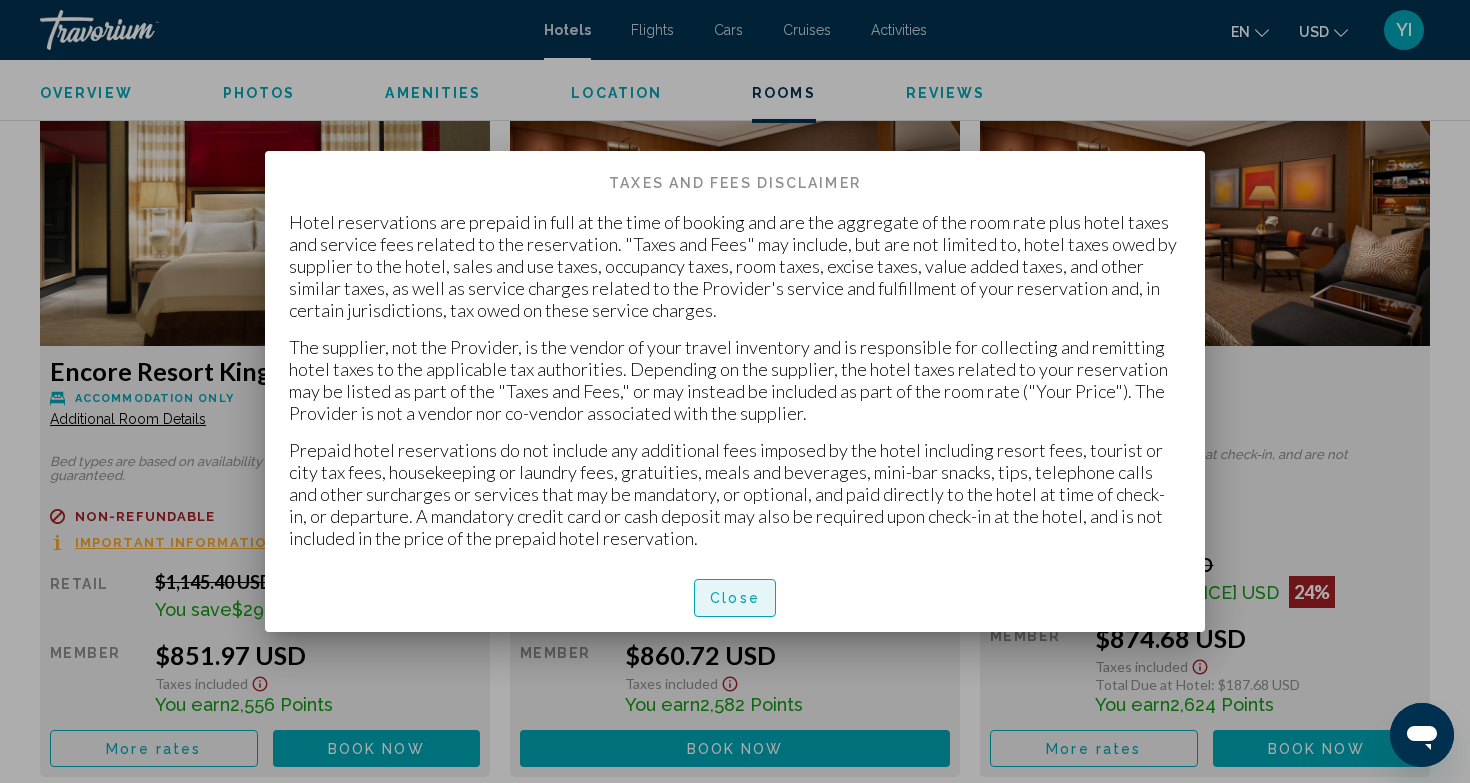 click on "Close" at bounding box center (735, 599) 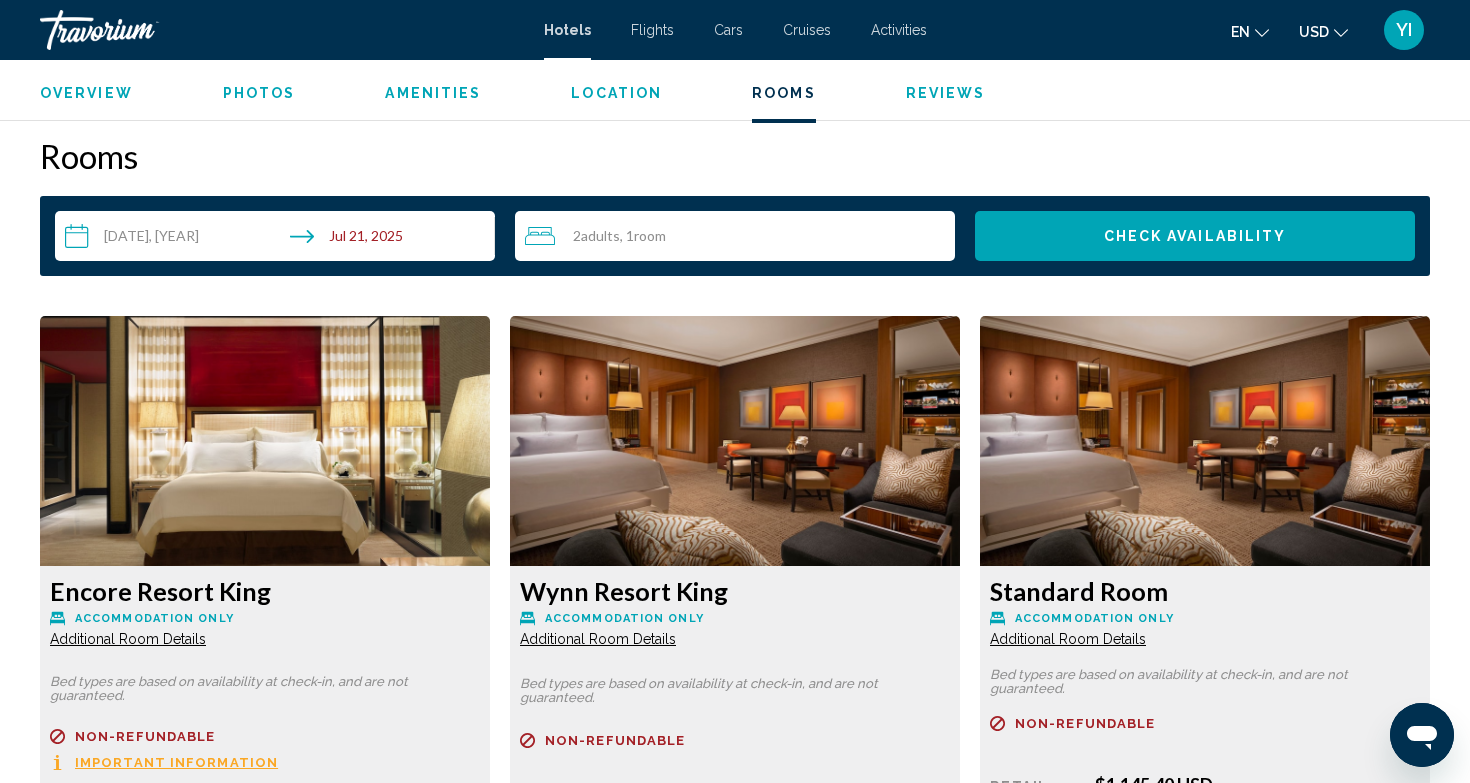 scroll, scrollTop: 2508, scrollLeft: 0, axis: vertical 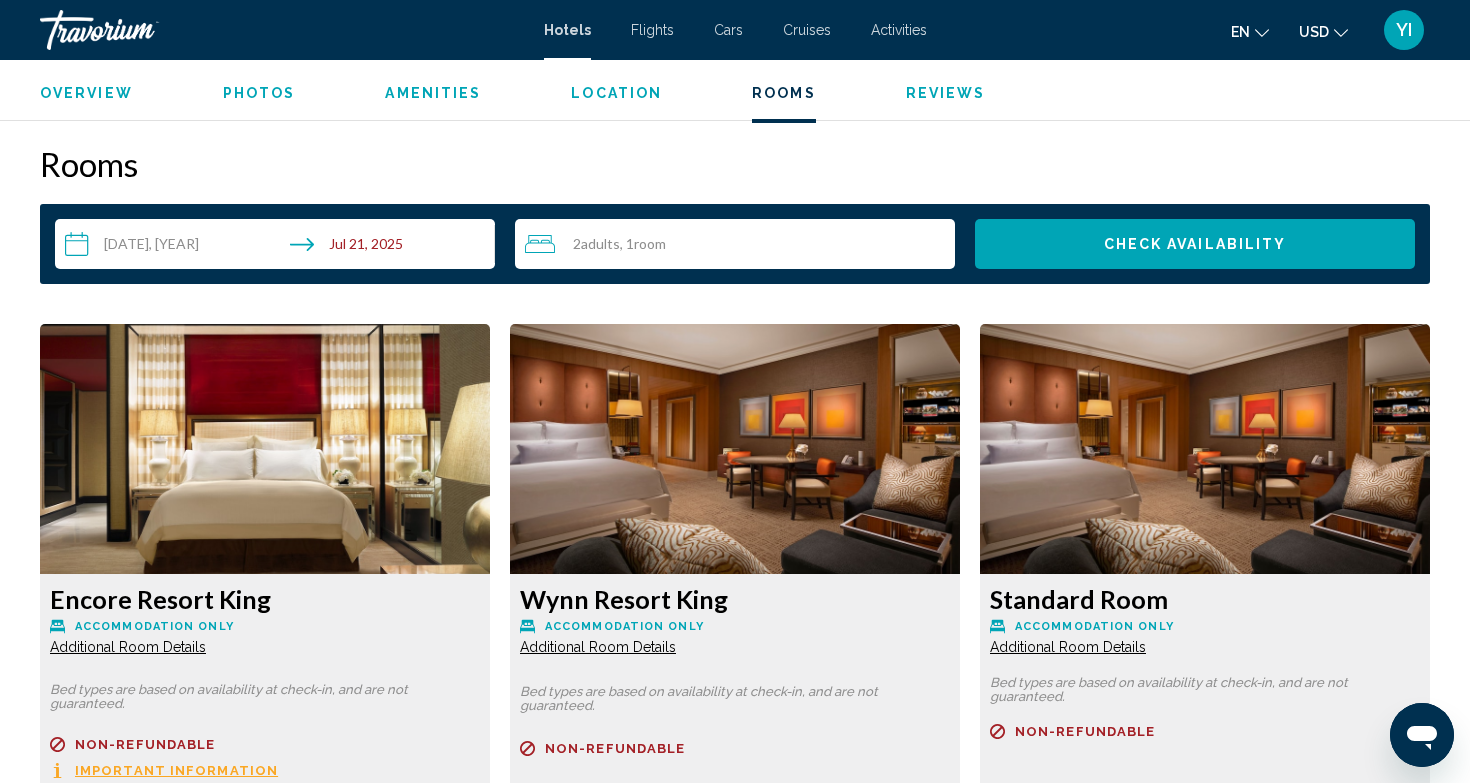 click on "2  Adult Adults , 1  Room rooms" at bounding box center [740, 244] 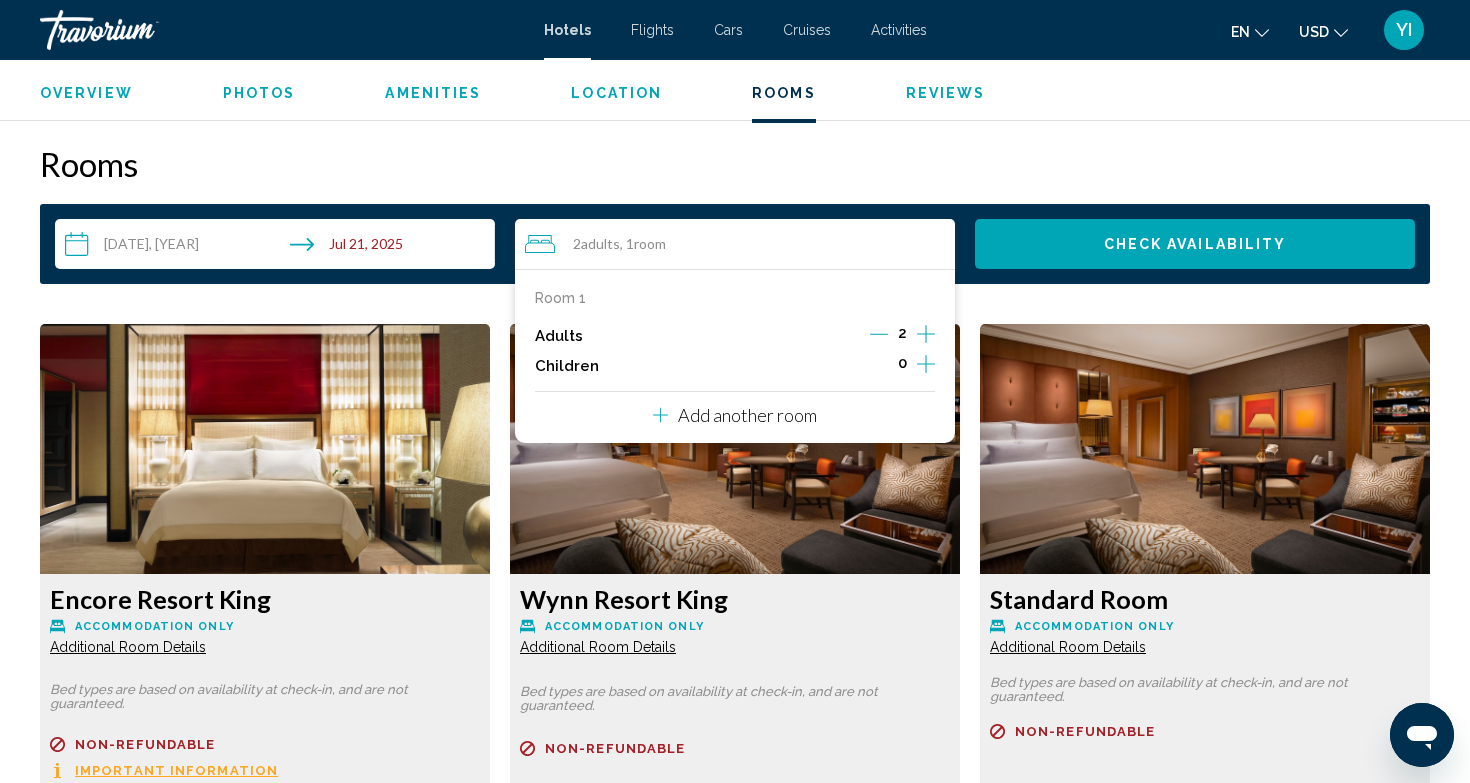 click on "Add another room" at bounding box center (747, 415) 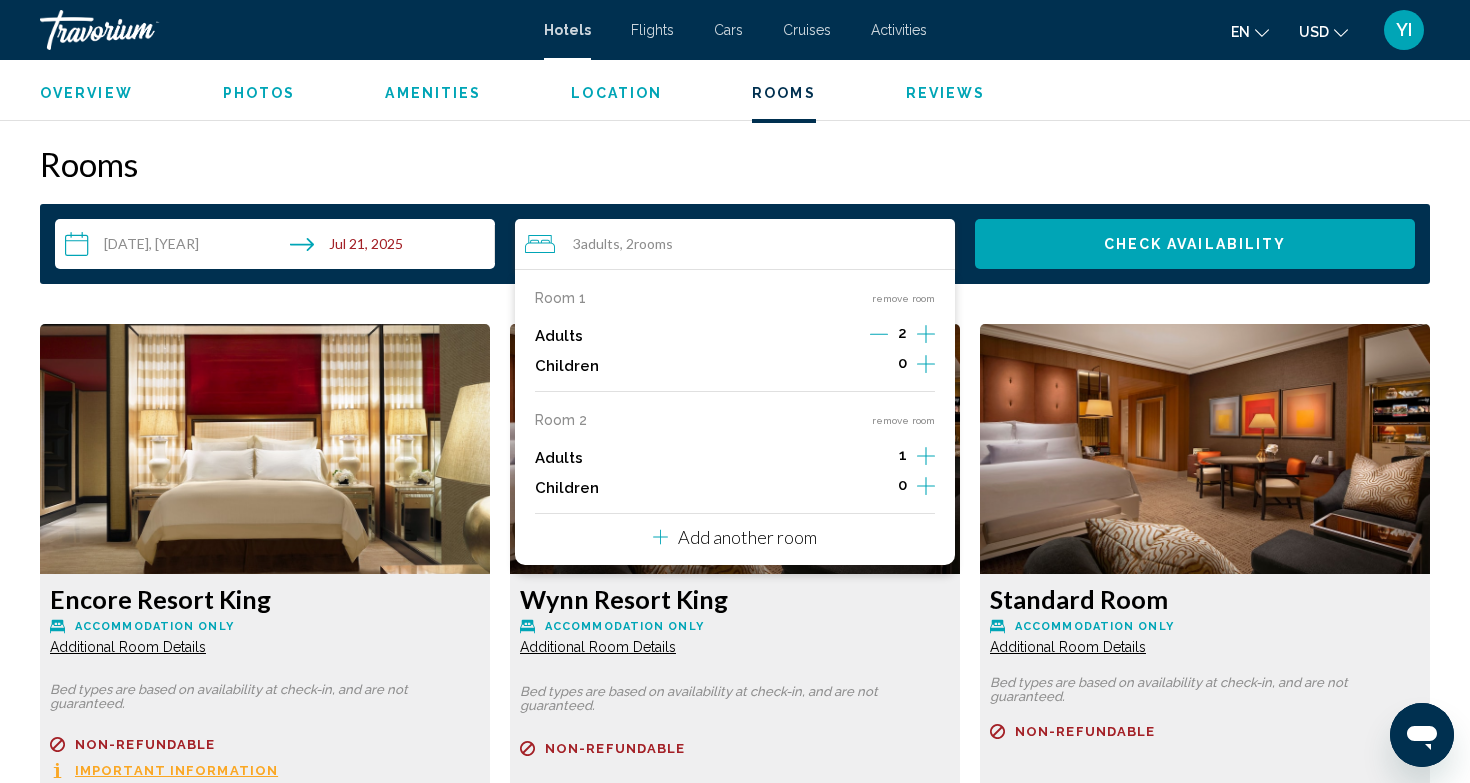 click 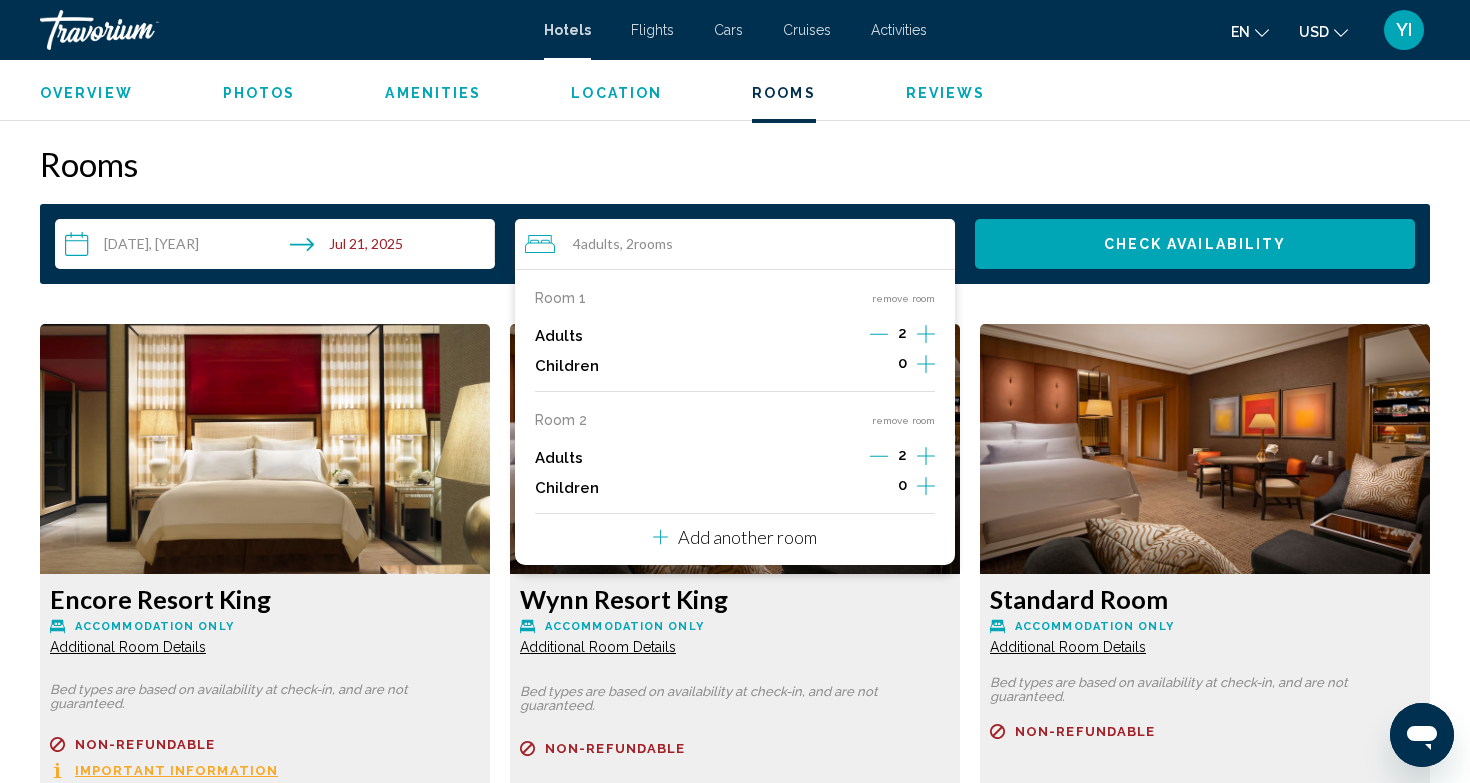 click on "**********" at bounding box center (735, 244) 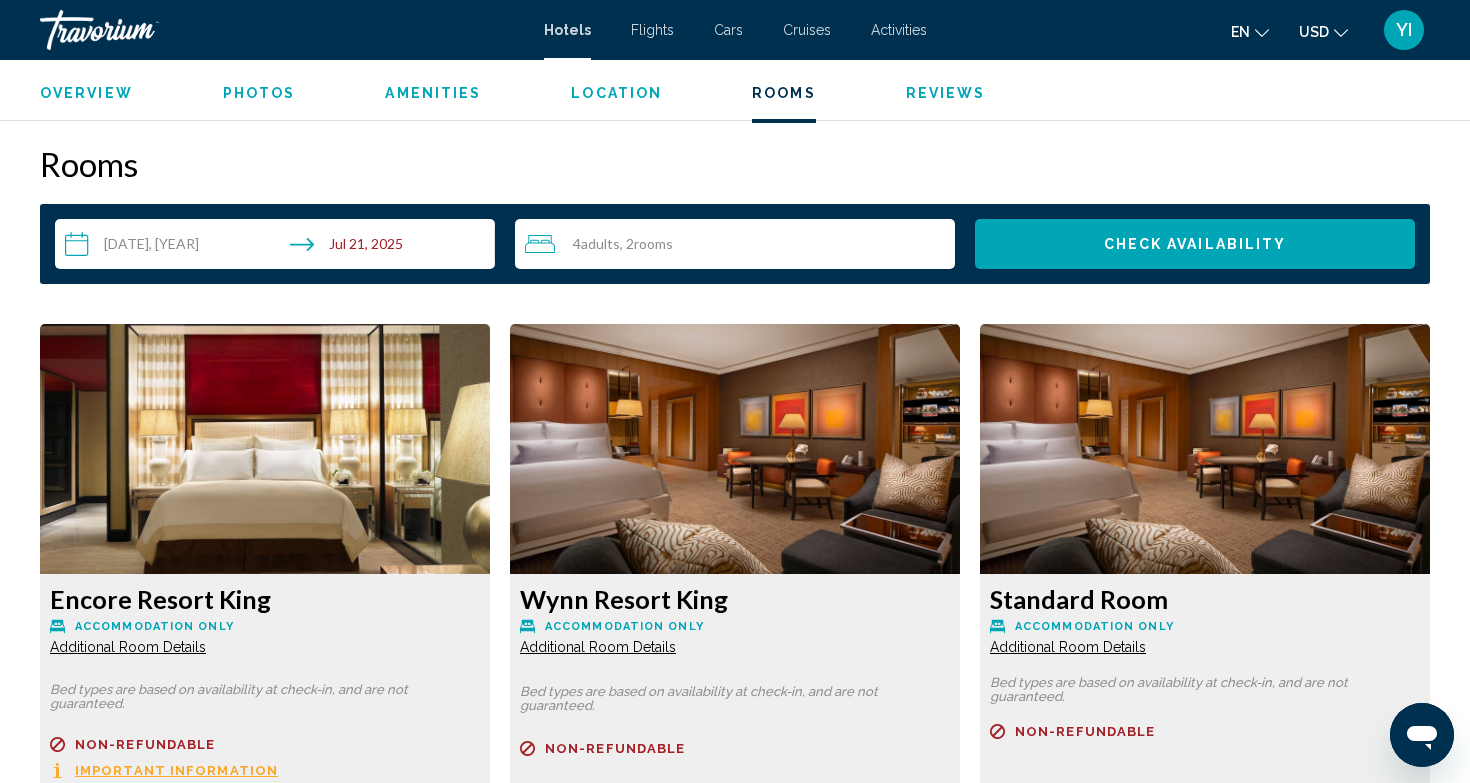 click on "Check Availability" at bounding box center [1195, 244] 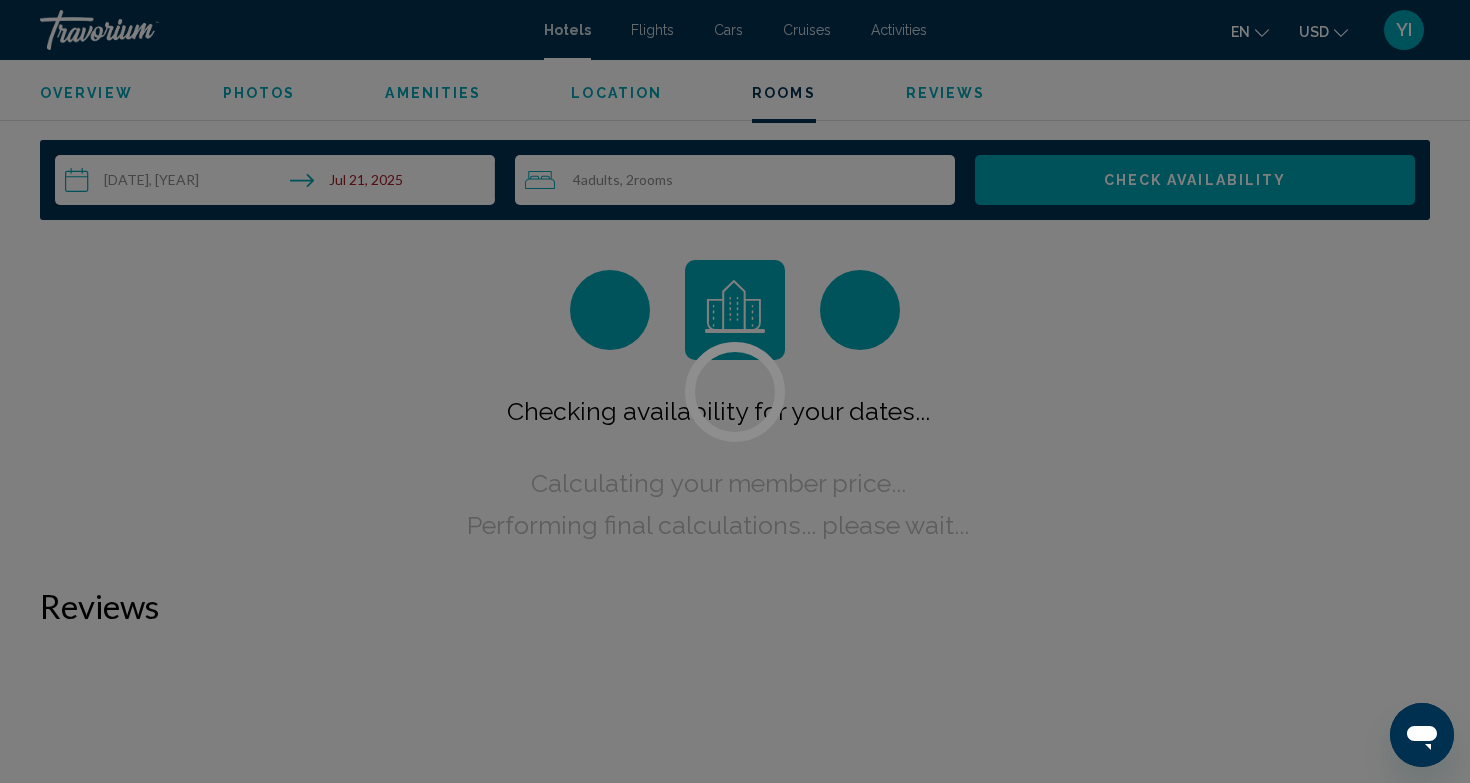 scroll, scrollTop: 2532, scrollLeft: 0, axis: vertical 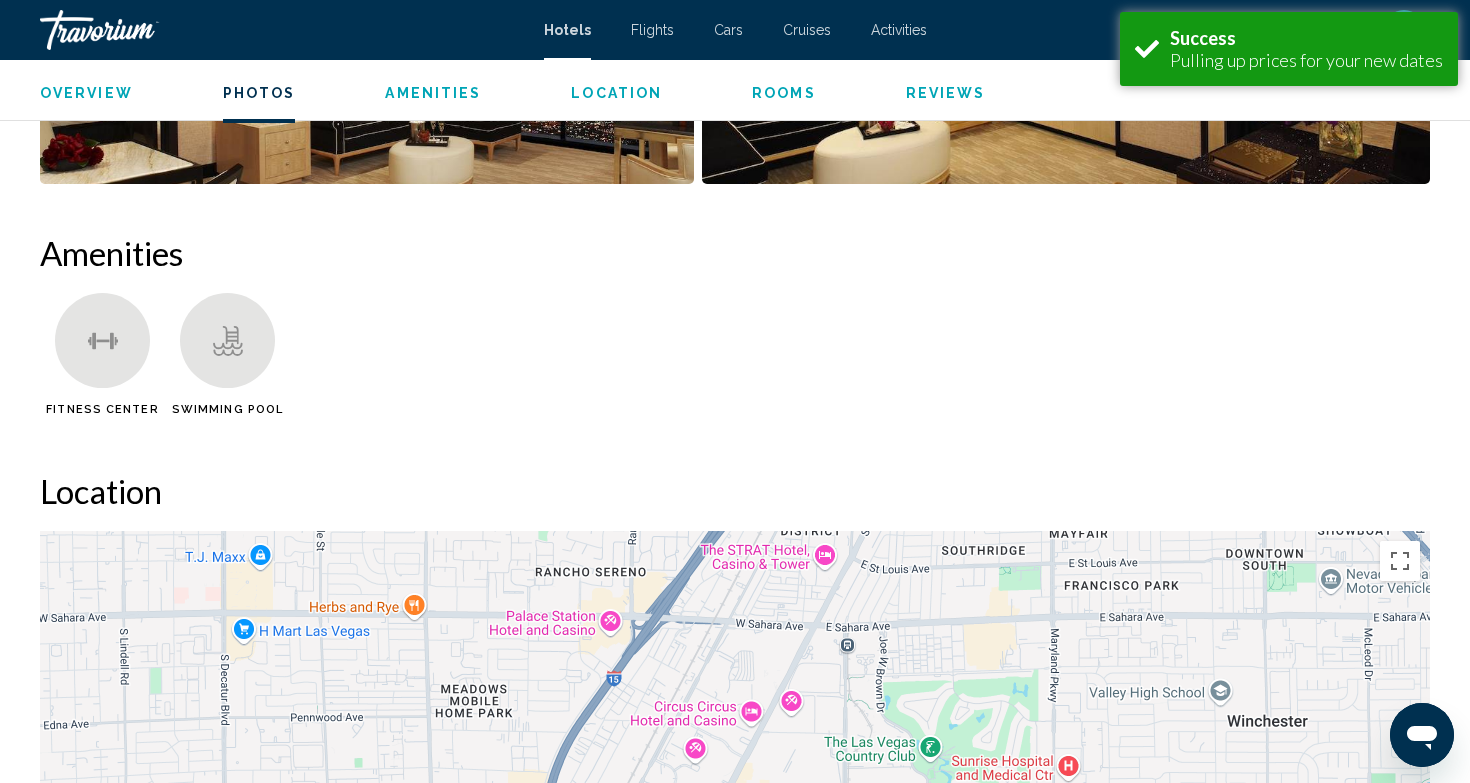 click on "Rooms" at bounding box center [784, 93] 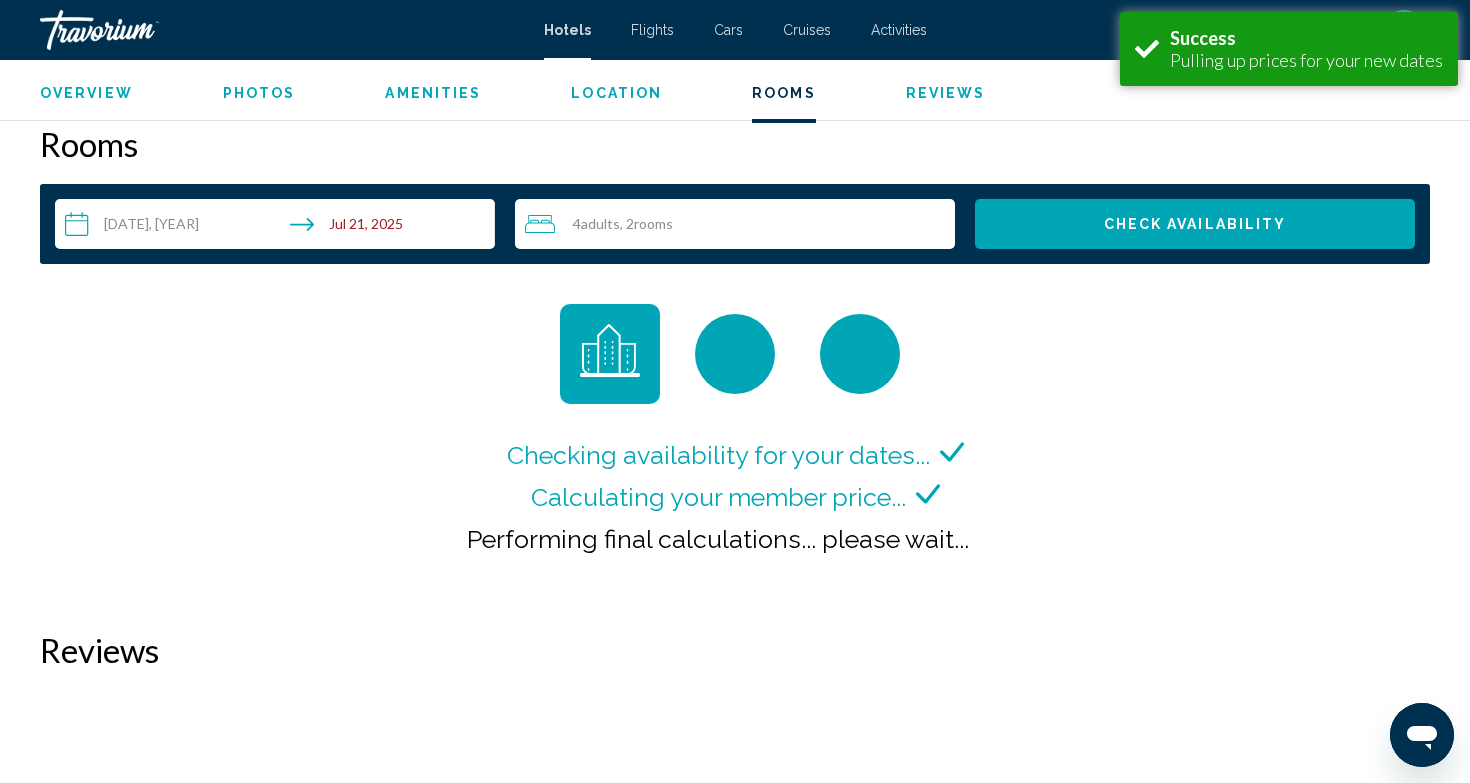 scroll, scrollTop: 2532, scrollLeft: 0, axis: vertical 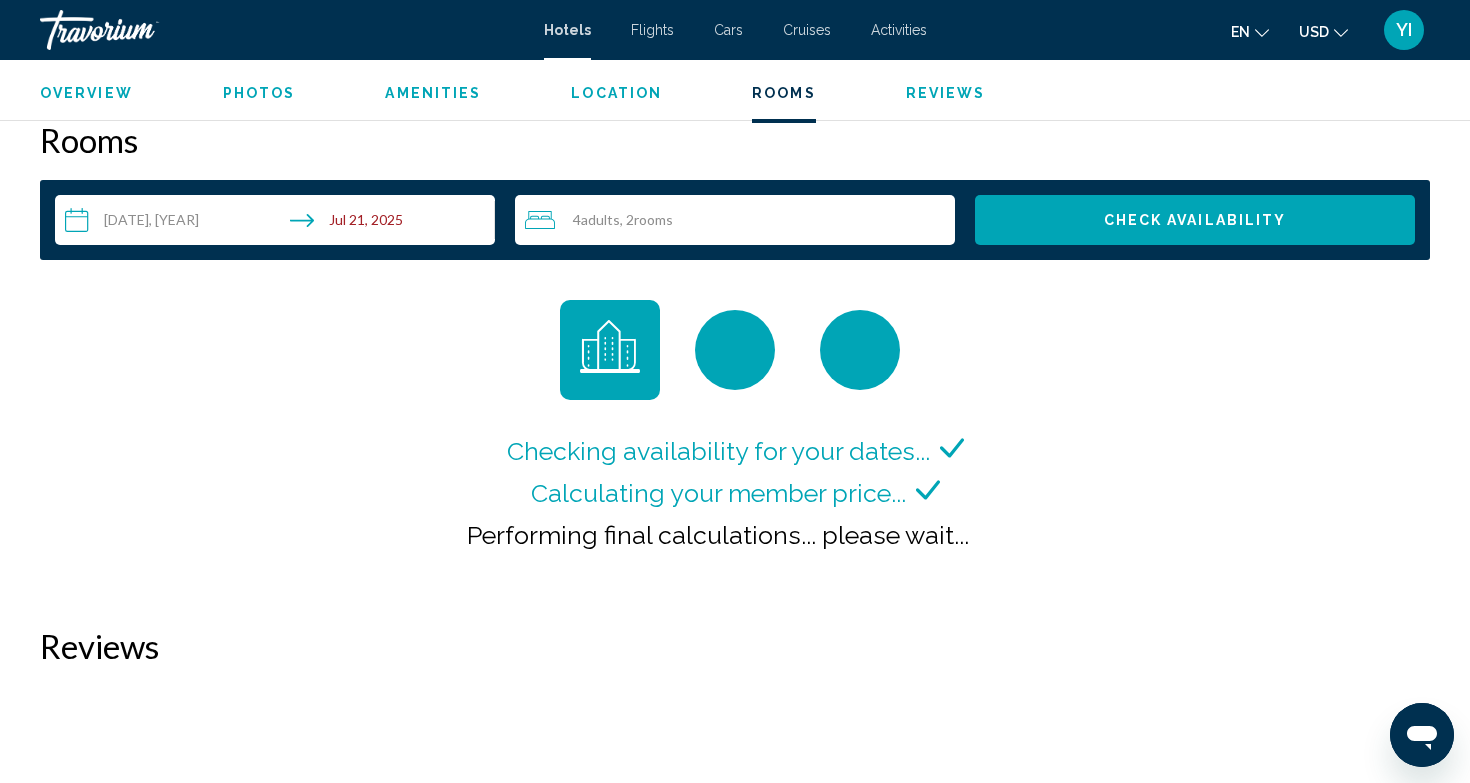 click on "Check Availability" at bounding box center [1195, 221] 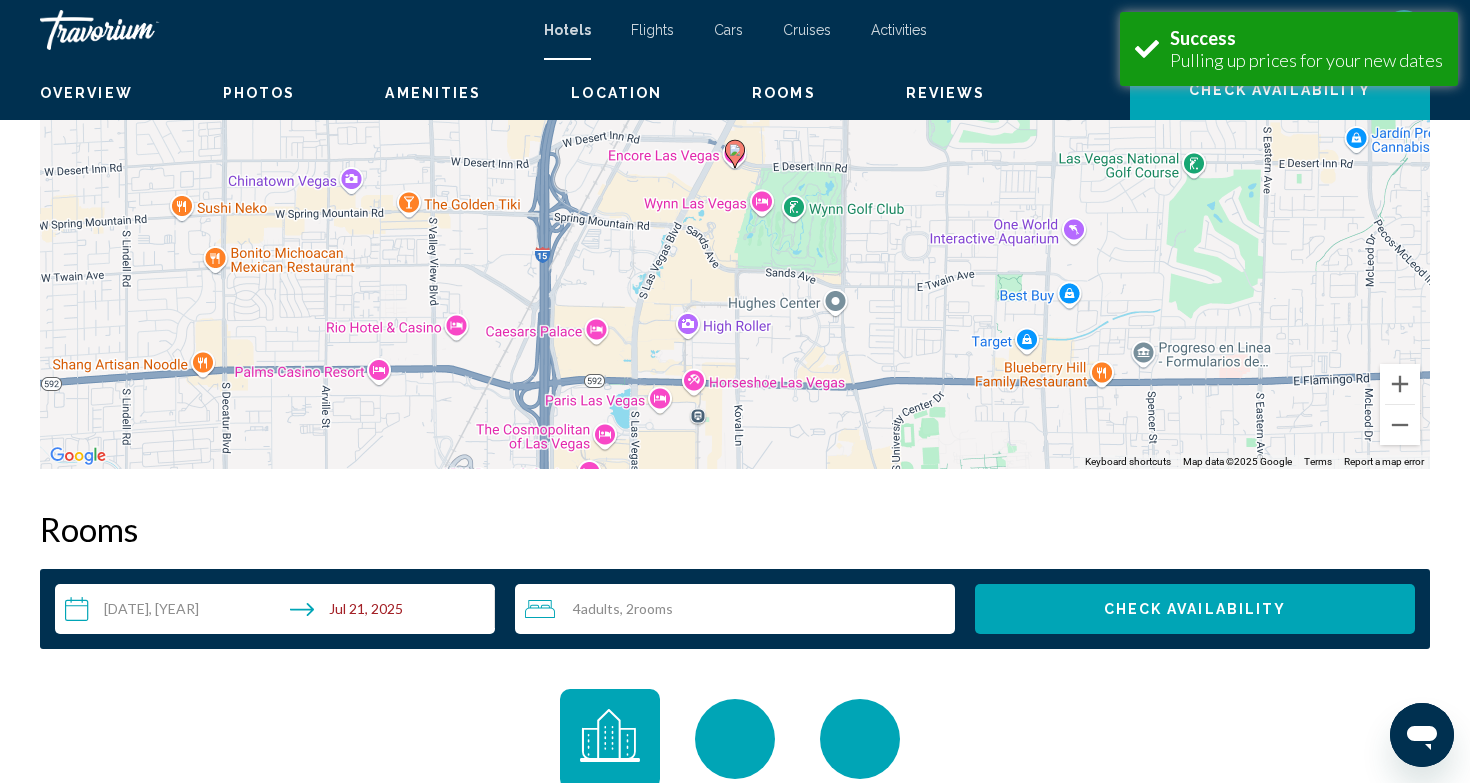 scroll, scrollTop: 2531, scrollLeft: 0, axis: vertical 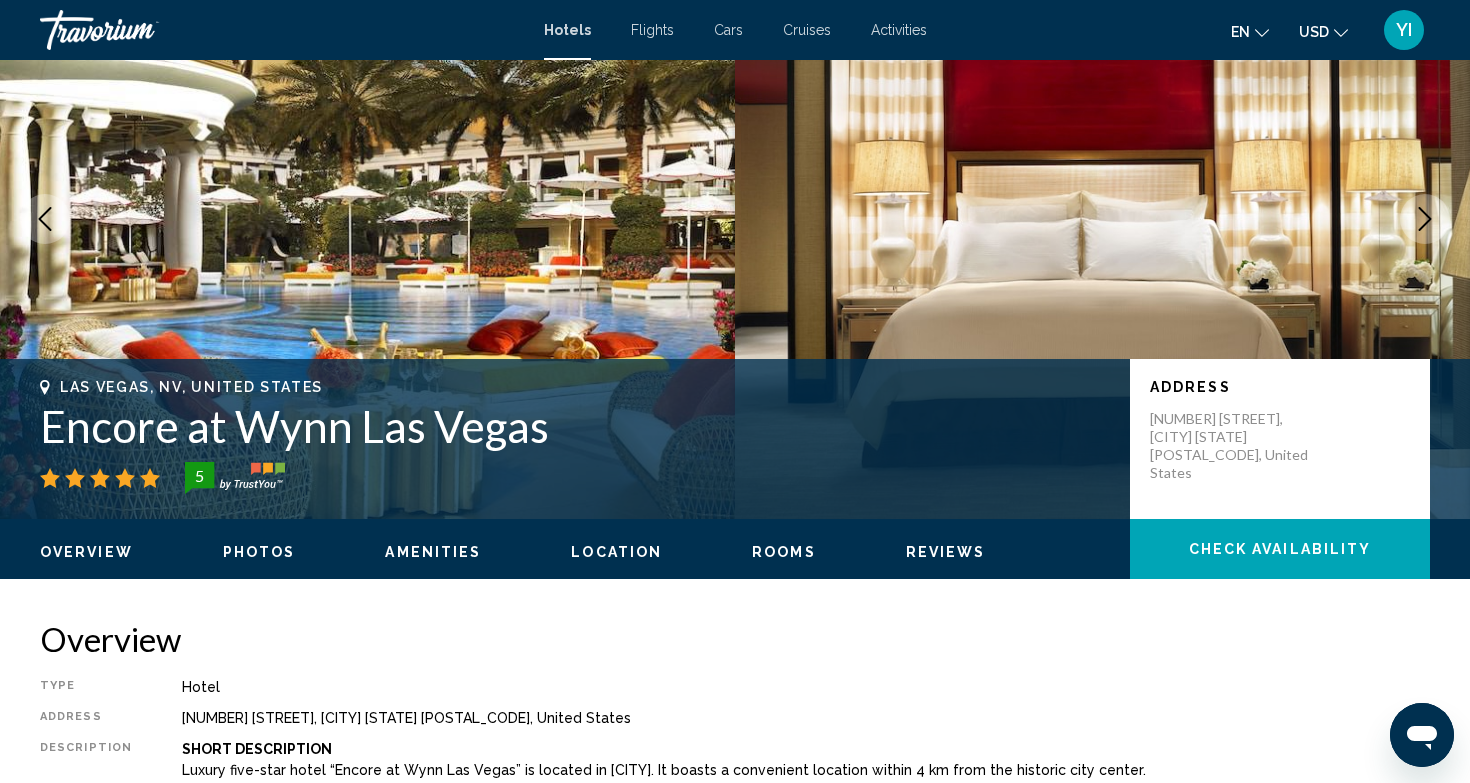 click on "Check Availability" 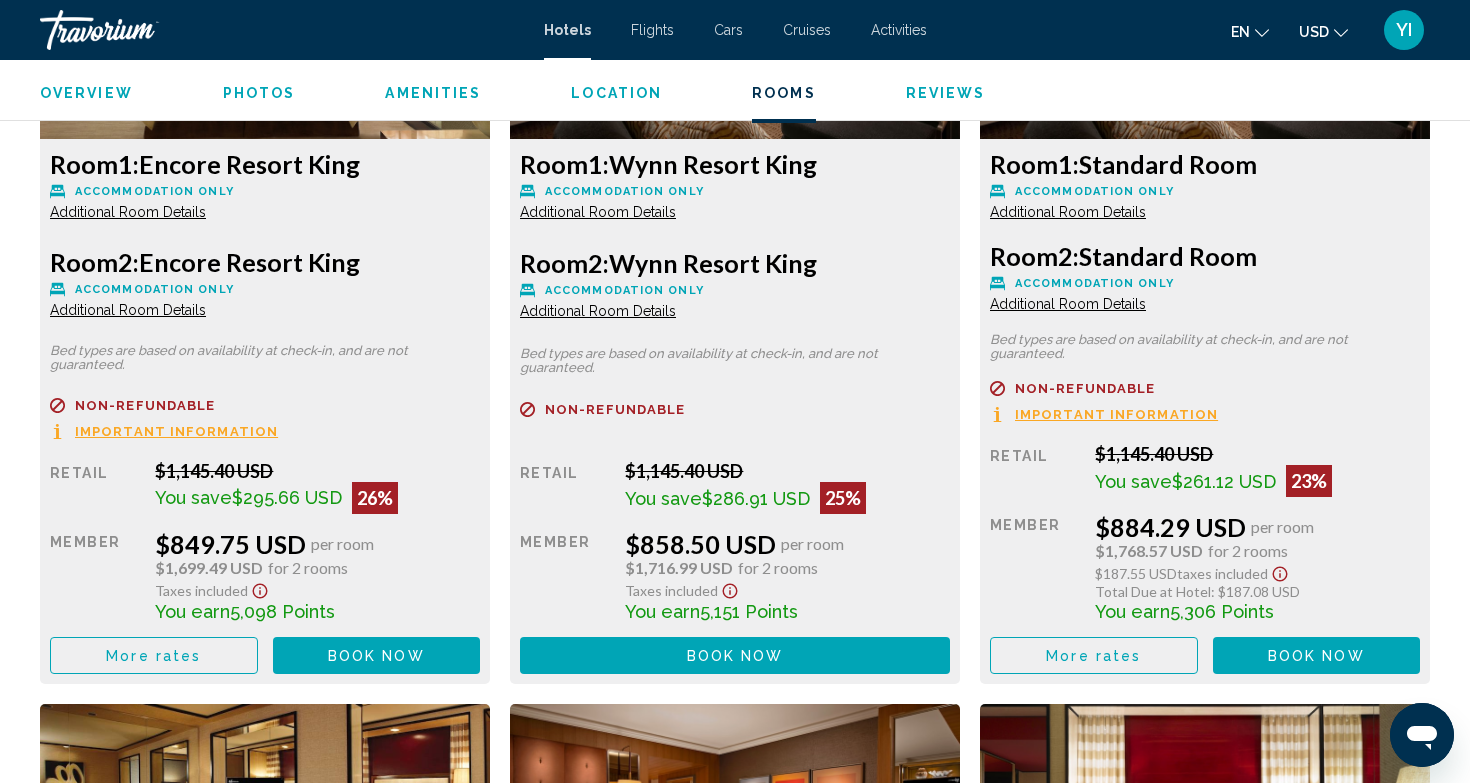 scroll, scrollTop: 2948, scrollLeft: 0, axis: vertical 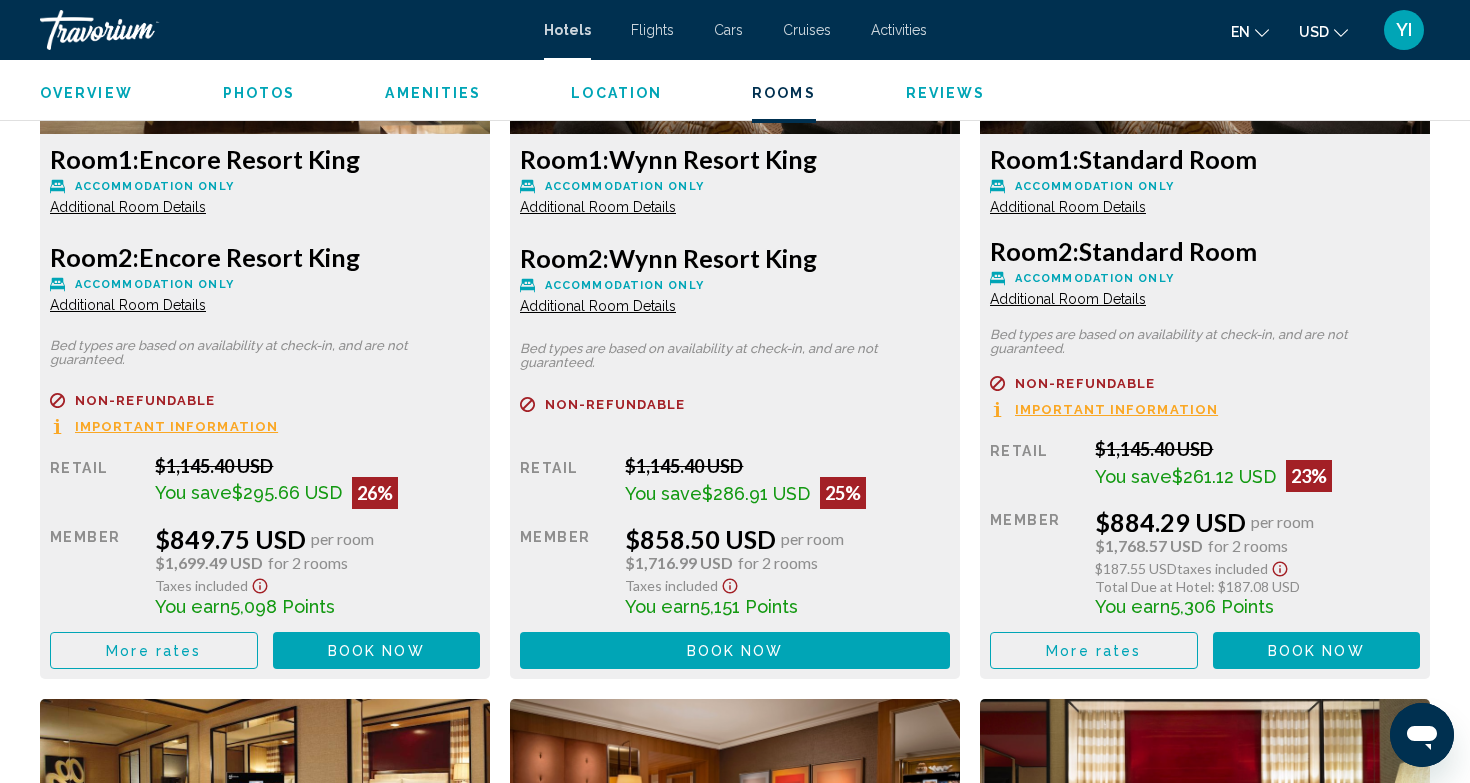 click on "Additional Room Details" at bounding box center (128, 305) 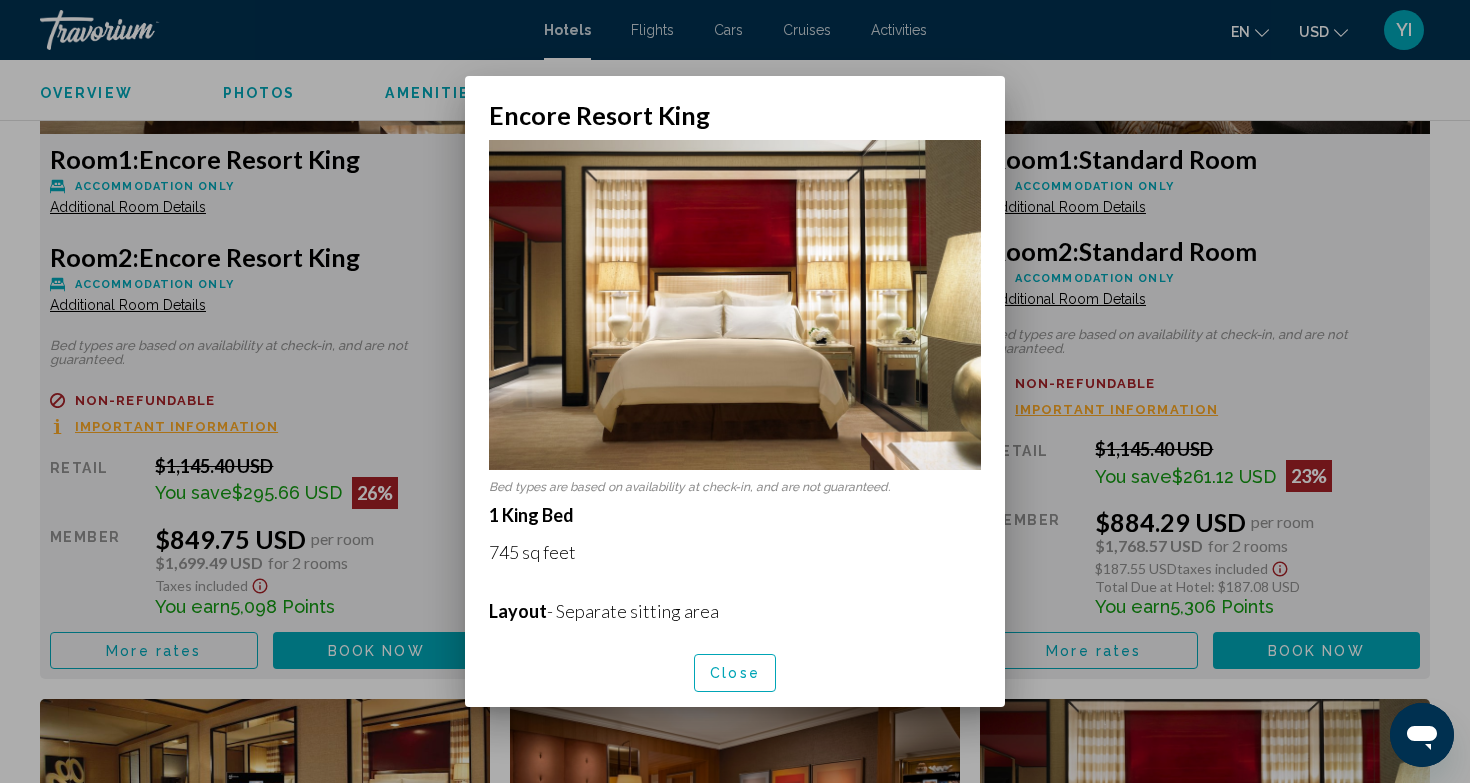 scroll, scrollTop: 0, scrollLeft: 0, axis: both 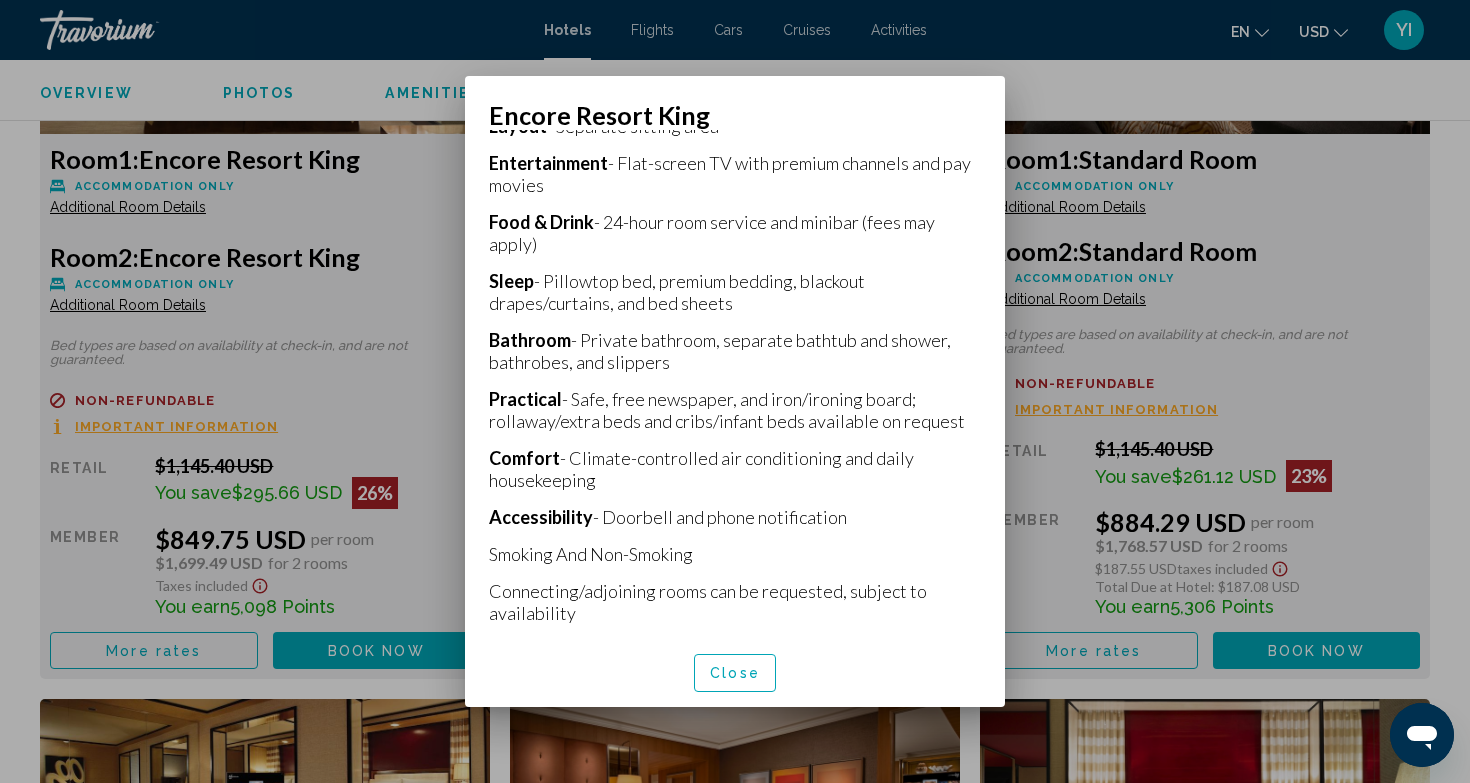 click on "Close" at bounding box center [735, 674] 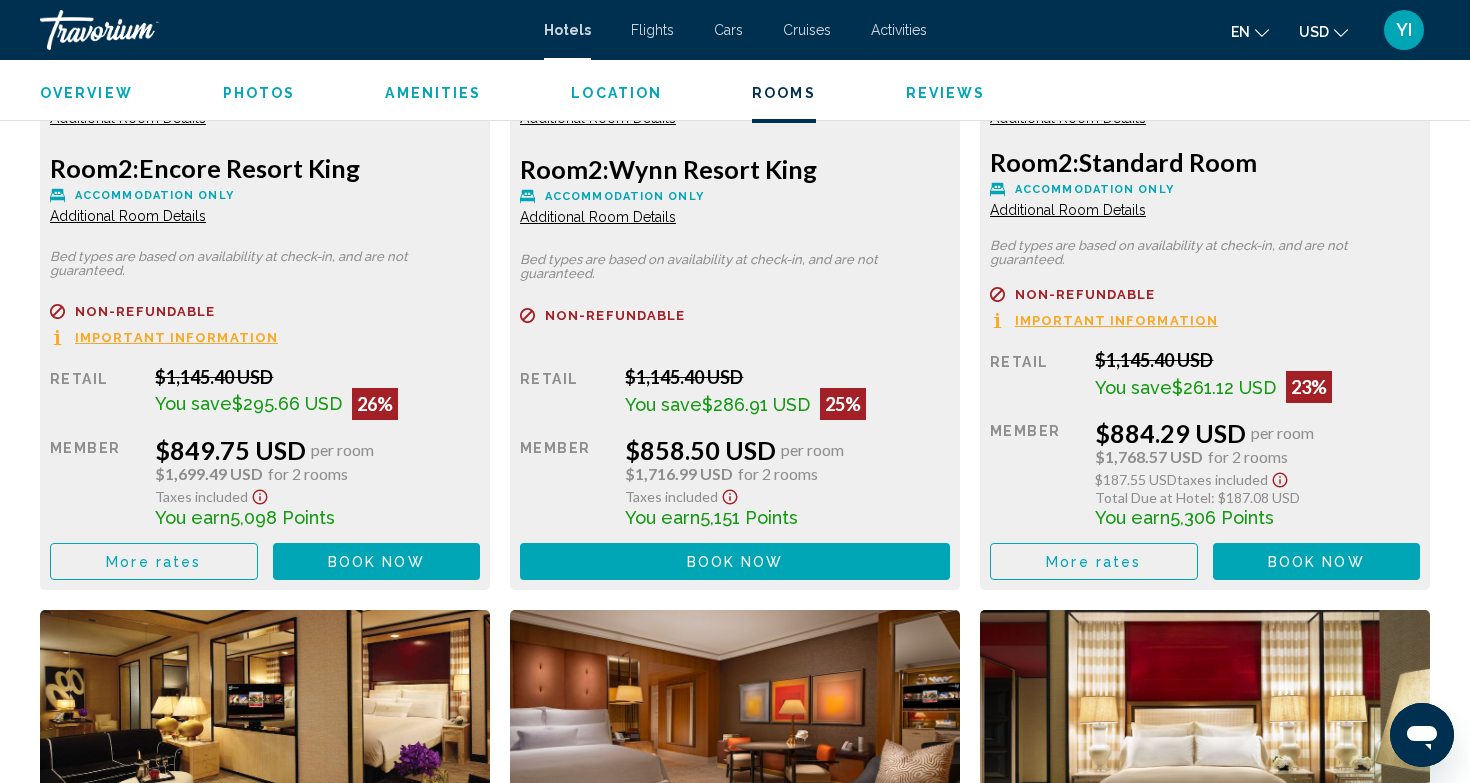 scroll, scrollTop: 3054, scrollLeft: 0, axis: vertical 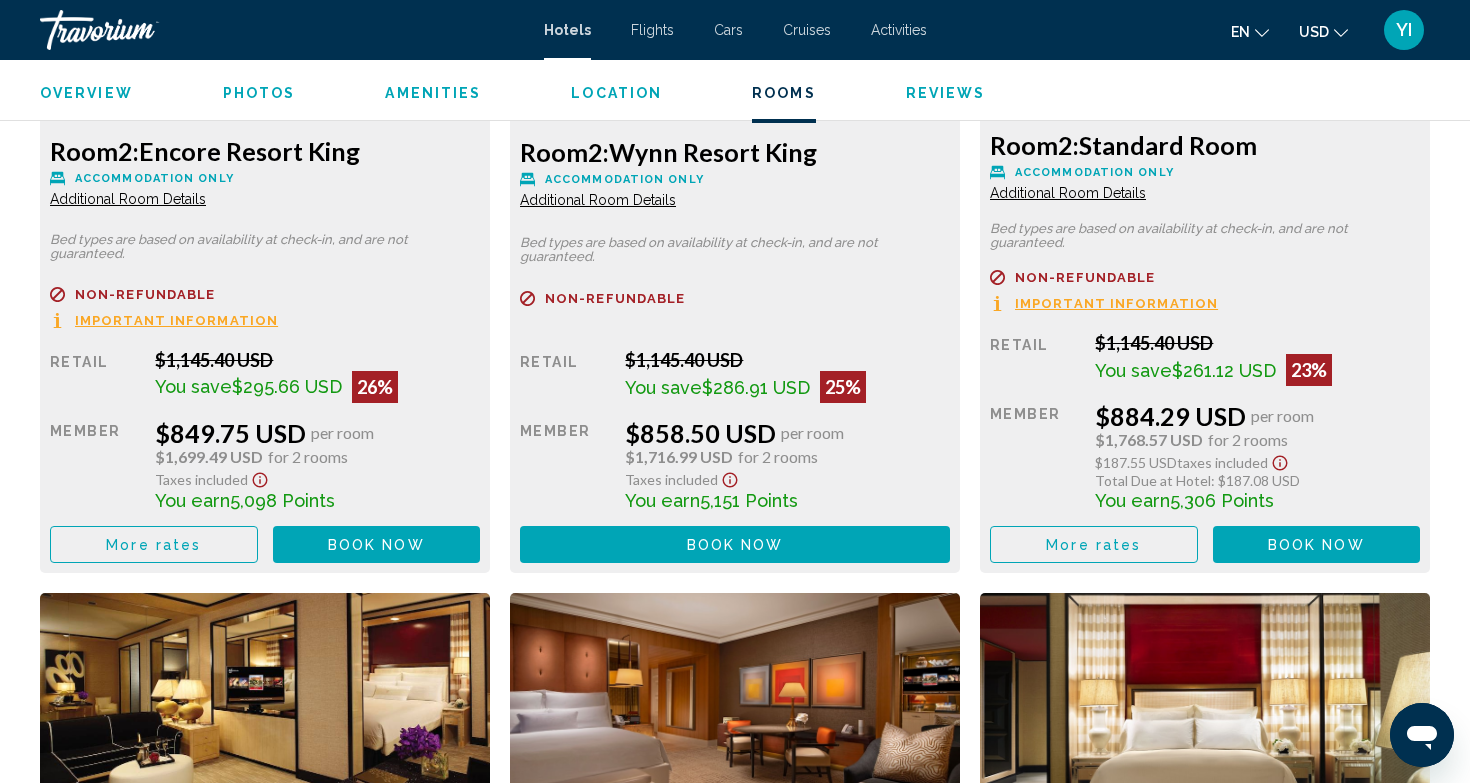 drag, startPoint x: 211, startPoint y: 433, endPoint x: 194, endPoint y: 433, distance: 17 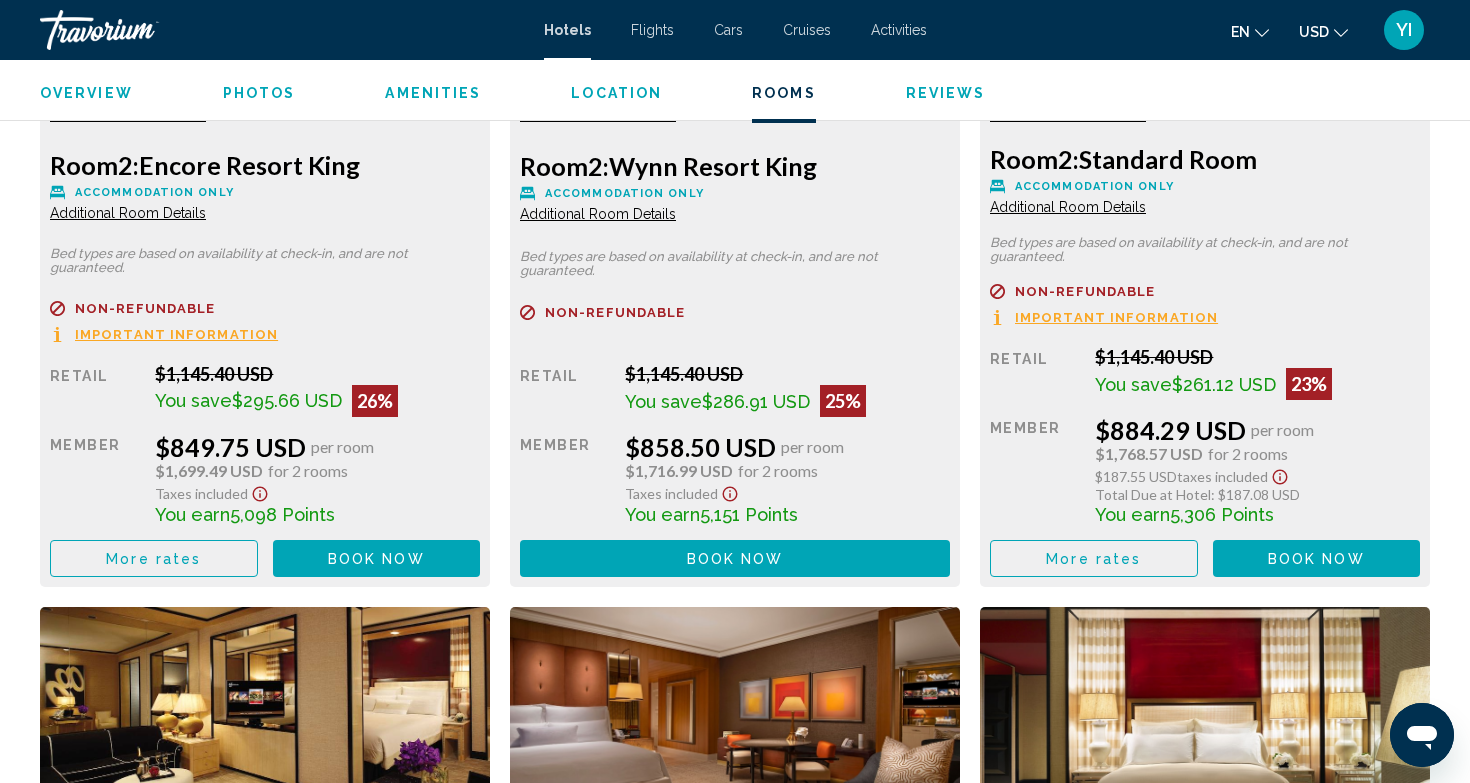 scroll, scrollTop: 2971, scrollLeft: 0, axis: vertical 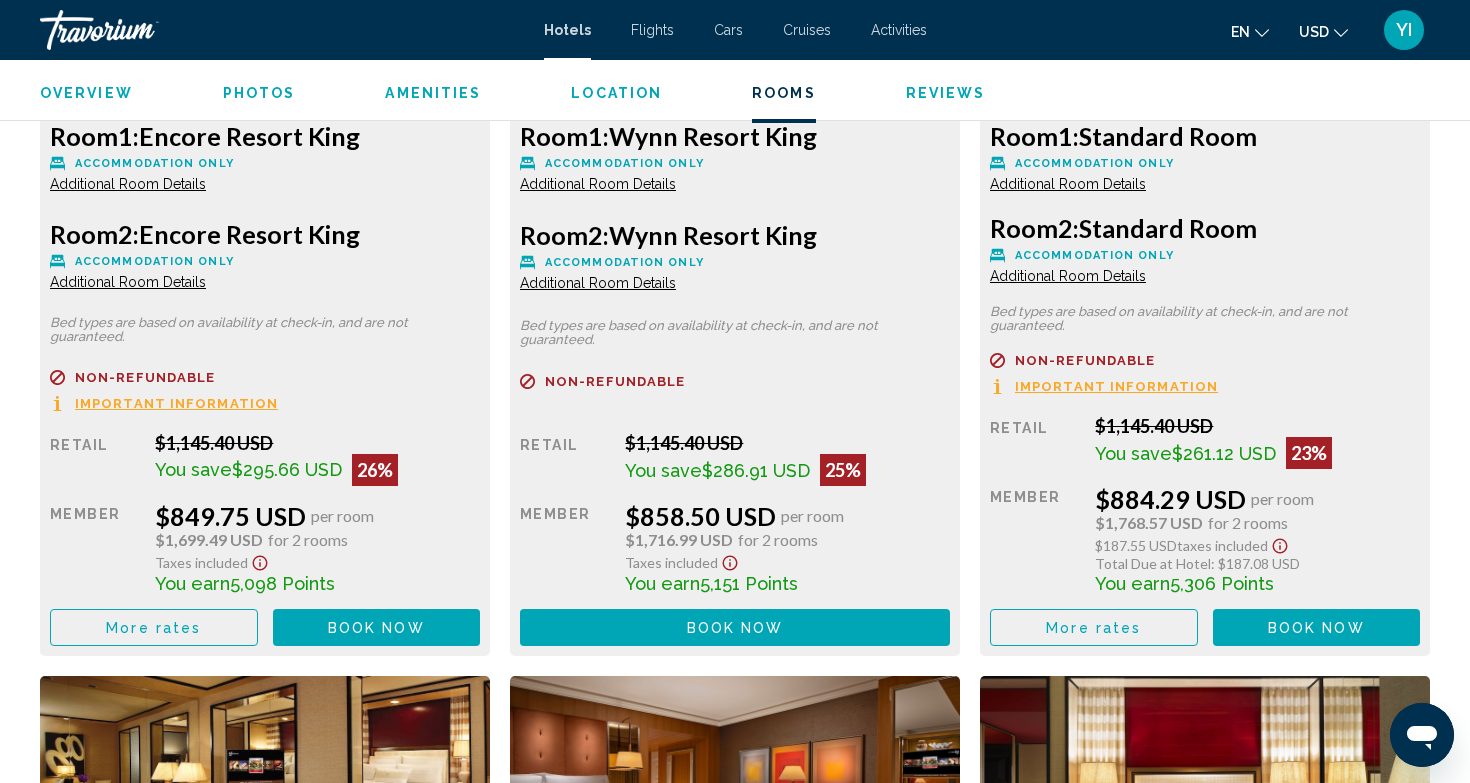 click on "Refundable
Non-refundable
Non-refundable
Important Information Retail  $1,145.40 USD  You save  $295.66 USD  26%  when you redeem    Member  $849.75 USD  per room  $1,699.49 USD  for 2 rooms Taxes included
You earn  5,098  Points  More rates Book now No longer available" at bounding box center (265, 508) 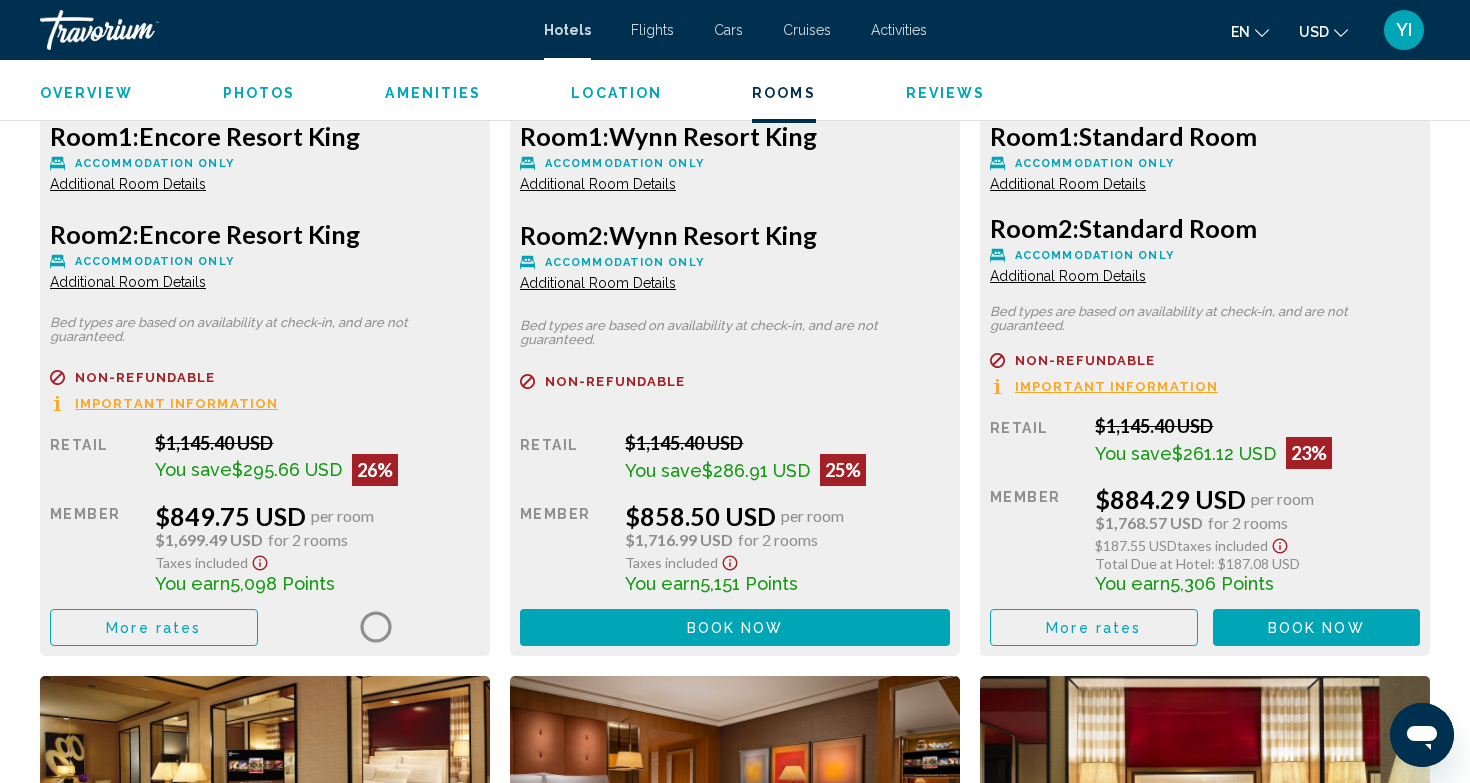 scroll, scrollTop: 2811, scrollLeft: 0, axis: vertical 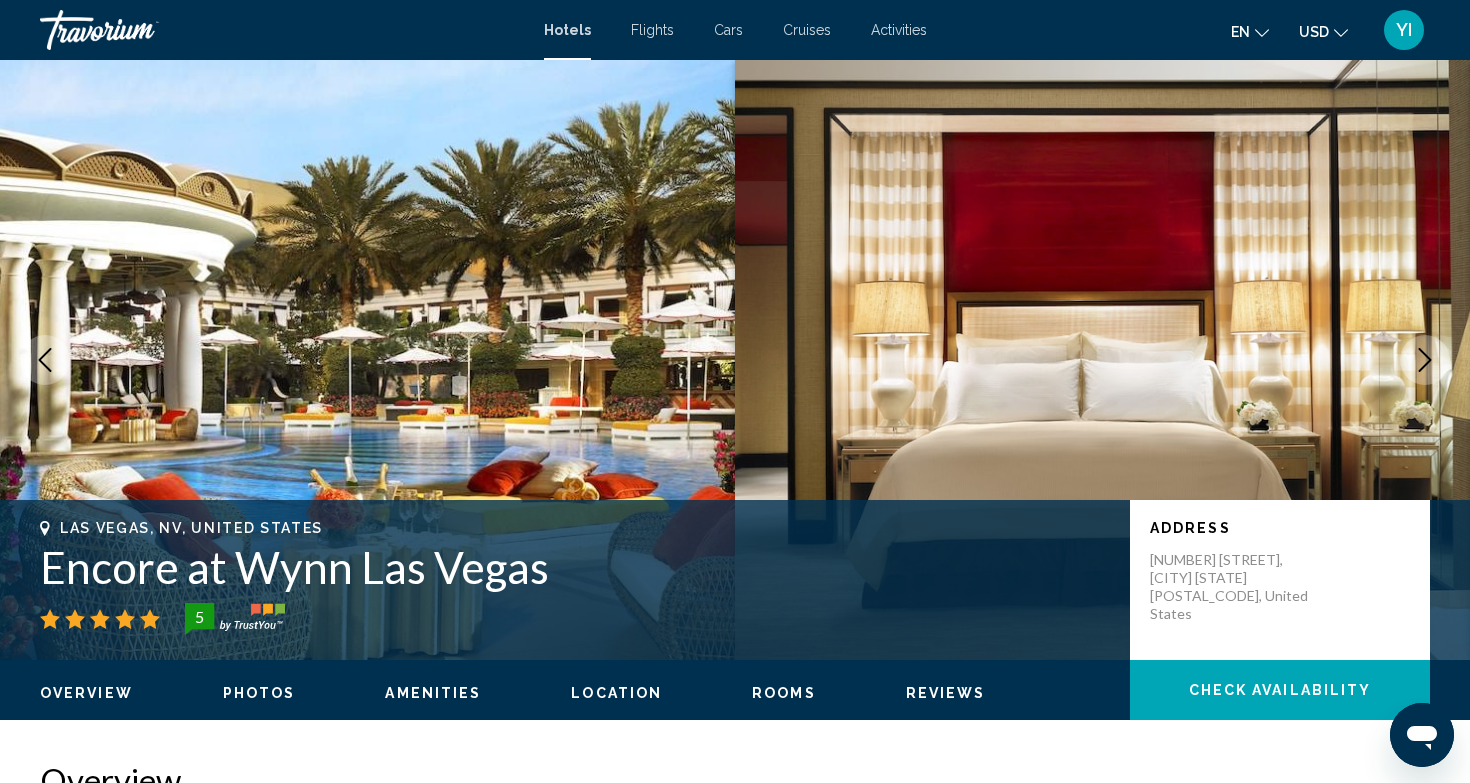 click on "Rooms" at bounding box center (784, 693) 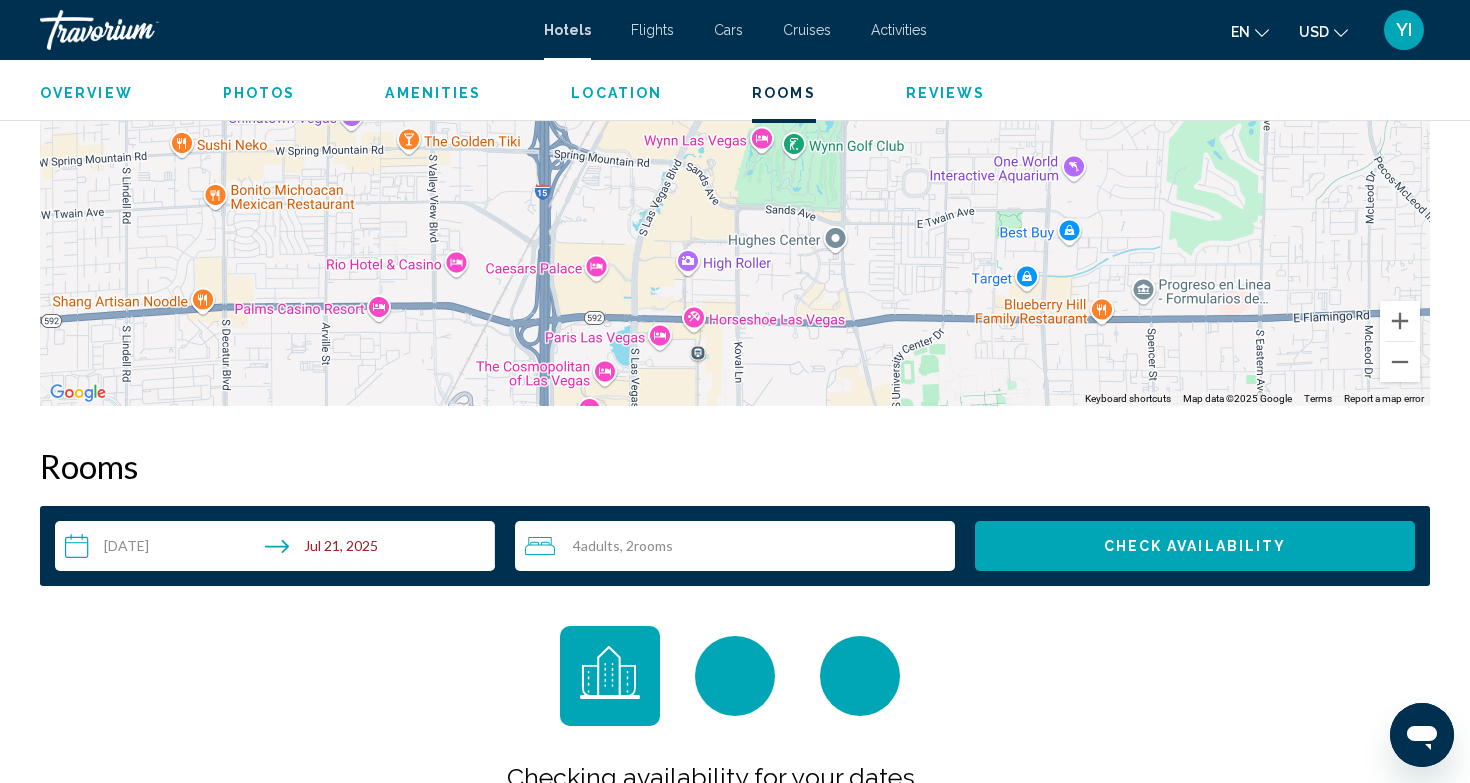 scroll, scrollTop: 2531, scrollLeft: 0, axis: vertical 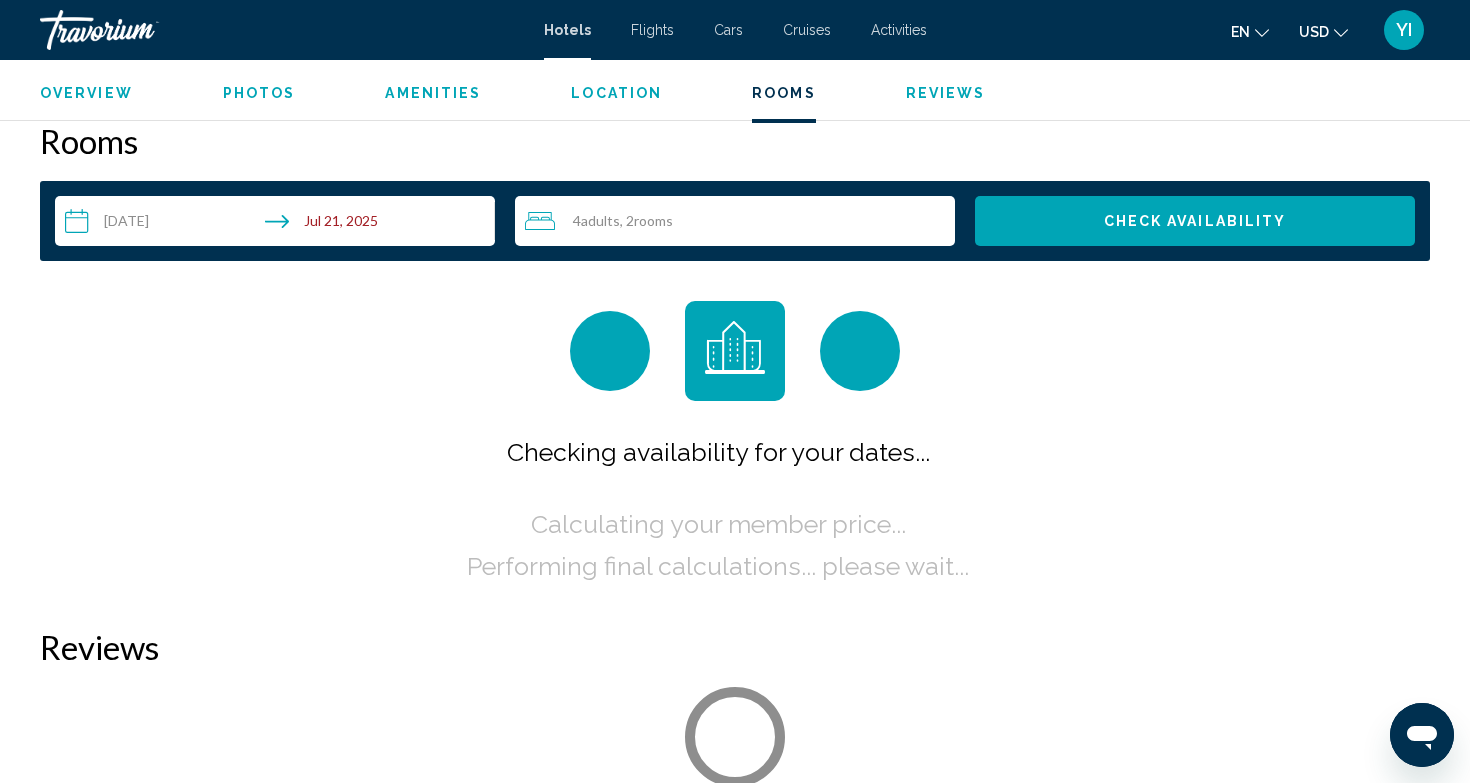 click on ", 2  Room rooms" at bounding box center [646, 221] 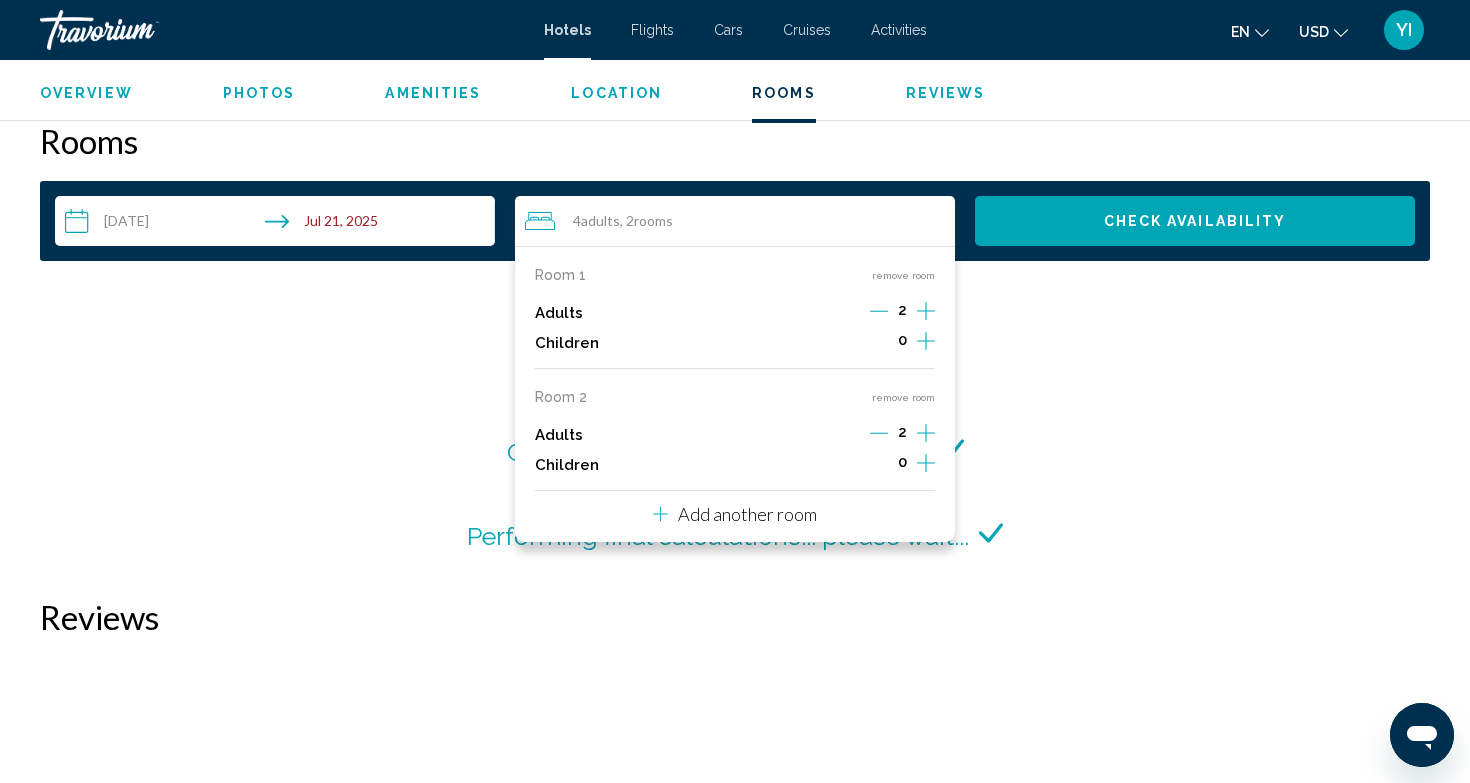 click 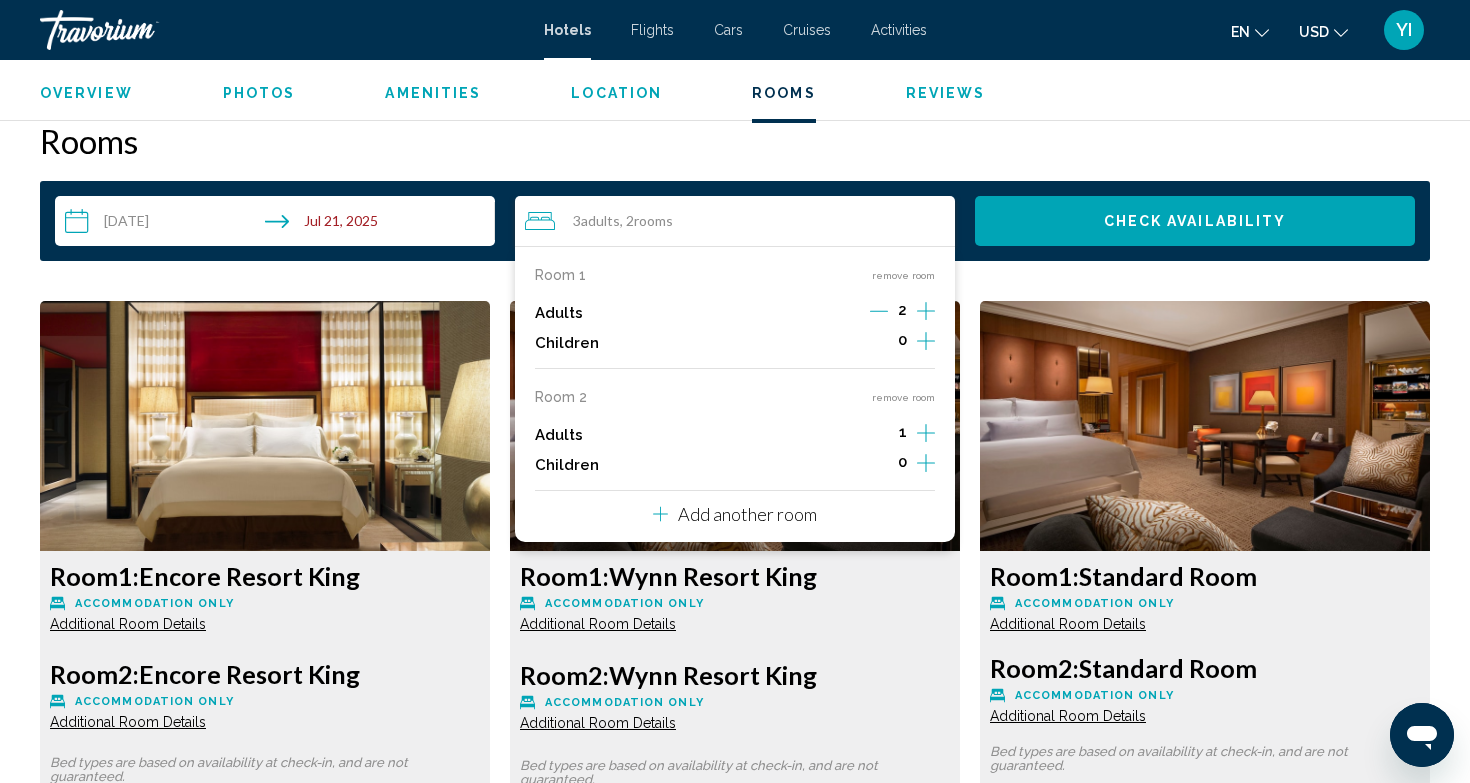 click on "Room 1  remove room  Adults
2
Children
0" at bounding box center [735, 318] 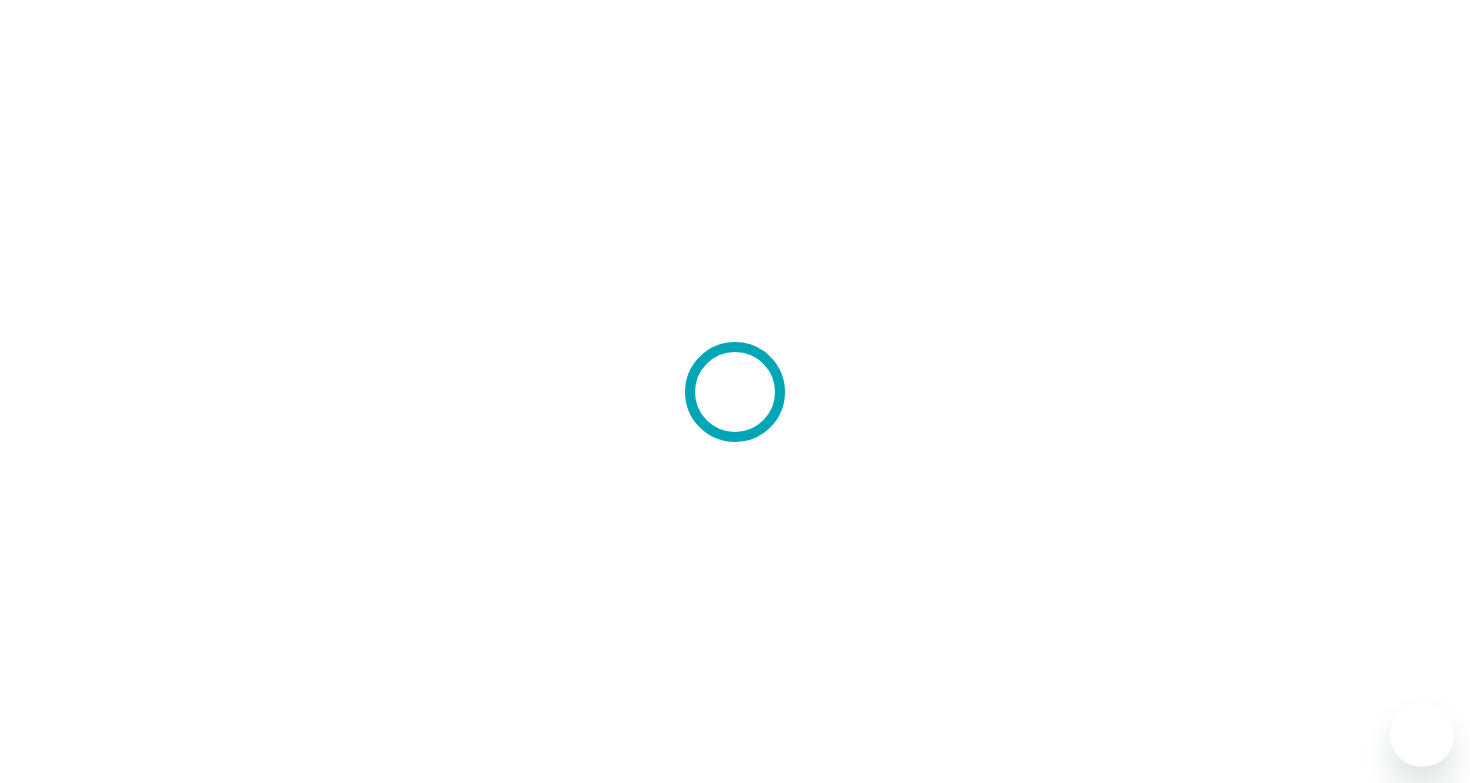 scroll, scrollTop: 0, scrollLeft: 0, axis: both 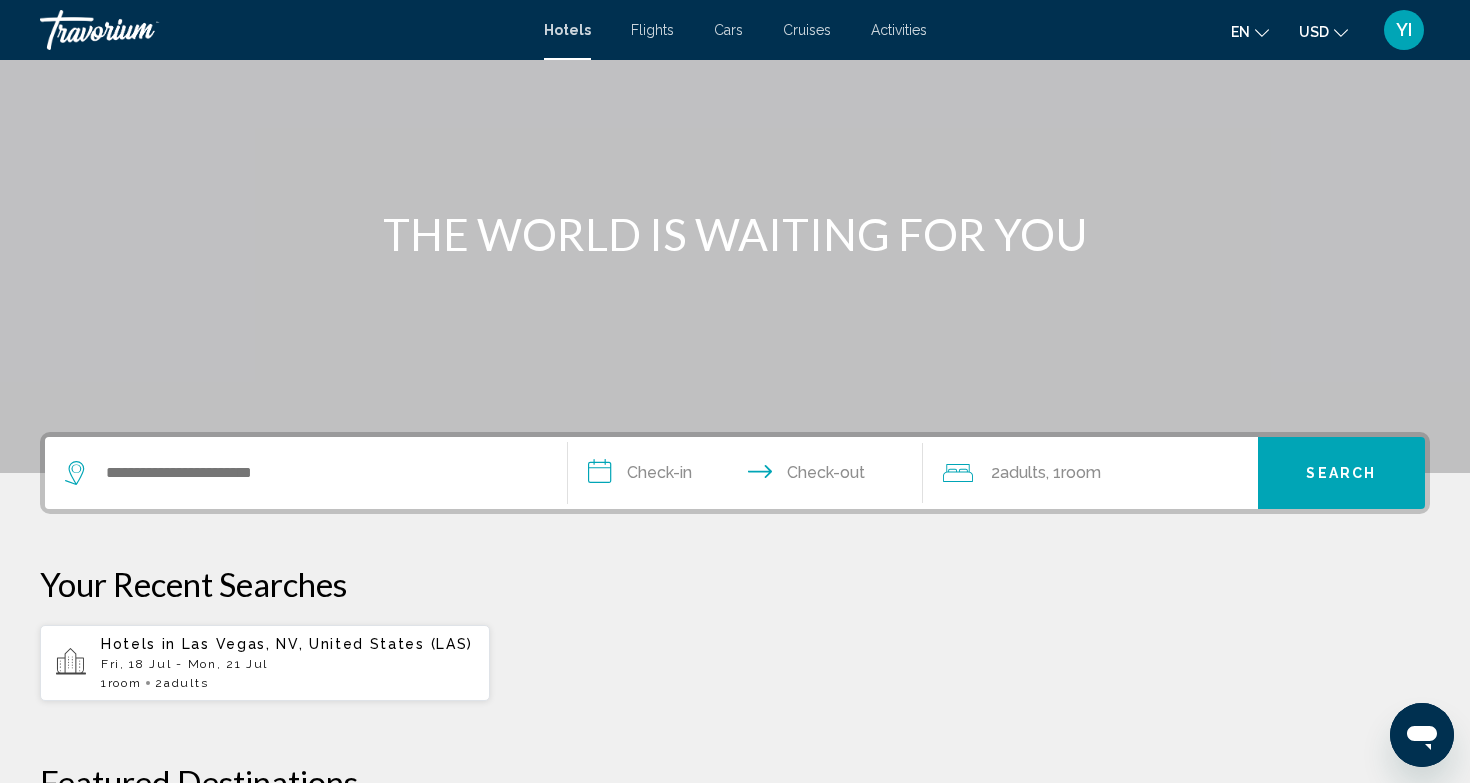 click on "Las Vegas, NV, United States (LAS)" at bounding box center (327, 644) 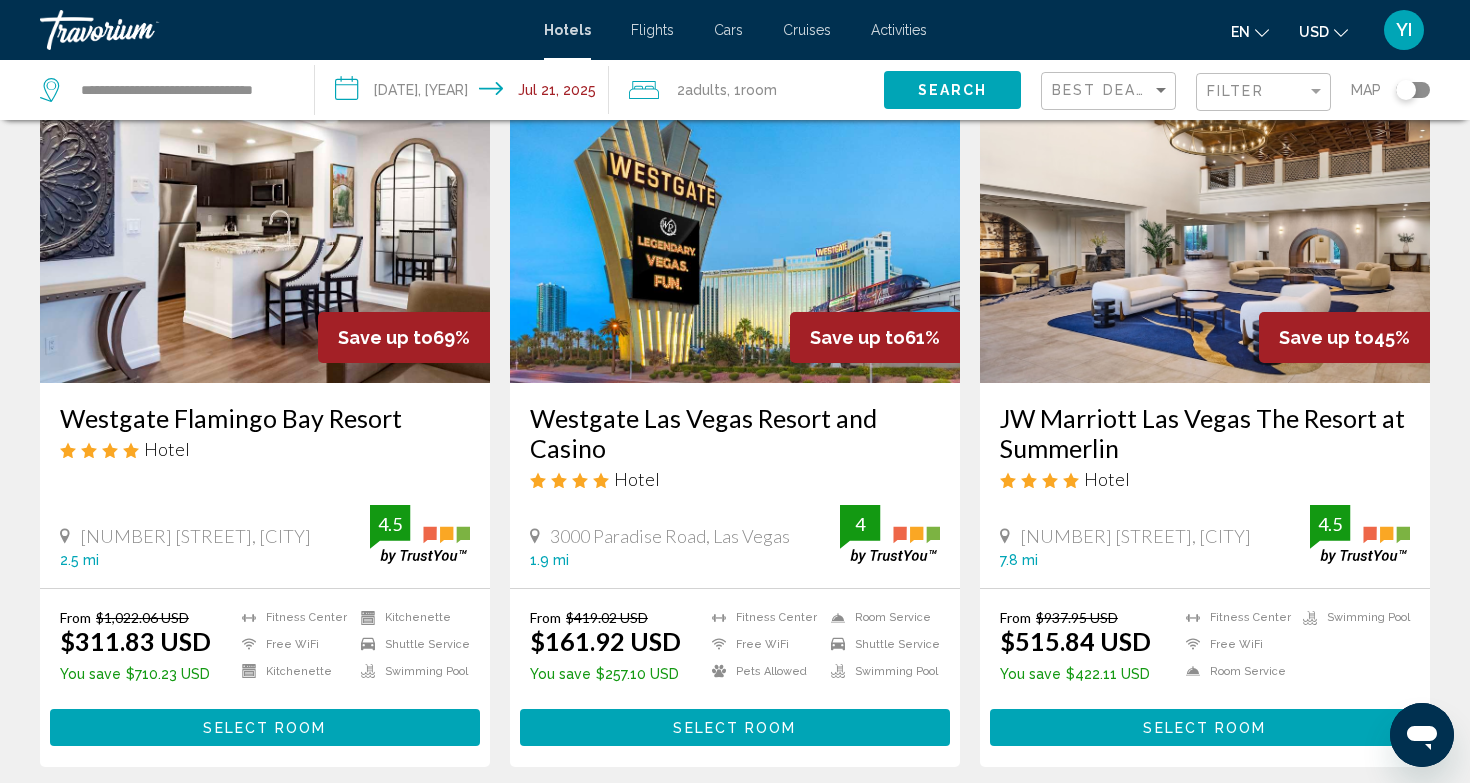 scroll, scrollTop: 0, scrollLeft: 0, axis: both 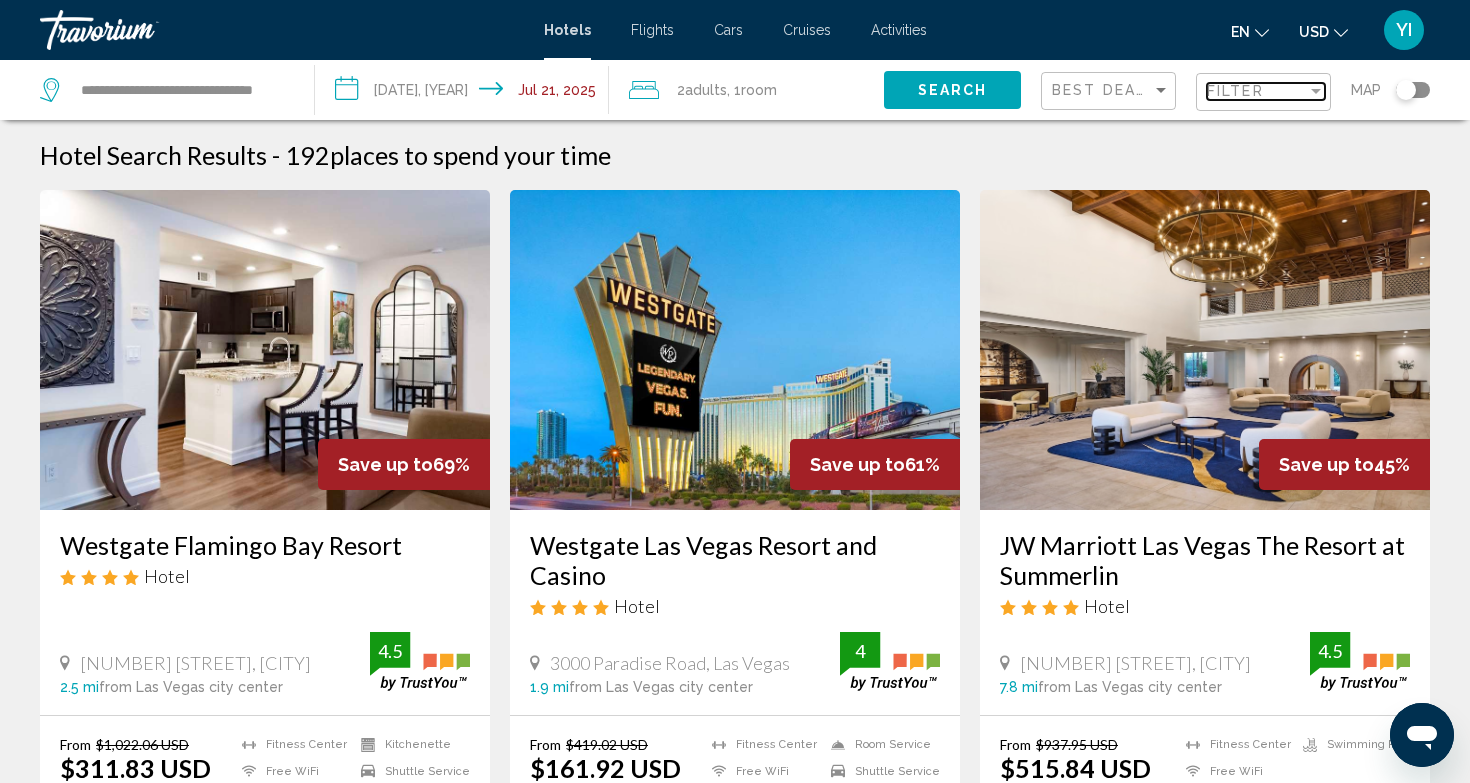 click on "Filter" at bounding box center (1235, 91) 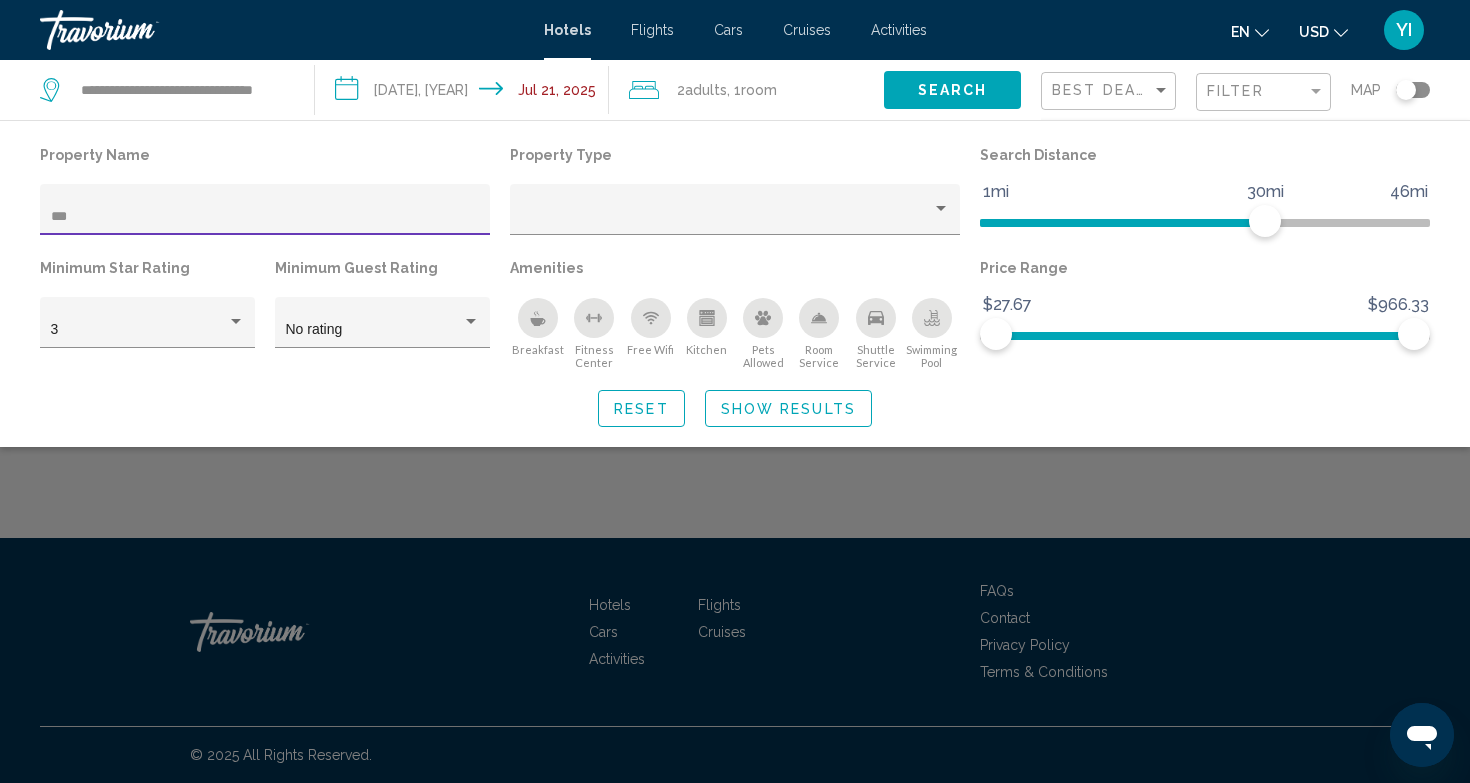 type on "***" 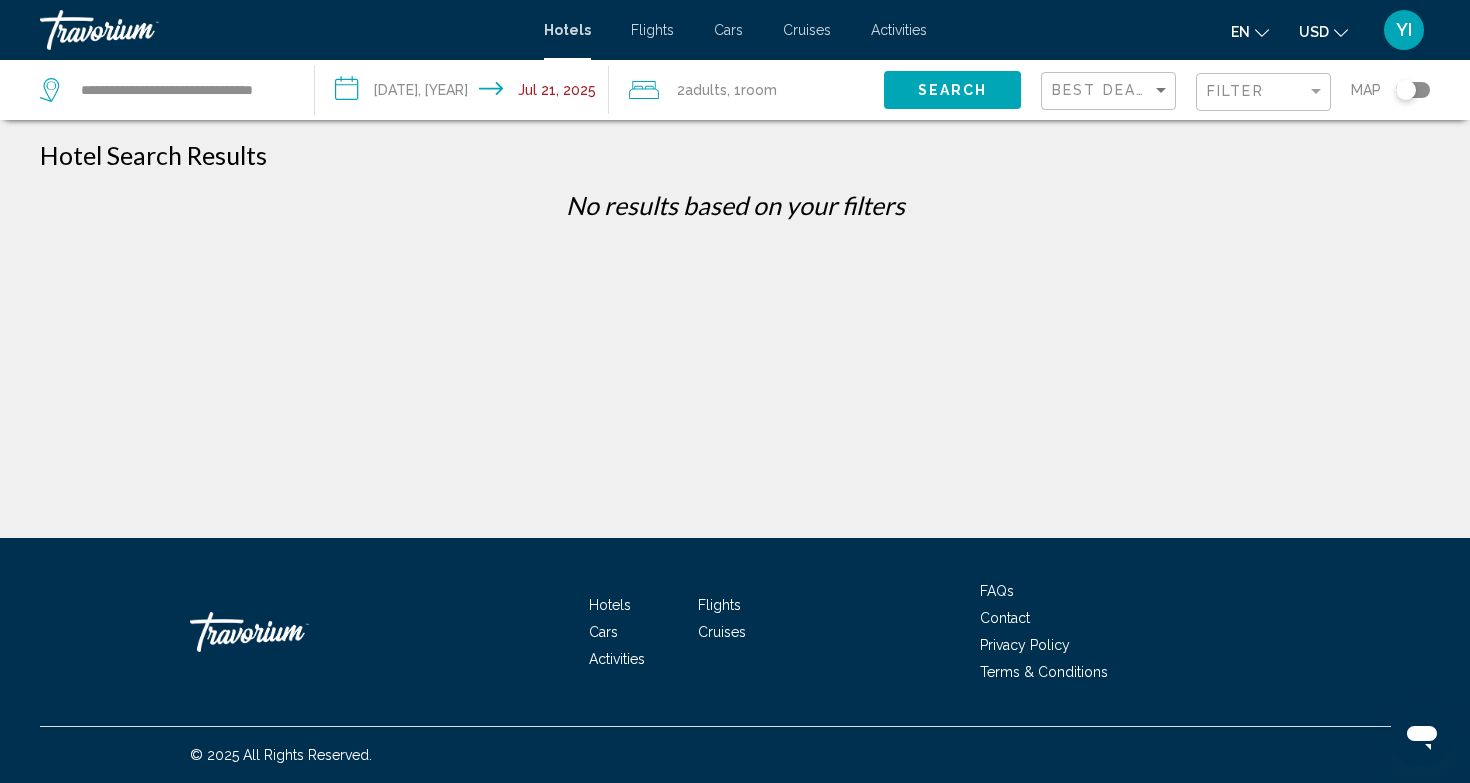 click on "Filter" 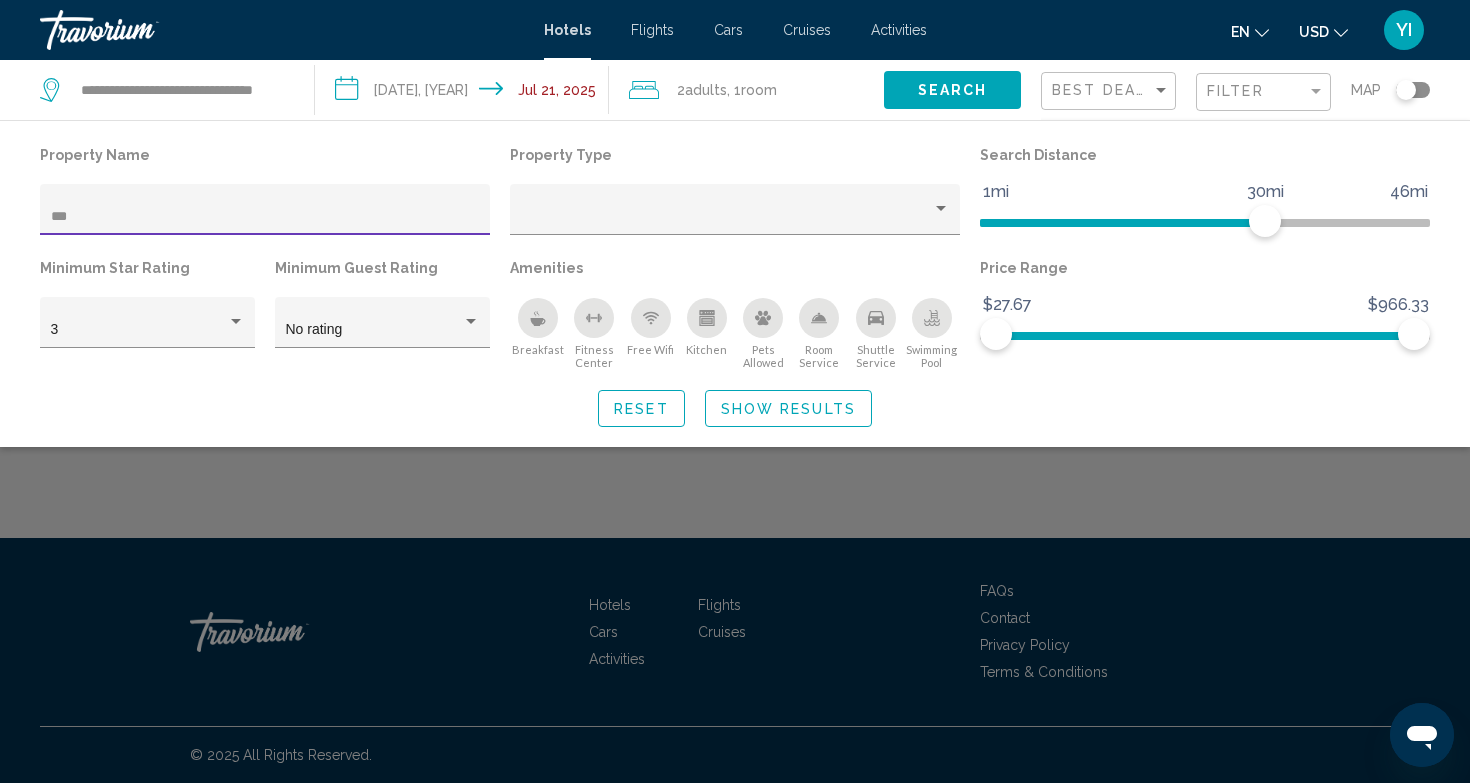 click on "***" 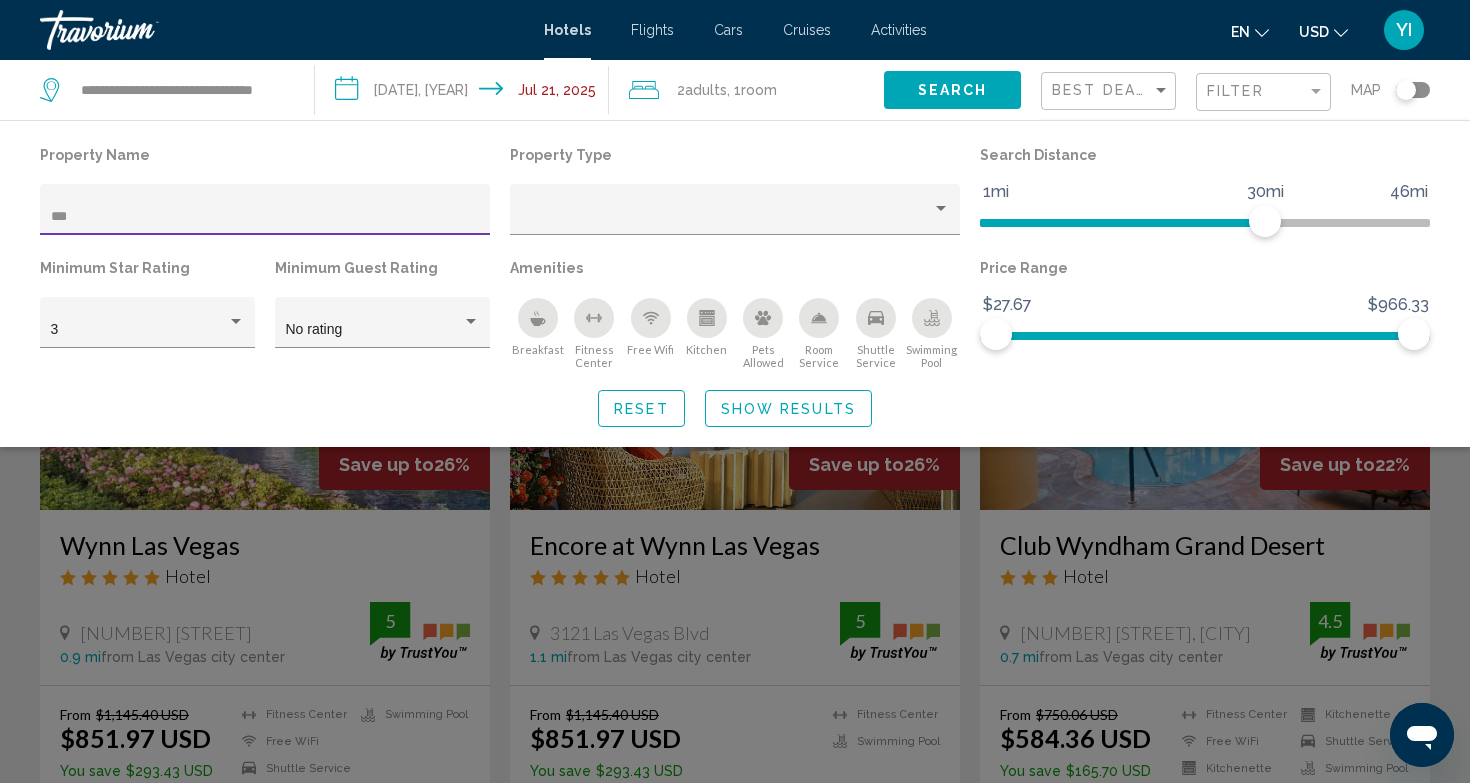 type on "***" 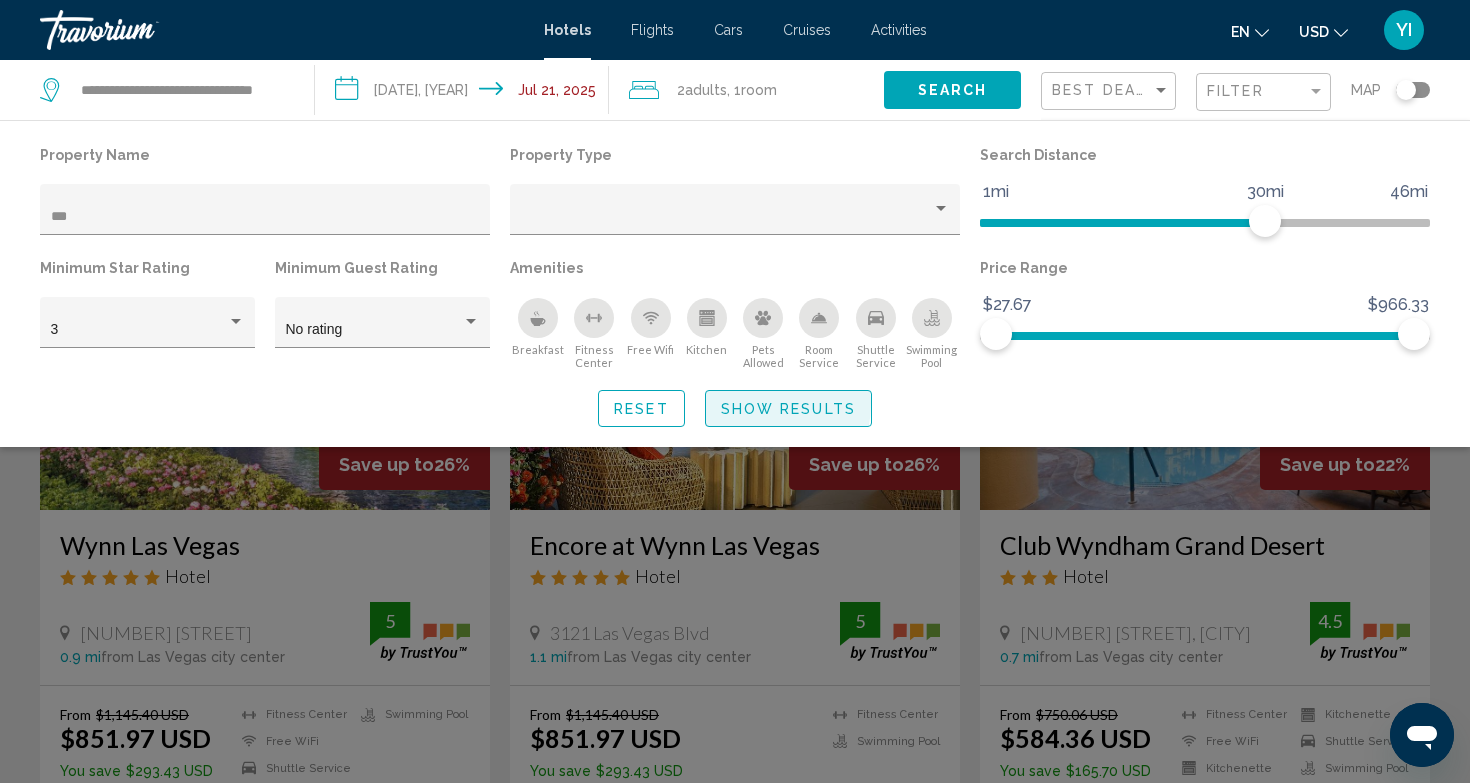 click on "Show Results" 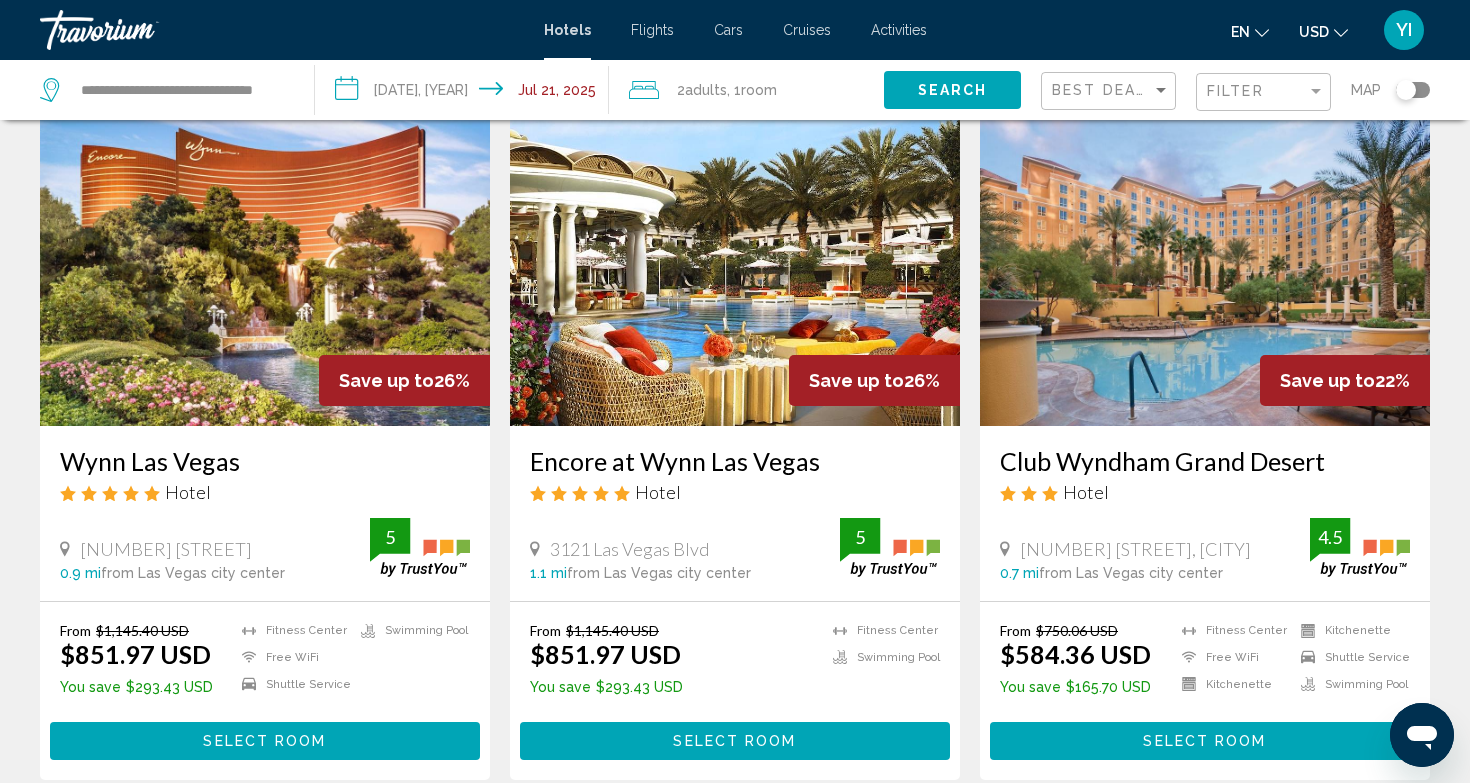 scroll, scrollTop: 127, scrollLeft: 0, axis: vertical 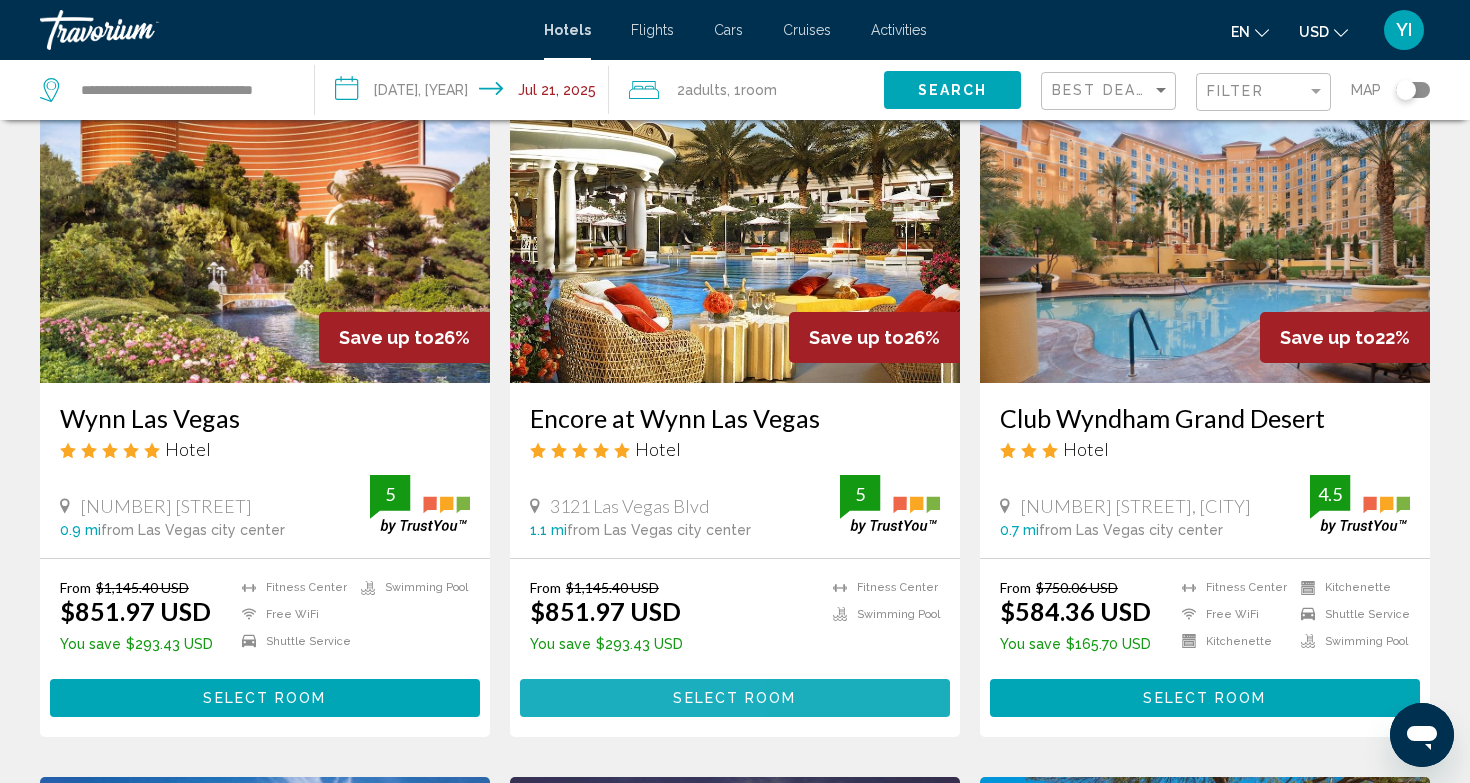 click on "Select Room" at bounding box center (735, 697) 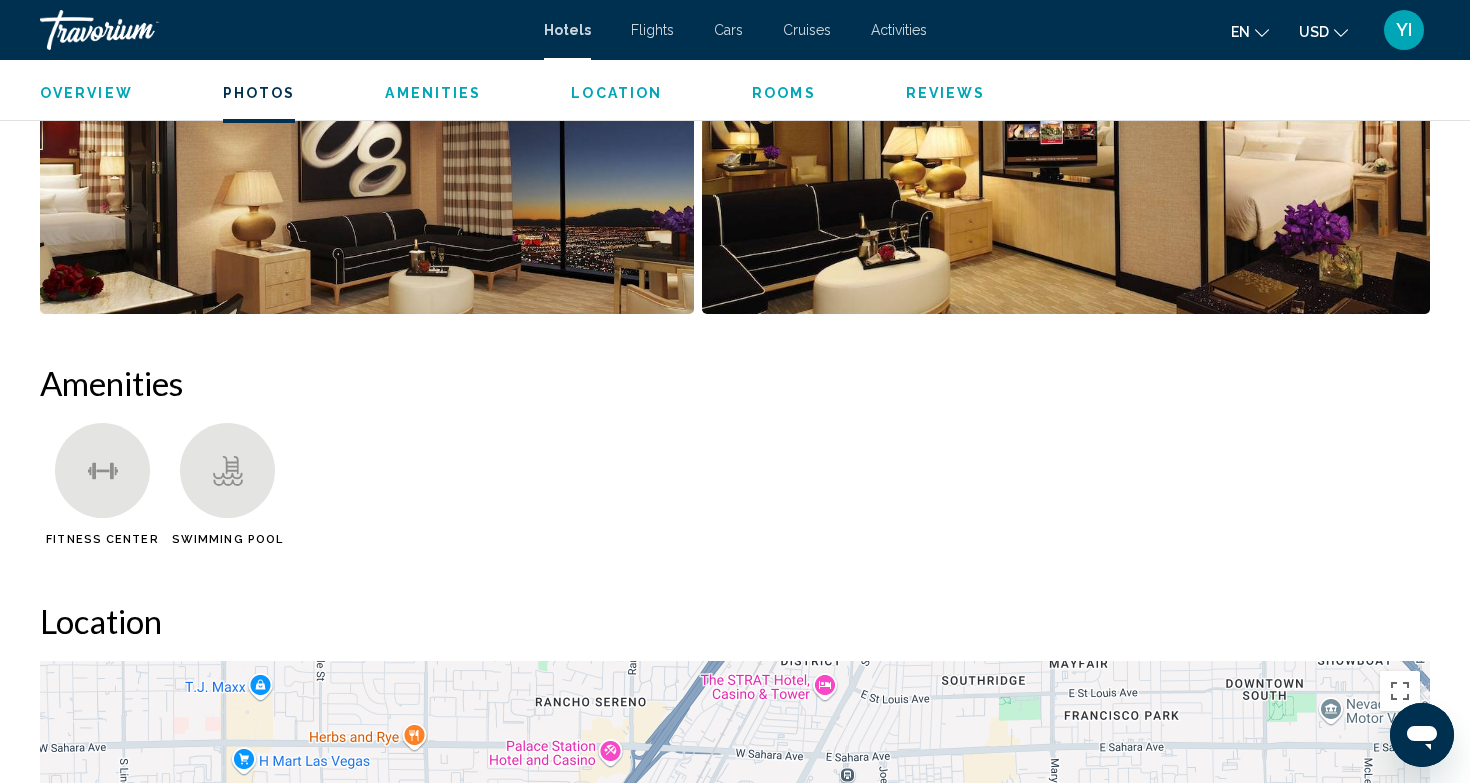 scroll, scrollTop: 1468, scrollLeft: 0, axis: vertical 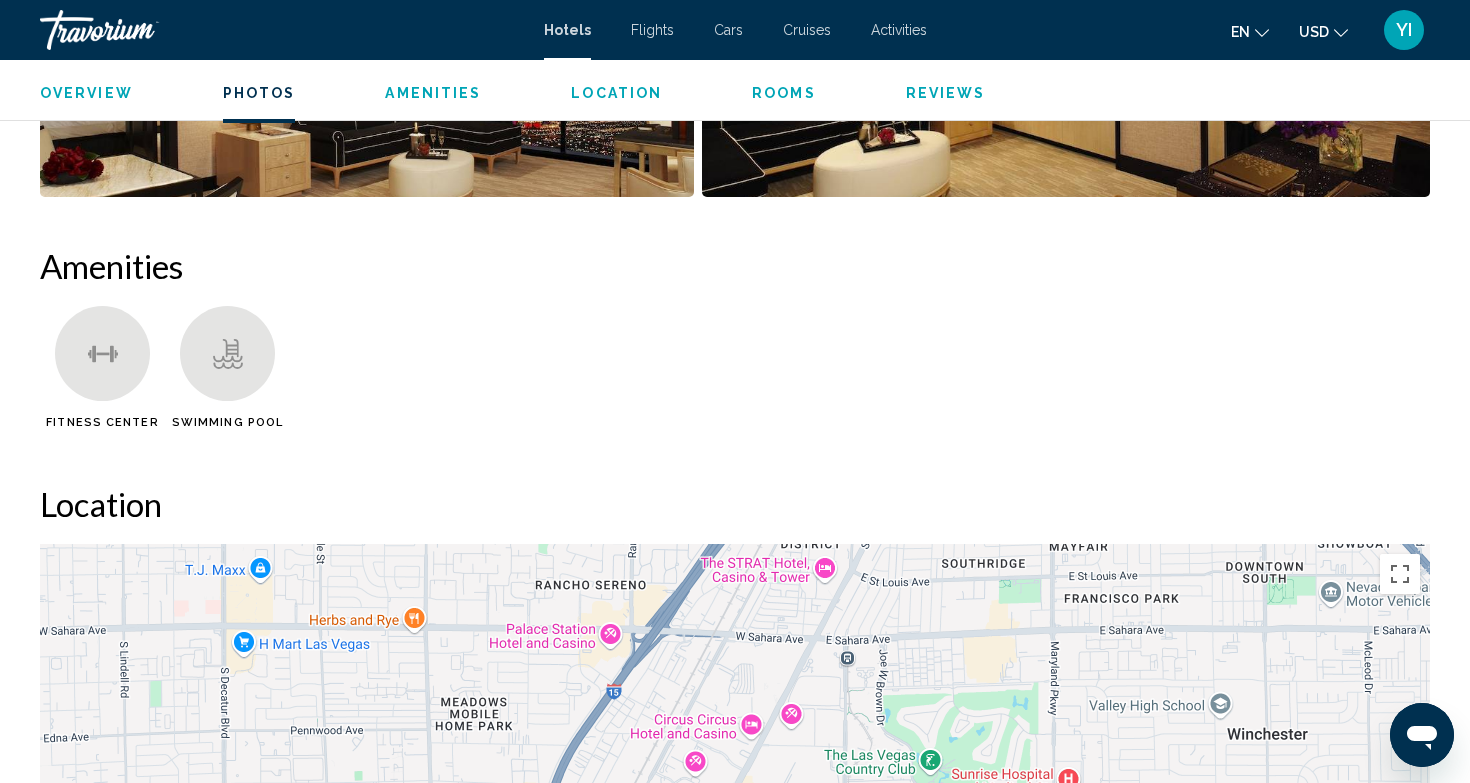 click on "Overview Type Hotel Address 3121 Las Vegas Blvd, Las Vegas NV 89109, United States Description  Short Description Luxury five-star hotel “Encore at Wynn Las Vegas” is located in Las Vegas. It boasts a convenient location within 4 km from the historic city center.  Policy Description Read more
Photos Amenities
Fitness Center
Swimming Pool No amenities information available. Location ← Move left → Move right ↑ Move up ↓ Move down + Zoom in - Zoom out Home Jump left by 75% End Jump right by 75% Page Up Jump up by 75% Page Down Jump down by 75% To activate drag with keyboard, press Alt + Enter. Once in keyboard drag state, use the arrow keys to move the marker. To complete the drag, press the Enter key. To cancel, press Escape. Keyboard shortcuts Map Data Map data ©2025 Google Map data ©2025 Google 500 m  Terms Report a map error Rooms
Su" at bounding box center [735, 958] 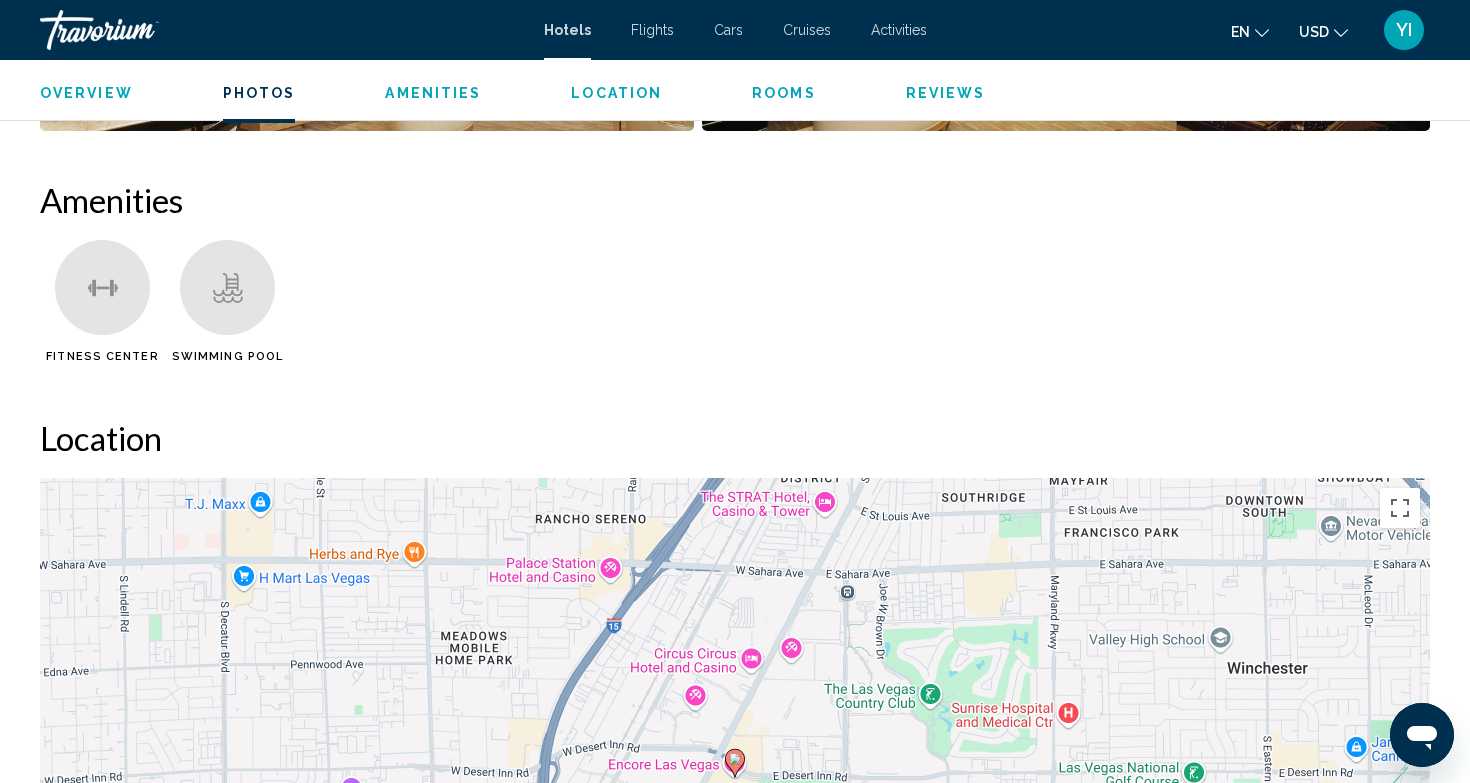 click on "Rooms" at bounding box center (784, 93) 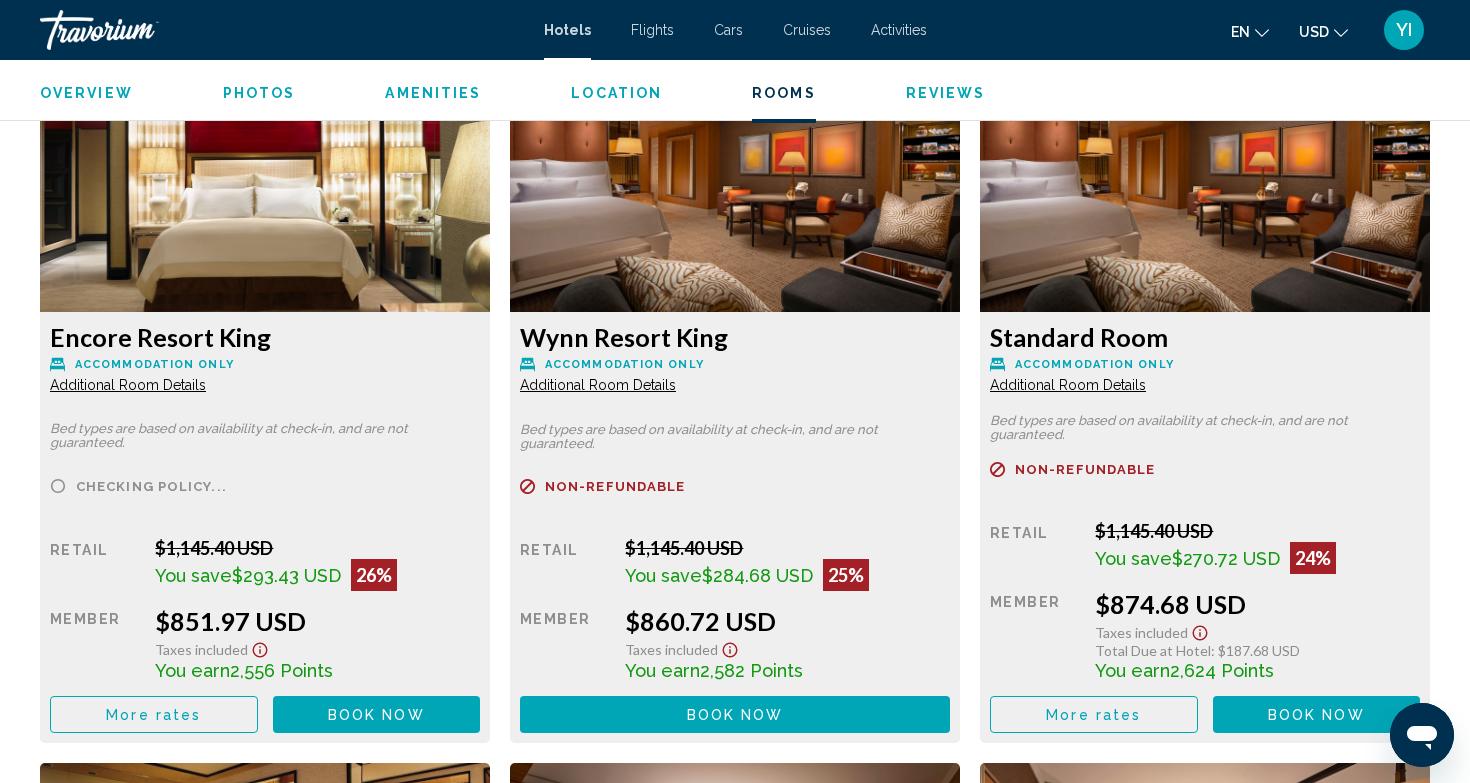 scroll, scrollTop: 2769, scrollLeft: 0, axis: vertical 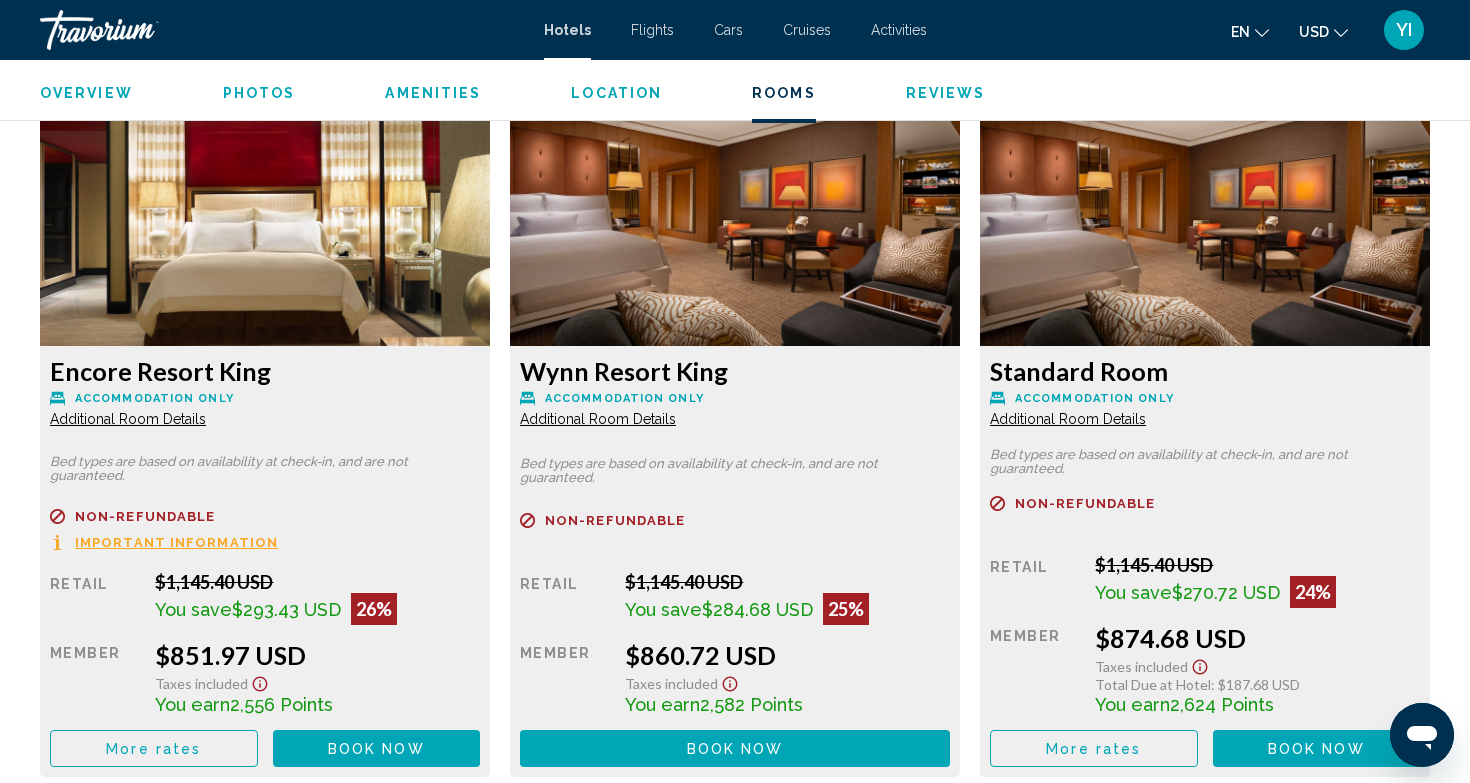 click on "Book now" at bounding box center [376, 749] 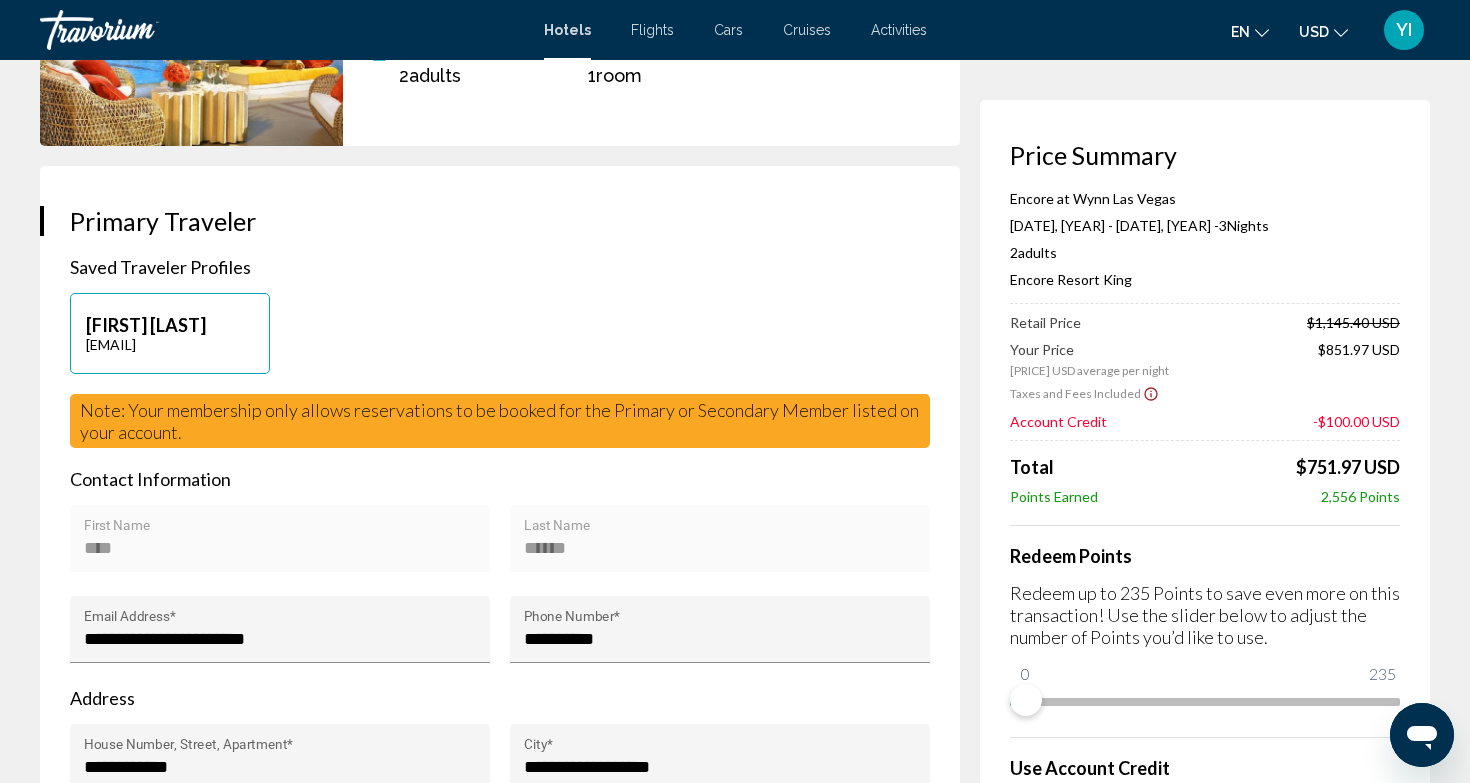 scroll, scrollTop: 298, scrollLeft: 0, axis: vertical 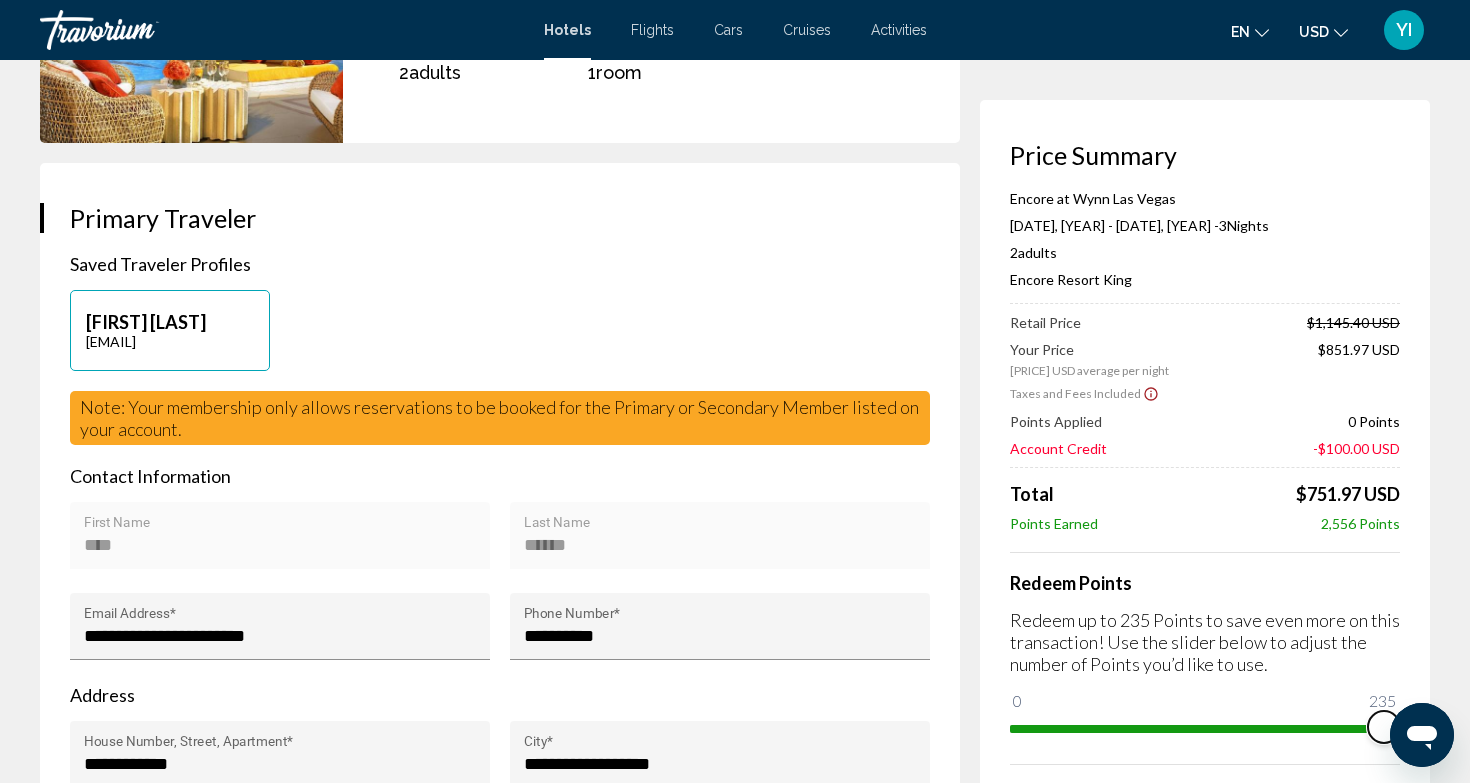drag, startPoint x: 1021, startPoint y: 700, endPoint x: 1411, endPoint y: 693, distance: 390.0628 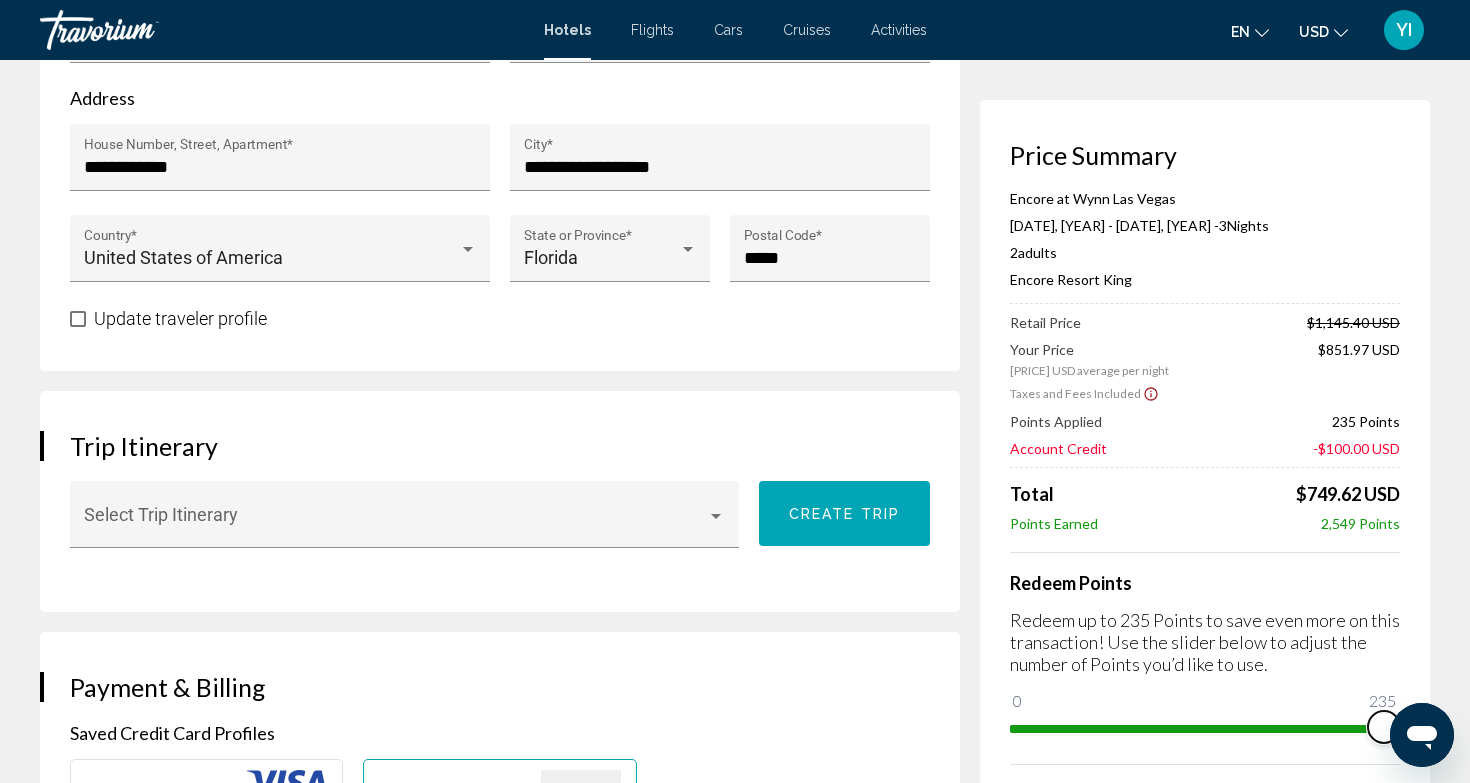 scroll, scrollTop: 971, scrollLeft: 0, axis: vertical 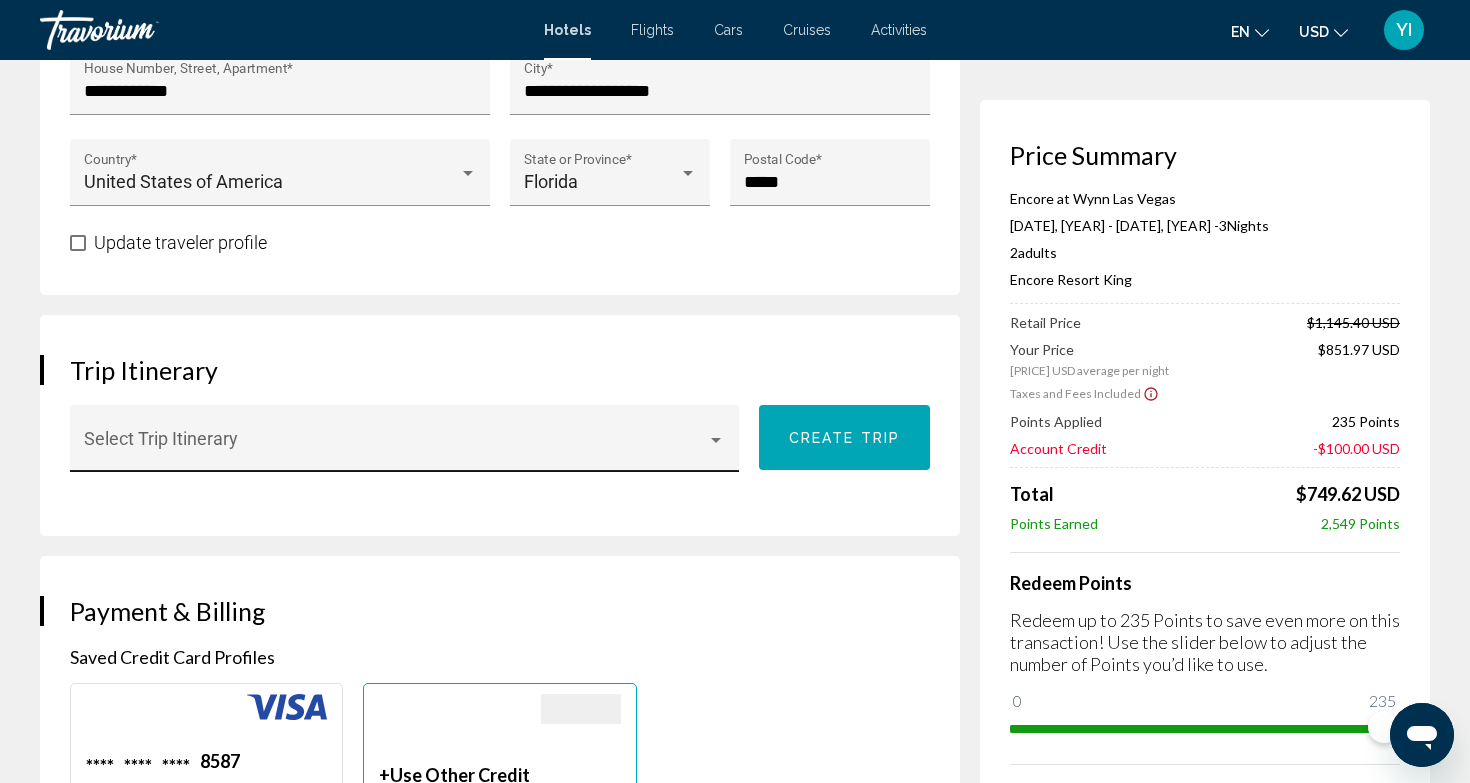 click at bounding box center [396, 448] 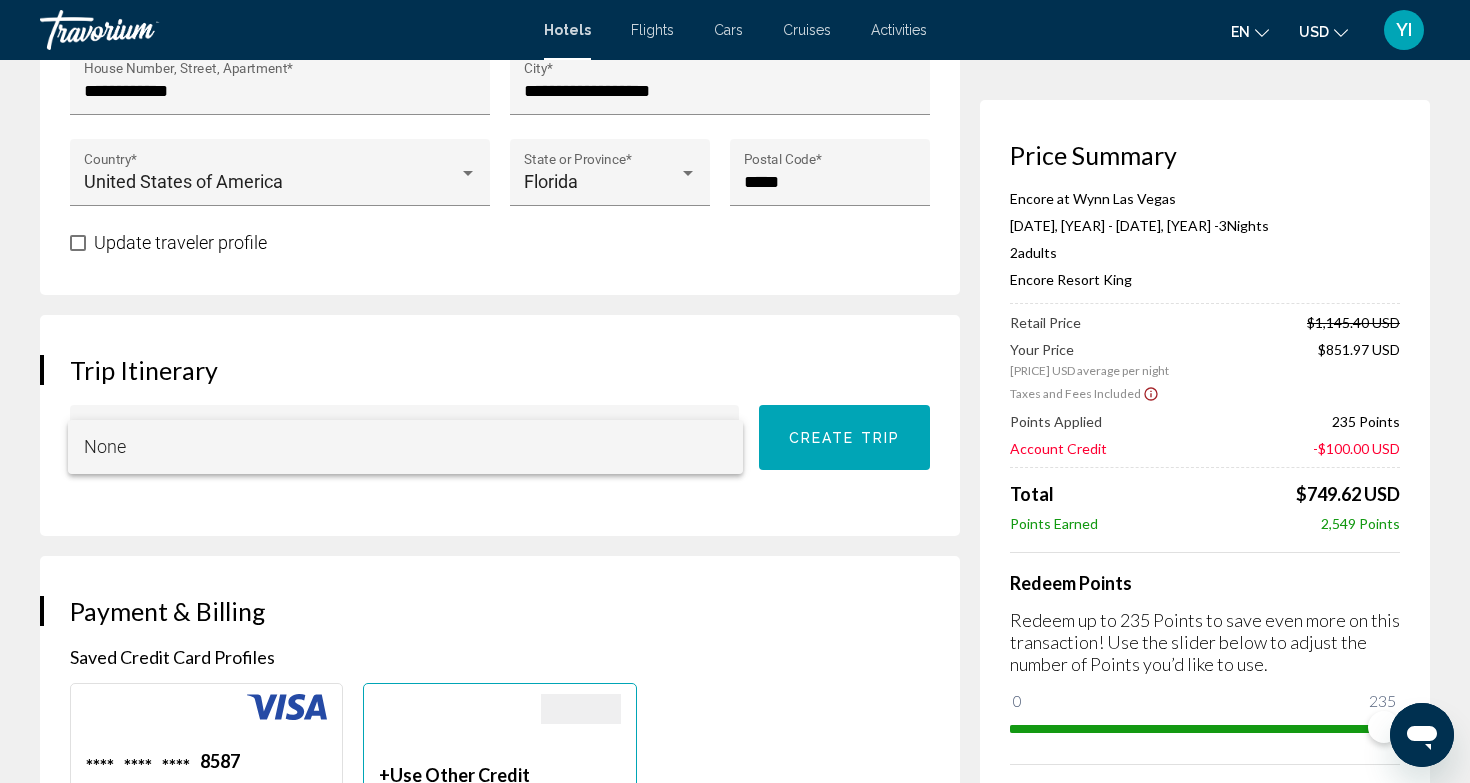 click at bounding box center (735, 391) 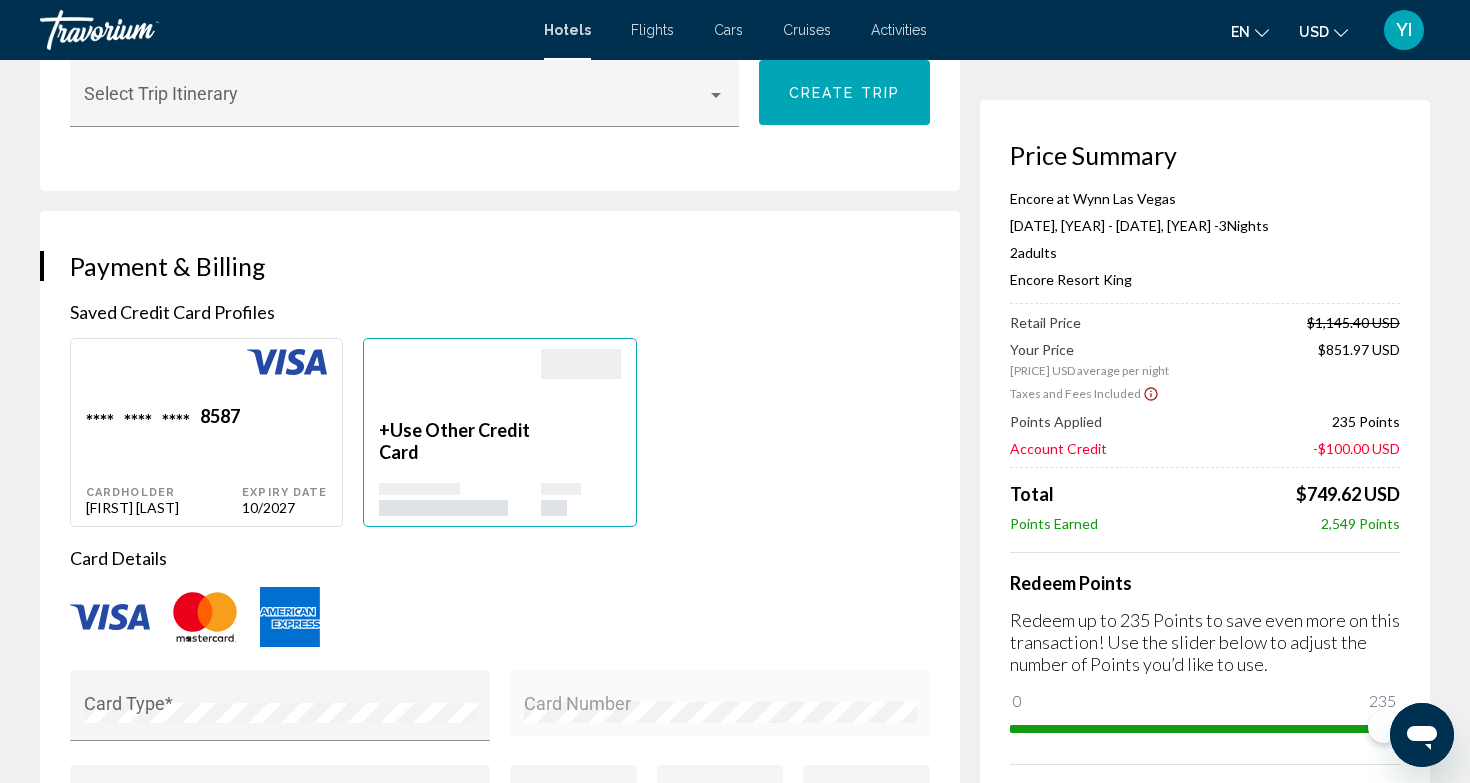 scroll, scrollTop: 1324, scrollLeft: 0, axis: vertical 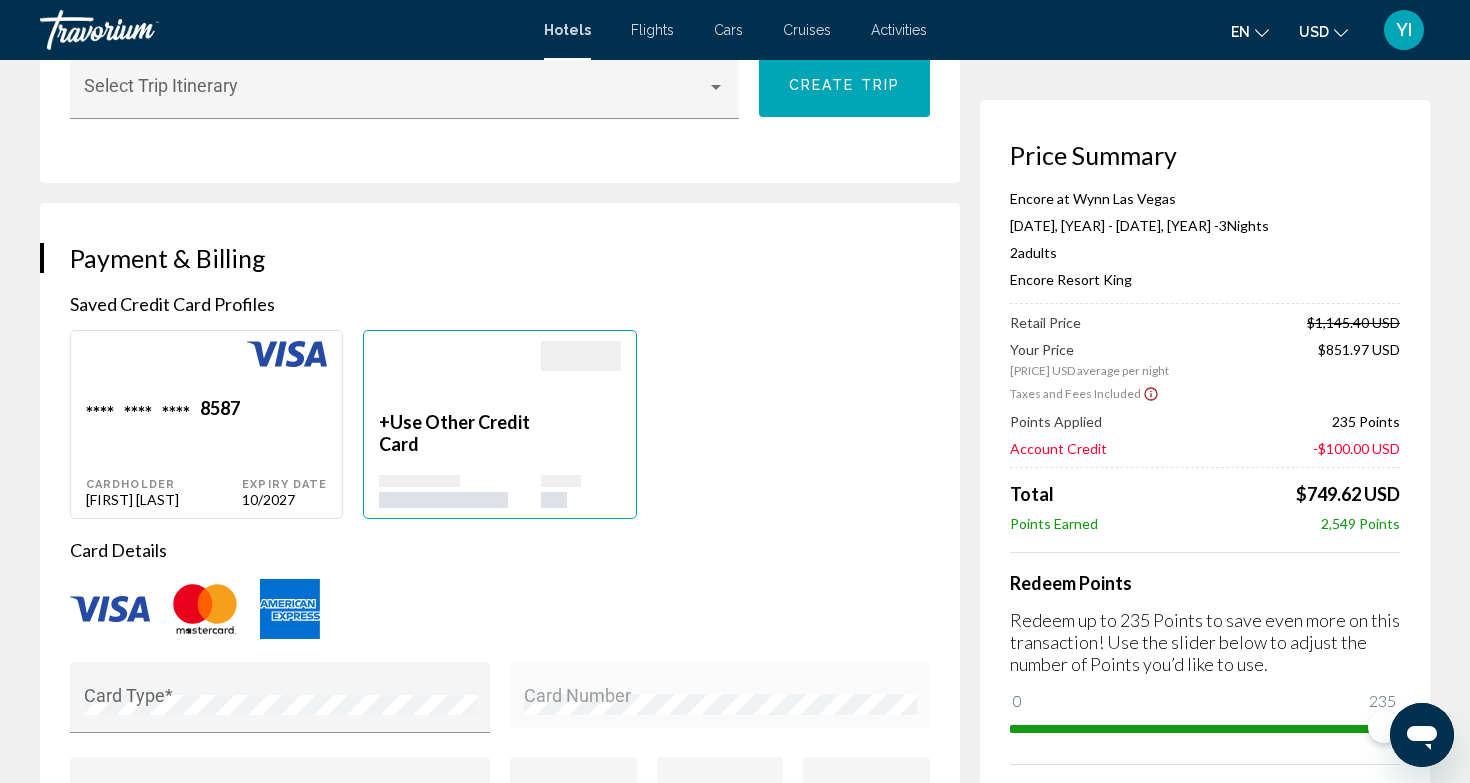 click on "+  Use Other Credit Card" at bounding box center [459, 433] 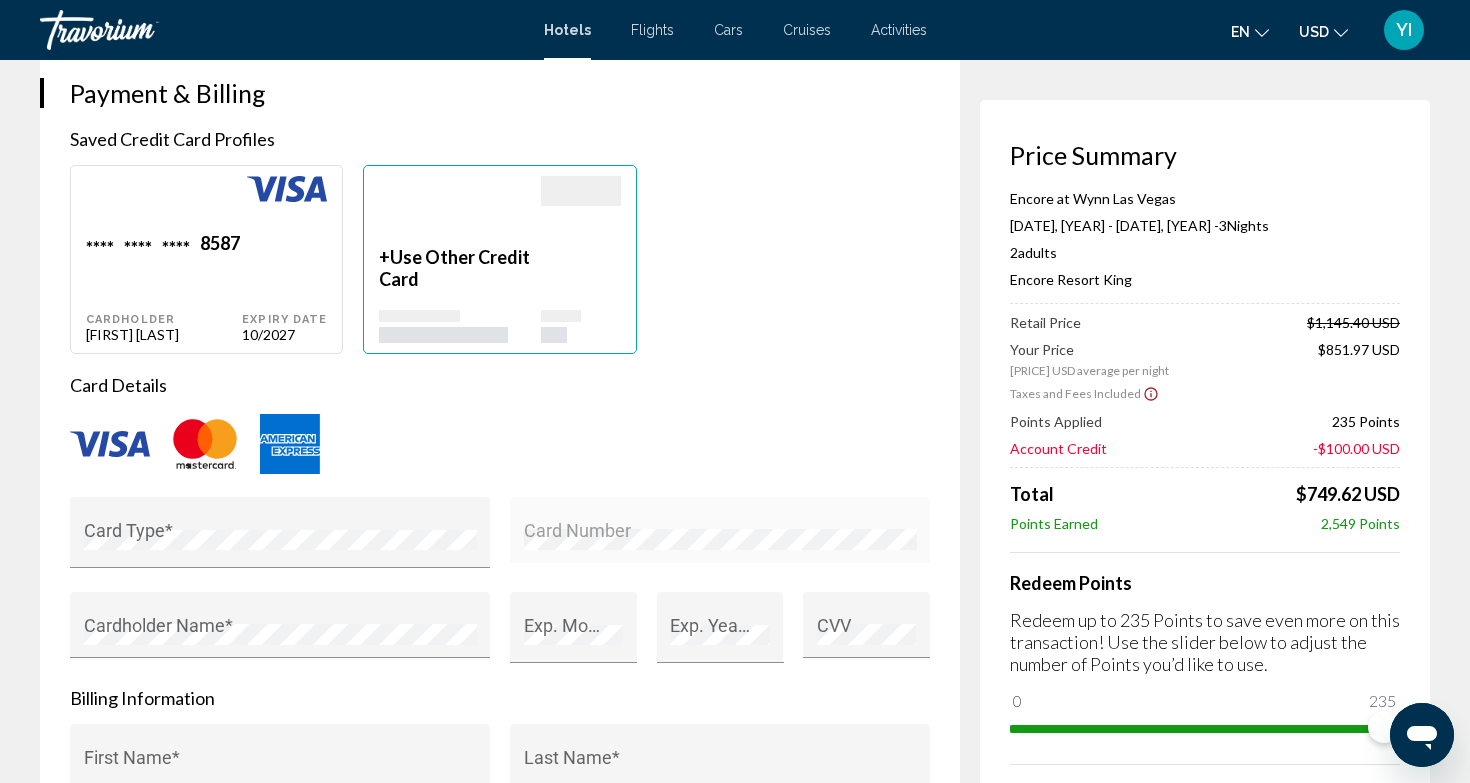 scroll, scrollTop: 1490, scrollLeft: 0, axis: vertical 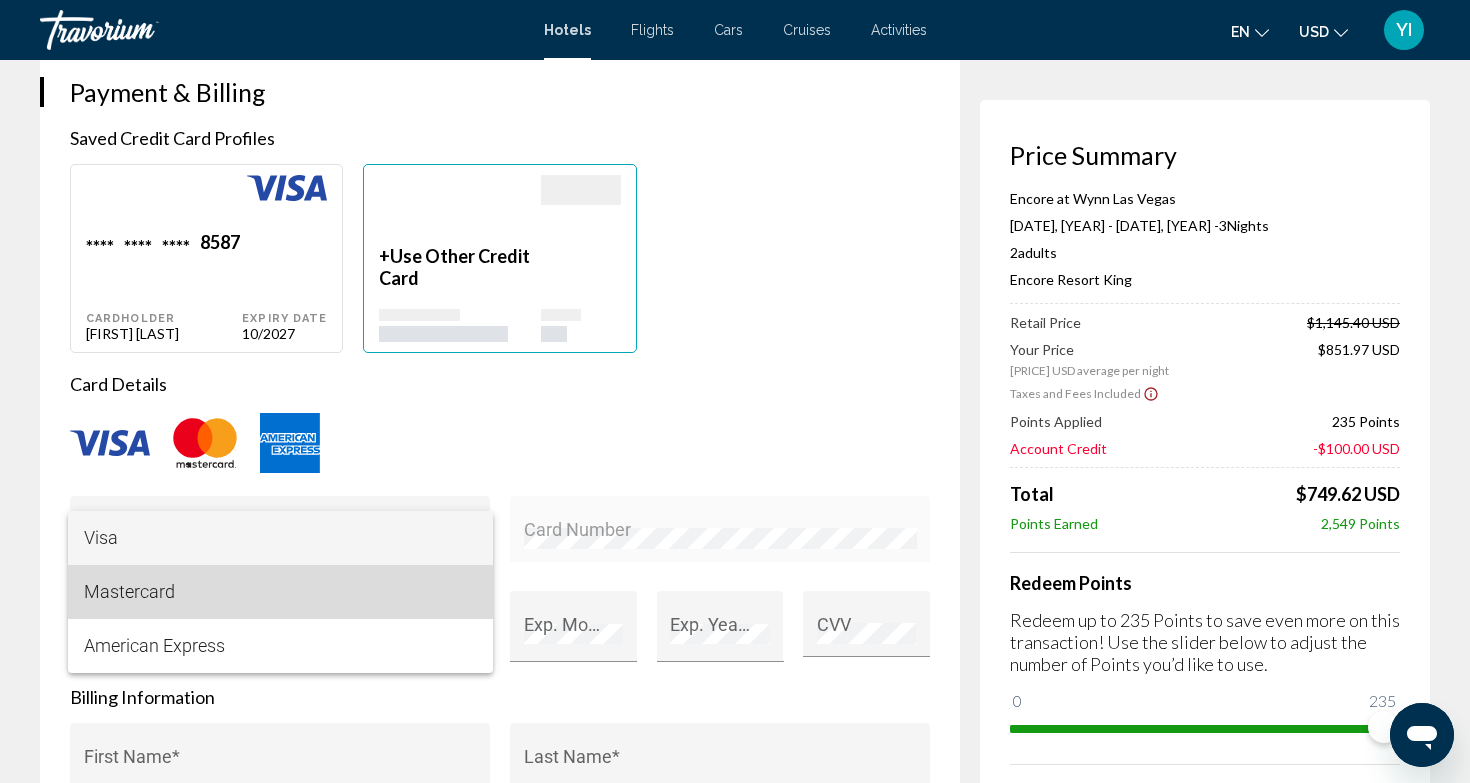 click on "Mastercard" at bounding box center (280, 592) 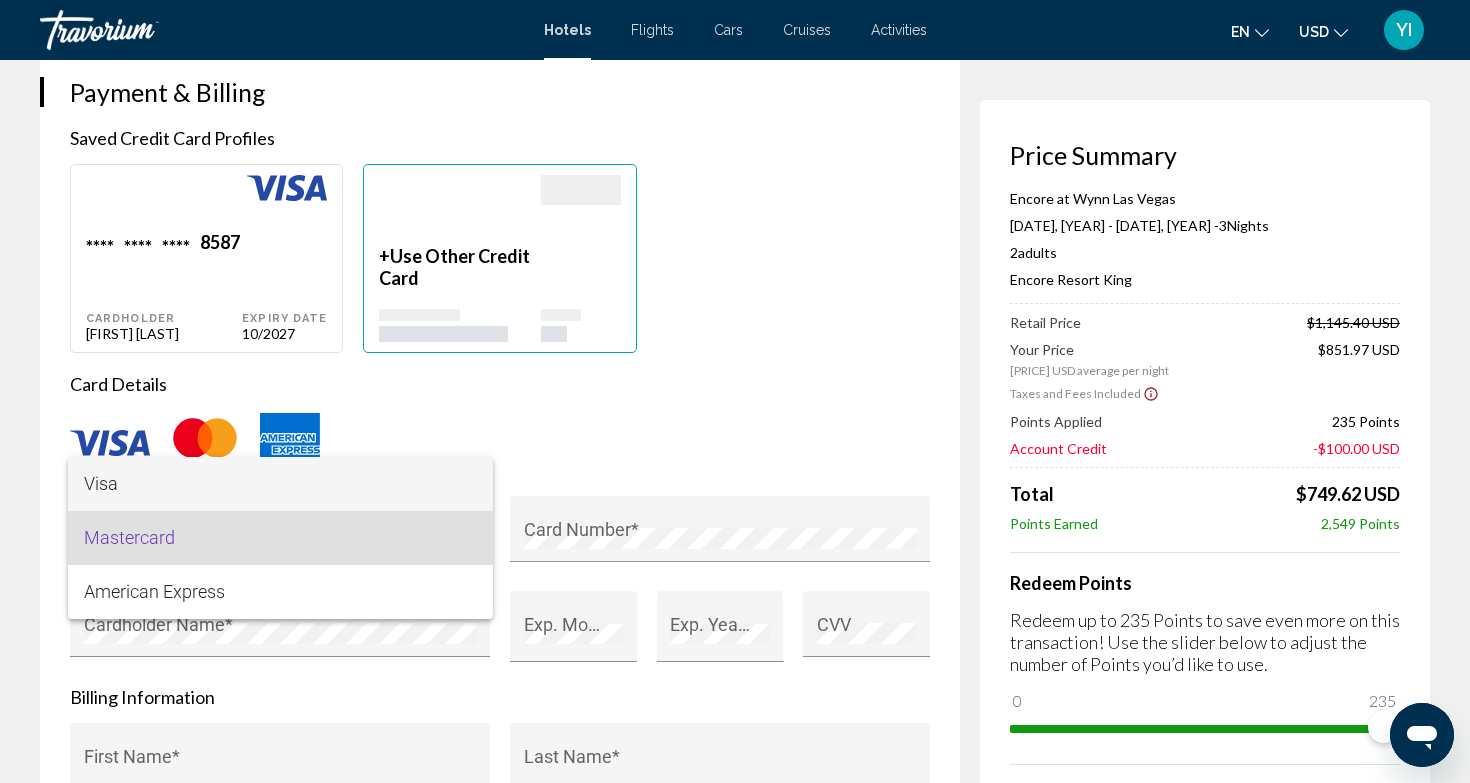 click on "Visa" at bounding box center [280, 484] 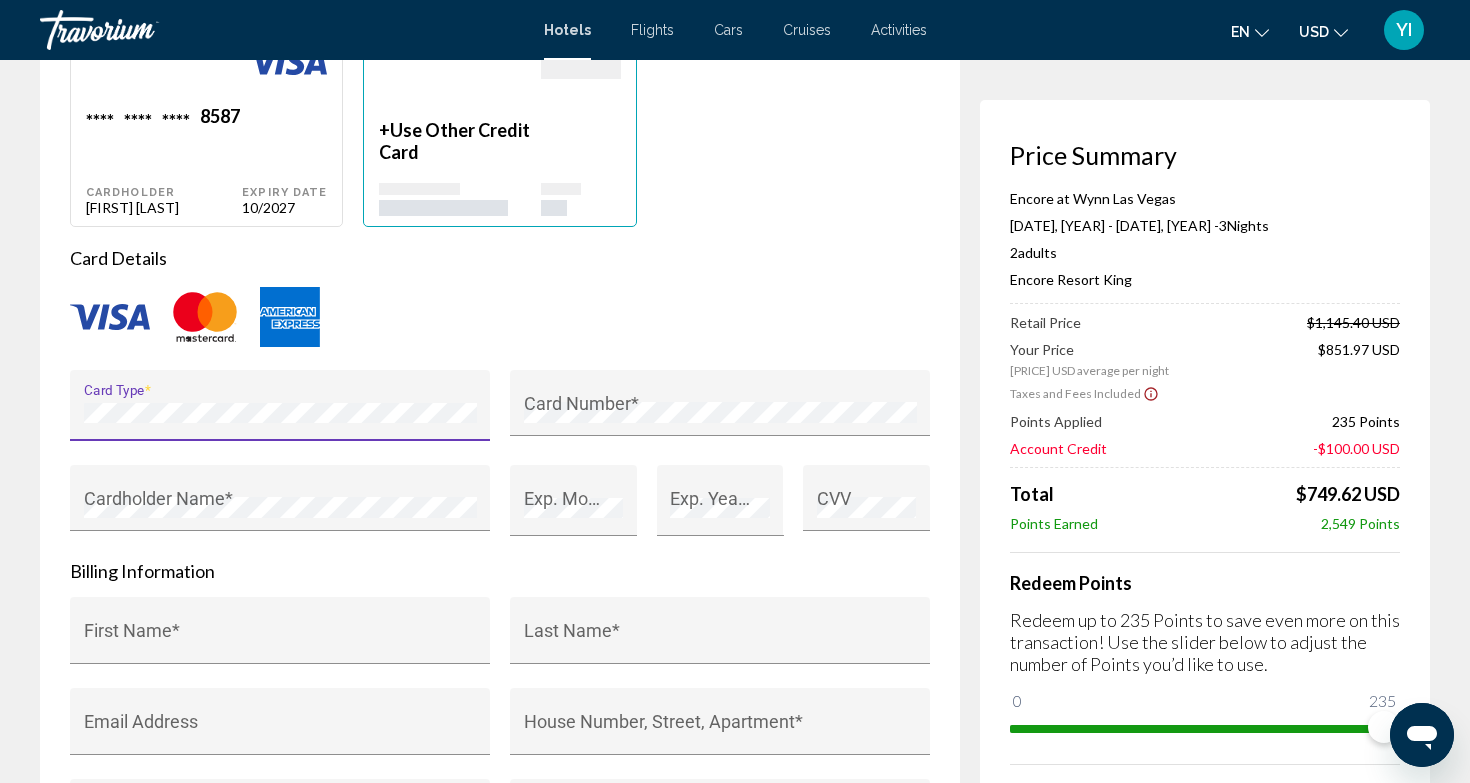 scroll, scrollTop: 1618, scrollLeft: 0, axis: vertical 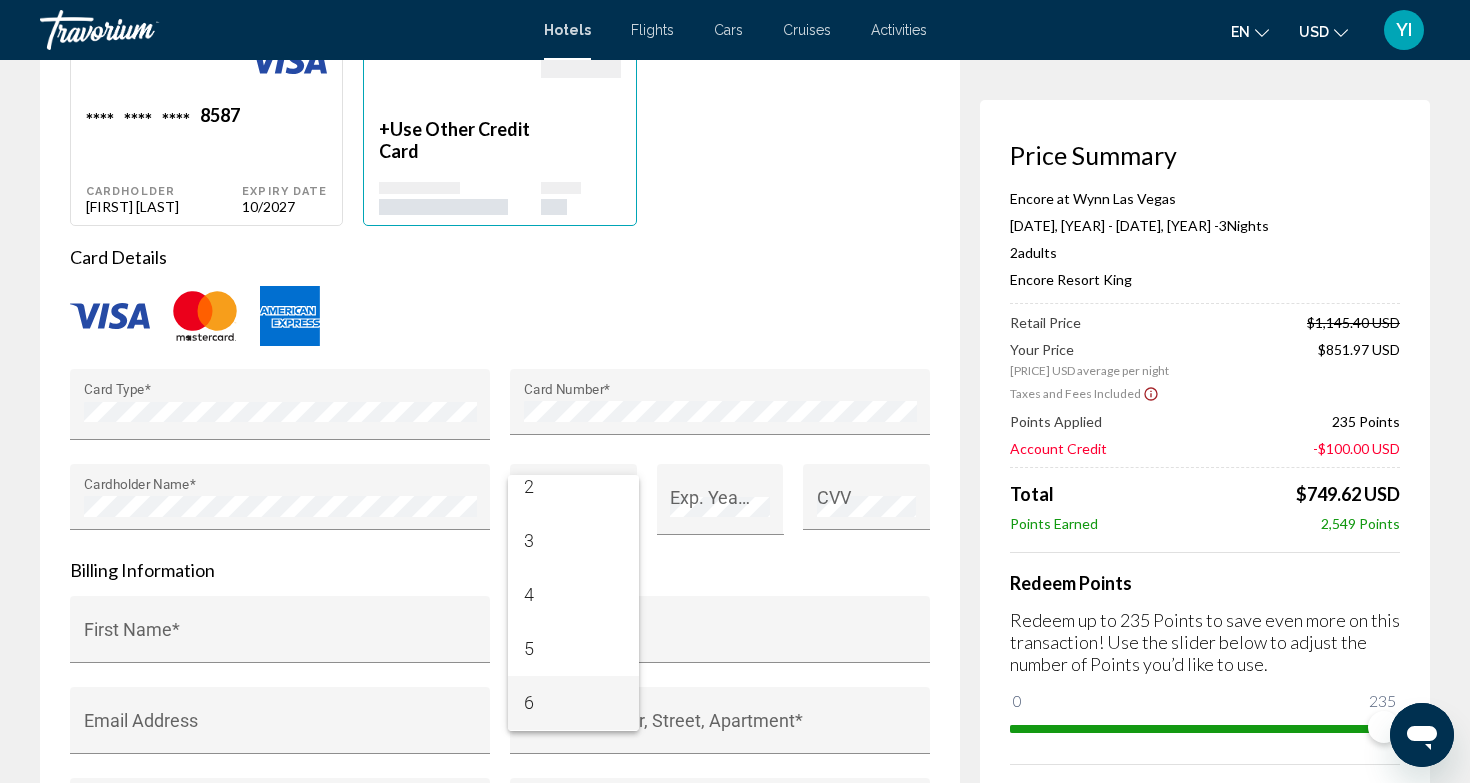click on "6" at bounding box center [574, 703] 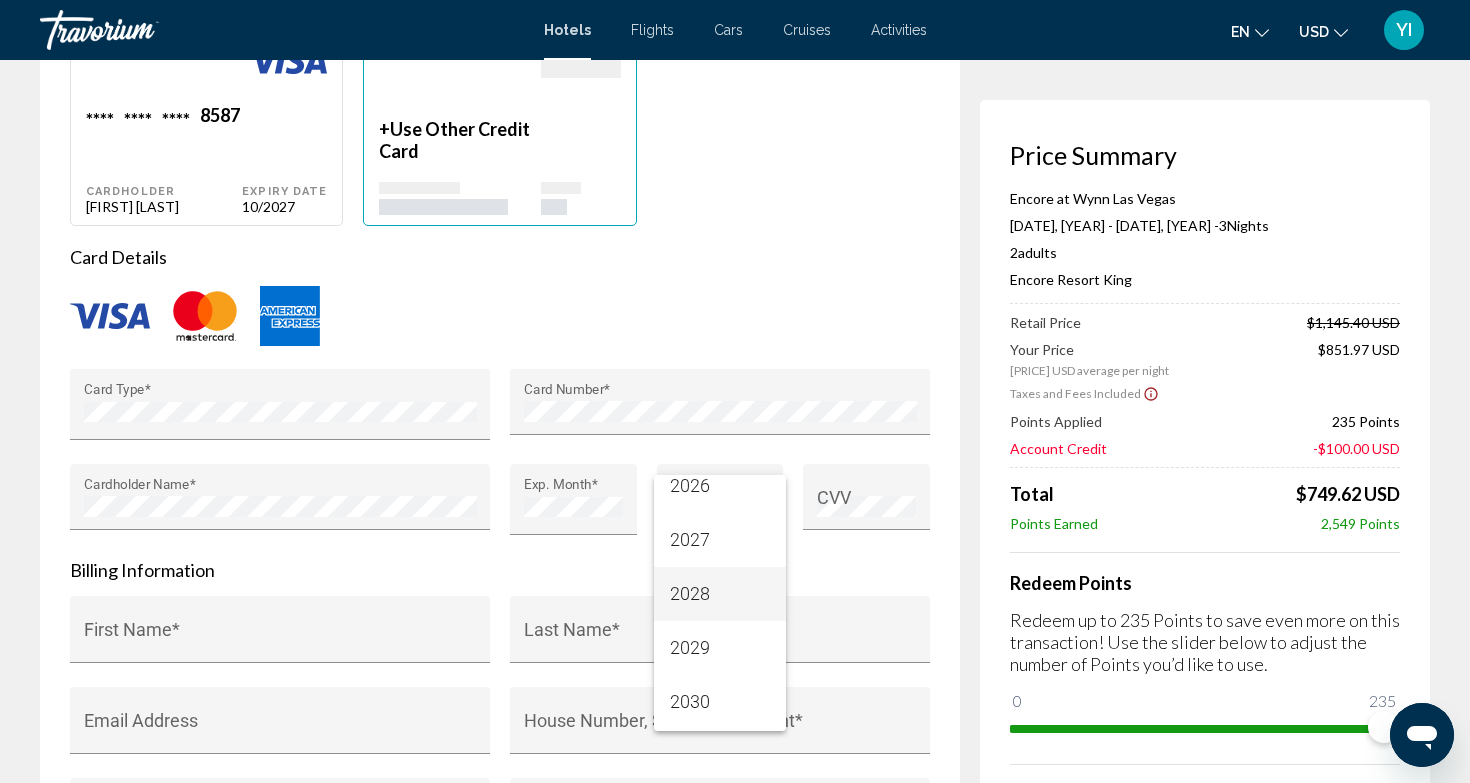scroll, scrollTop: 69, scrollLeft: 0, axis: vertical 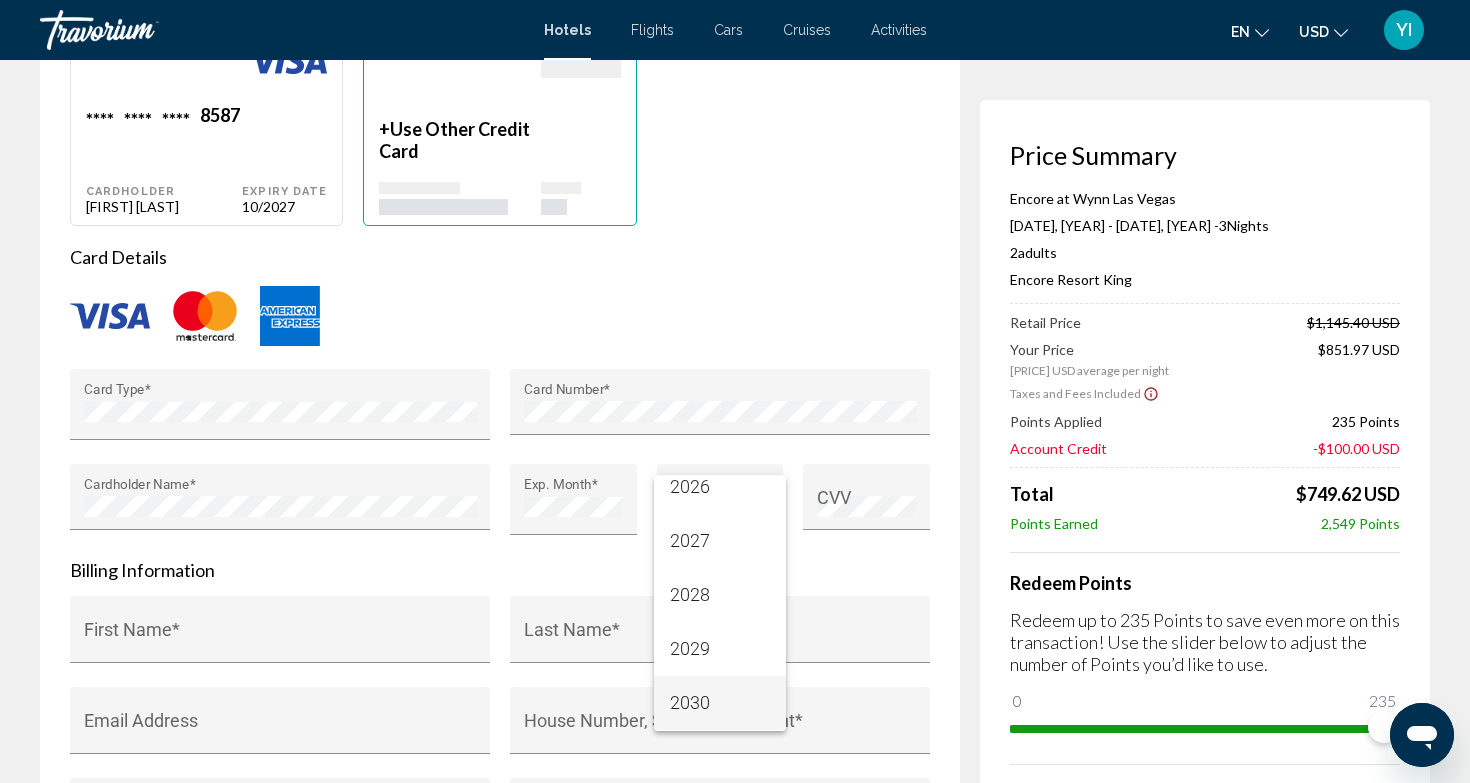 click on "2030" at bounding box center [720, 703] 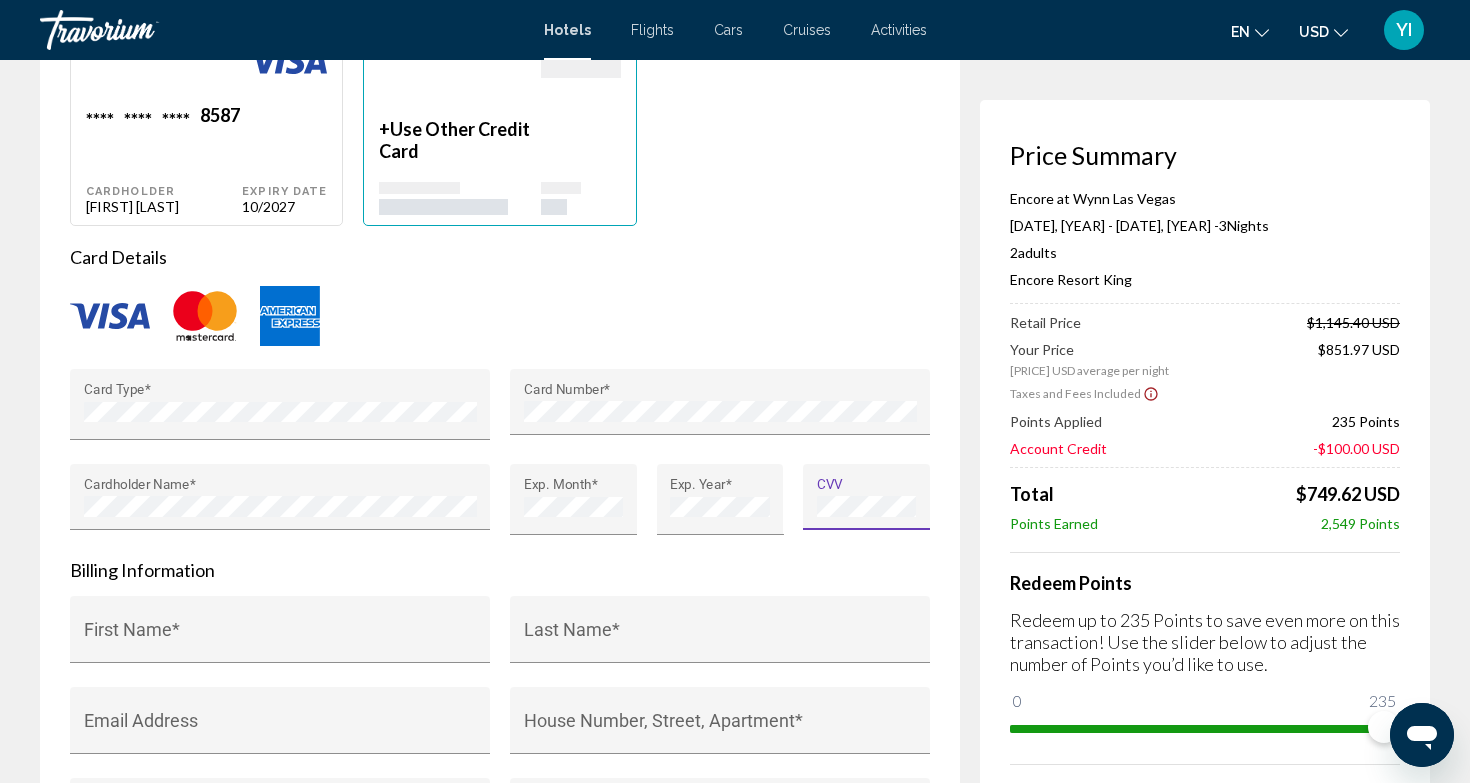 click on "CVV" at bounding box center [866, 509] 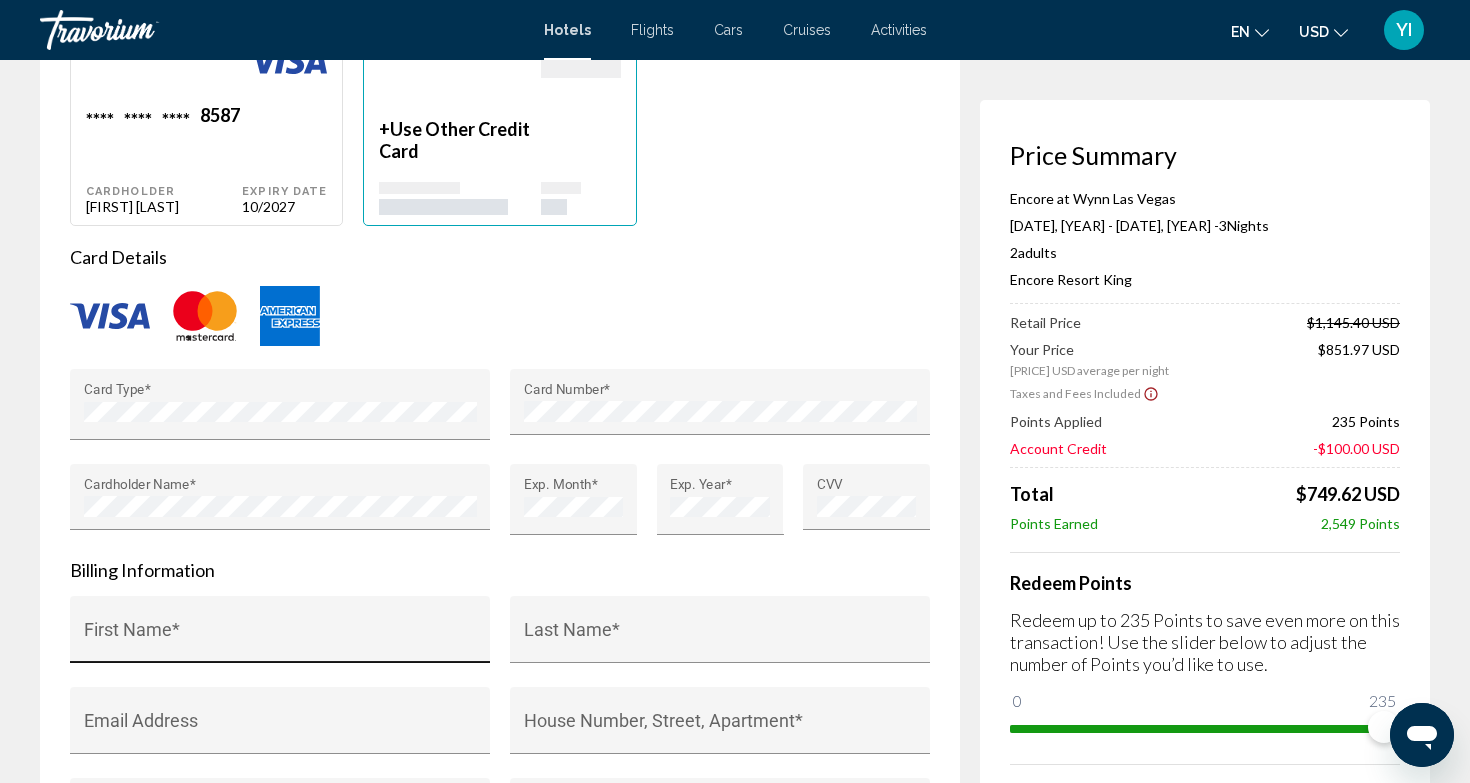 click on "First Name  *" at bounding box center (280, 635) 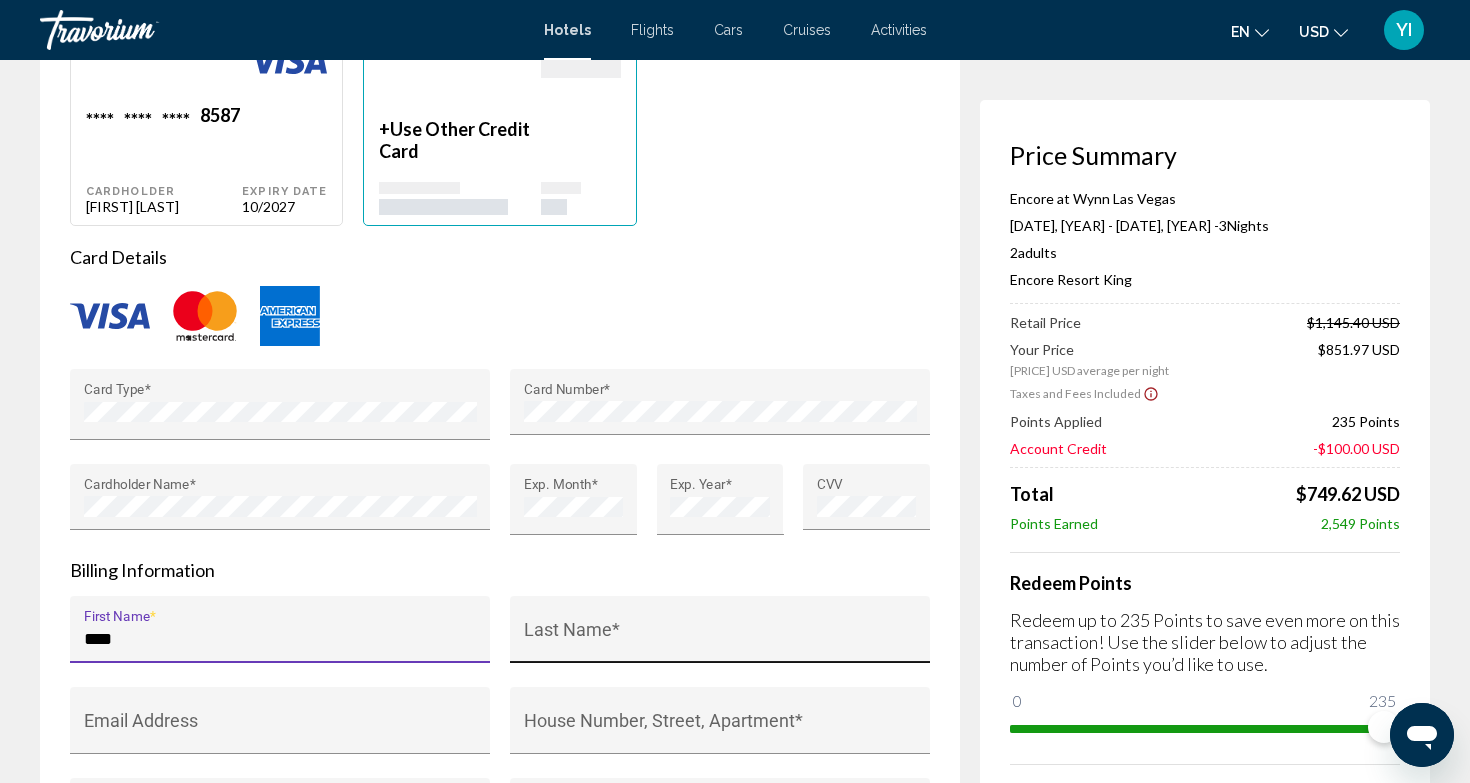 type on "****" 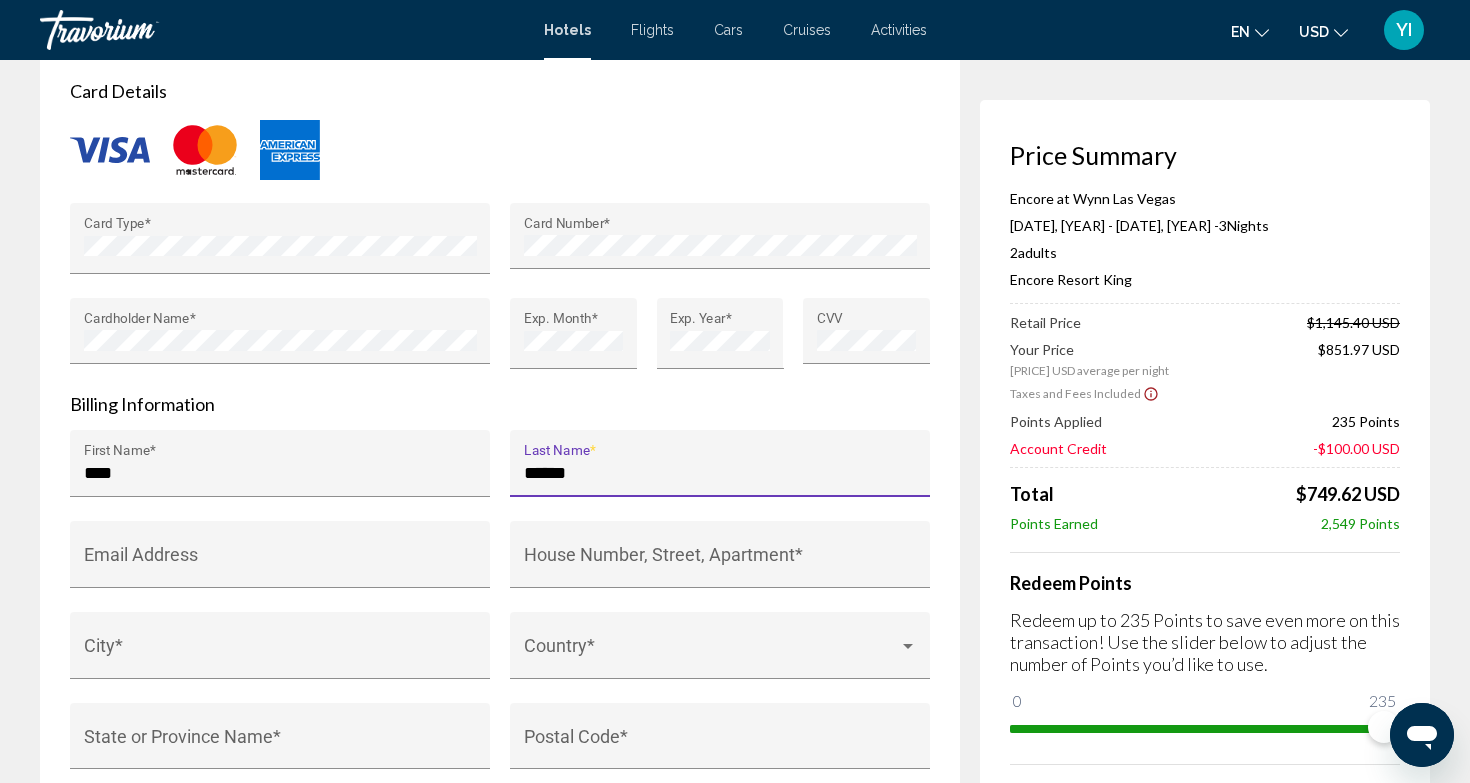 scroll, scrollTop: 1810, scrollLeft: 0, axis: vertical 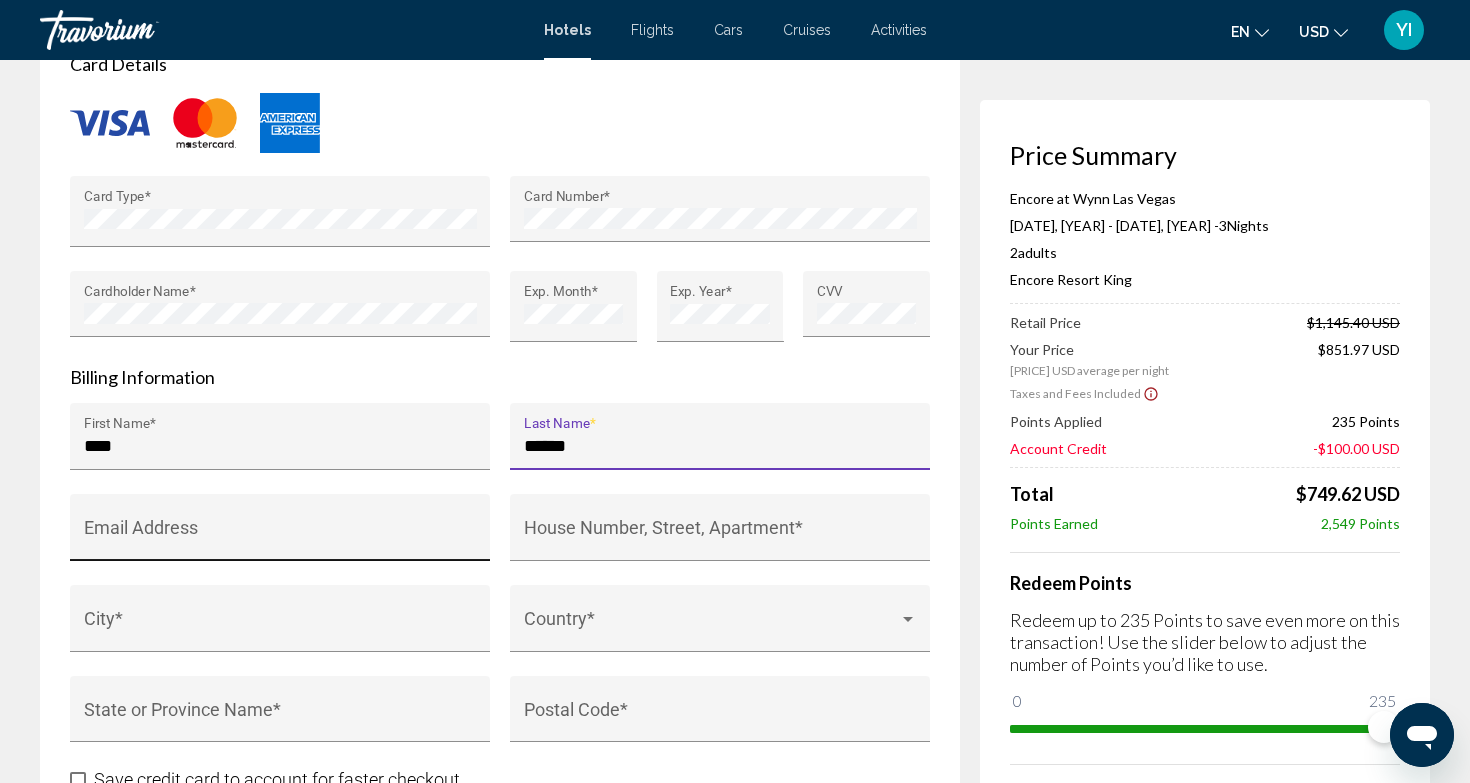 type on "******" 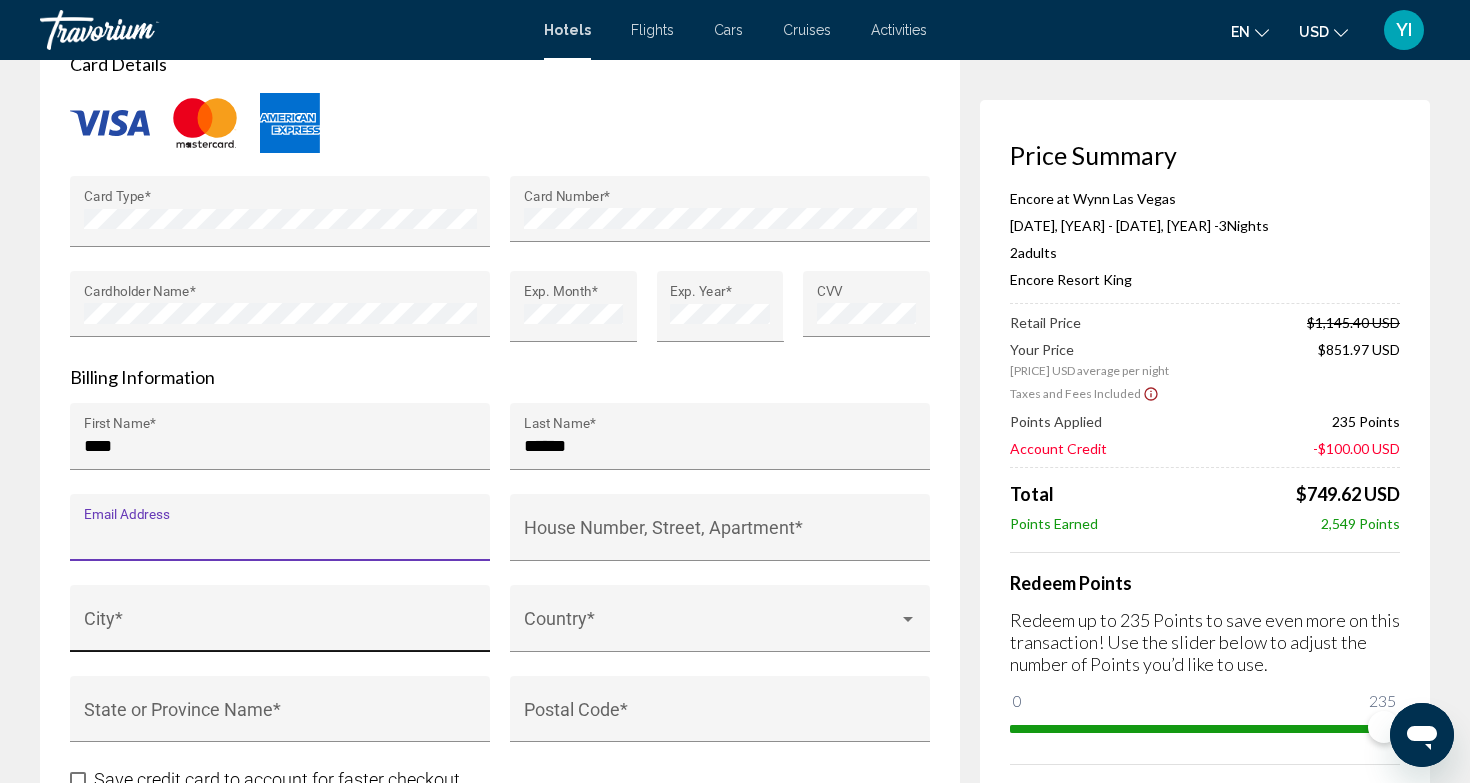 paste on "**********" 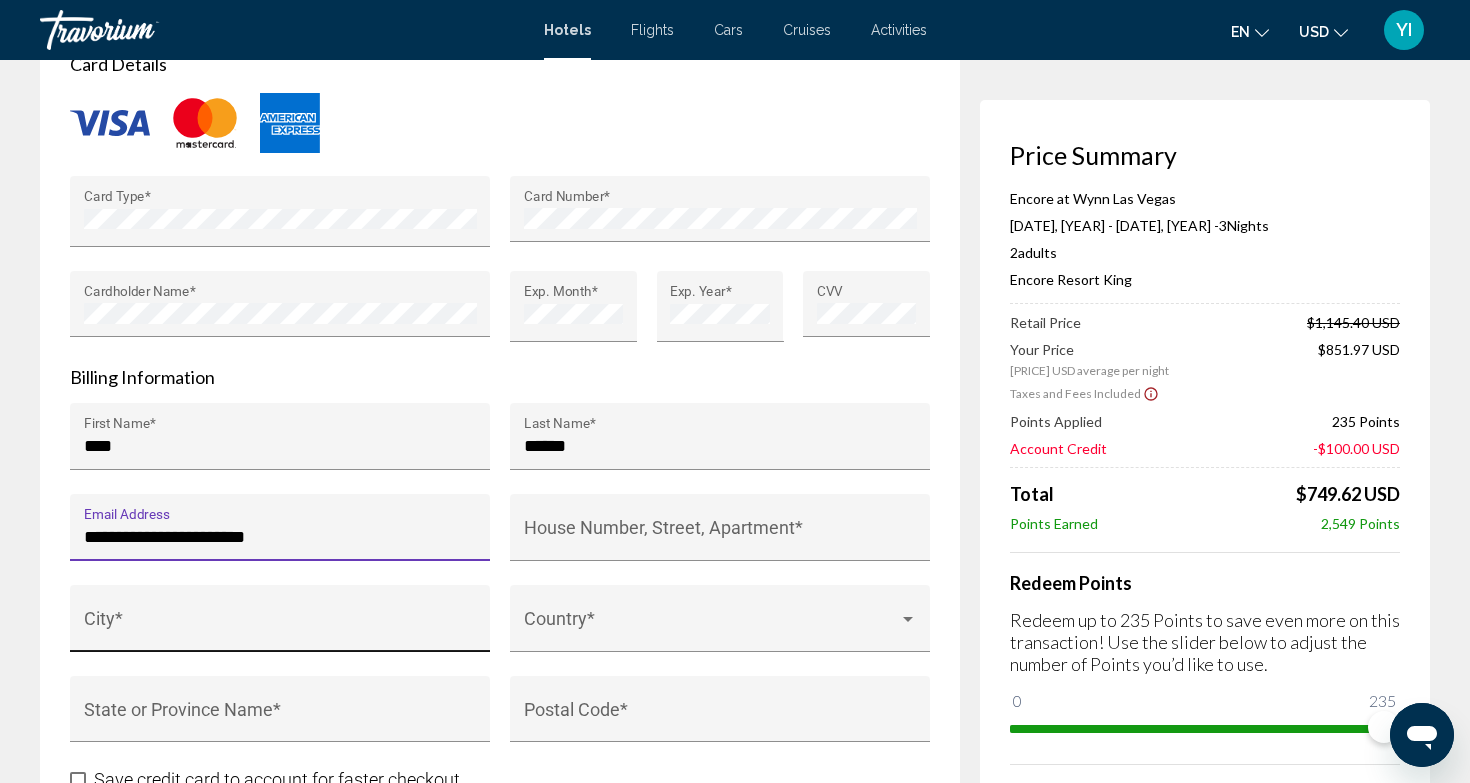 type on "**********" 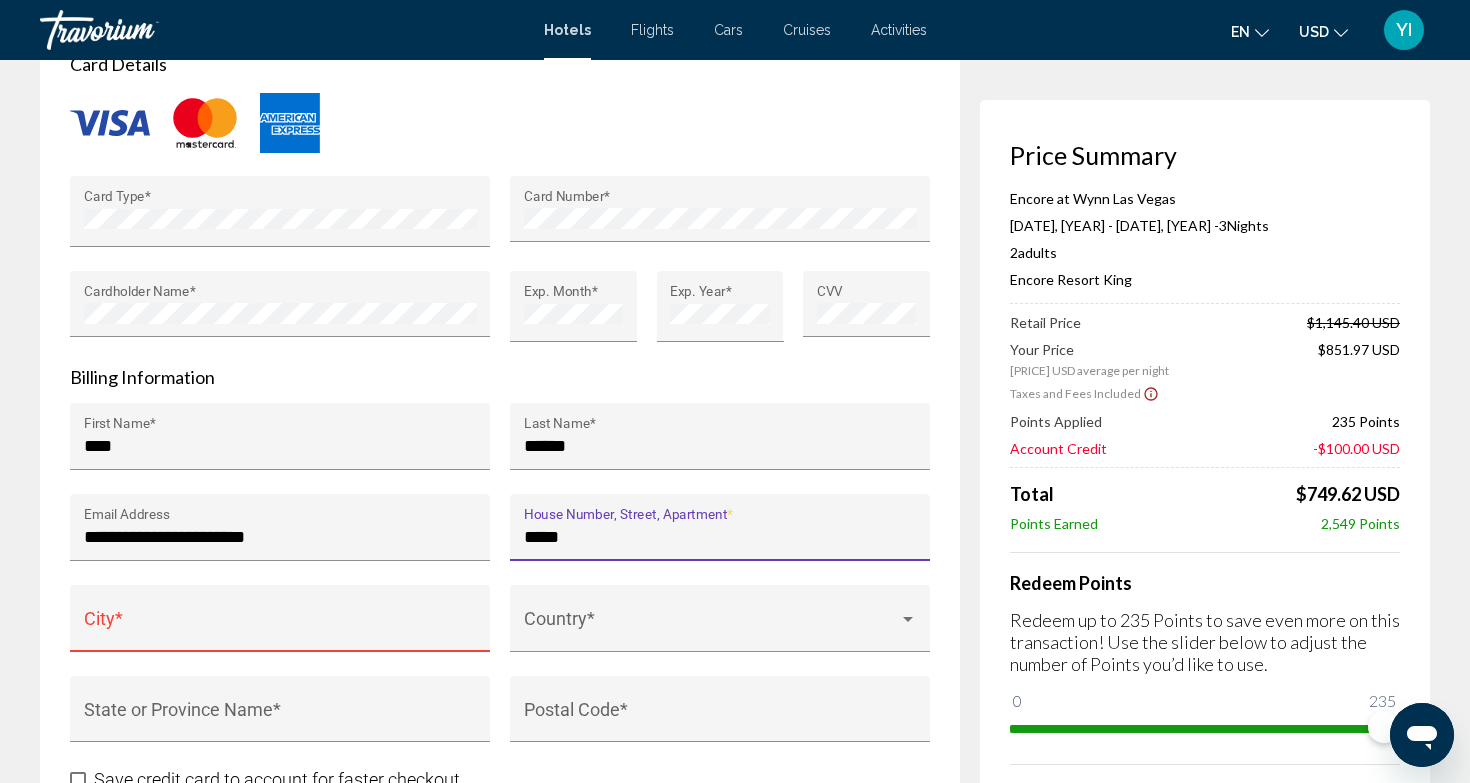 type on "******" 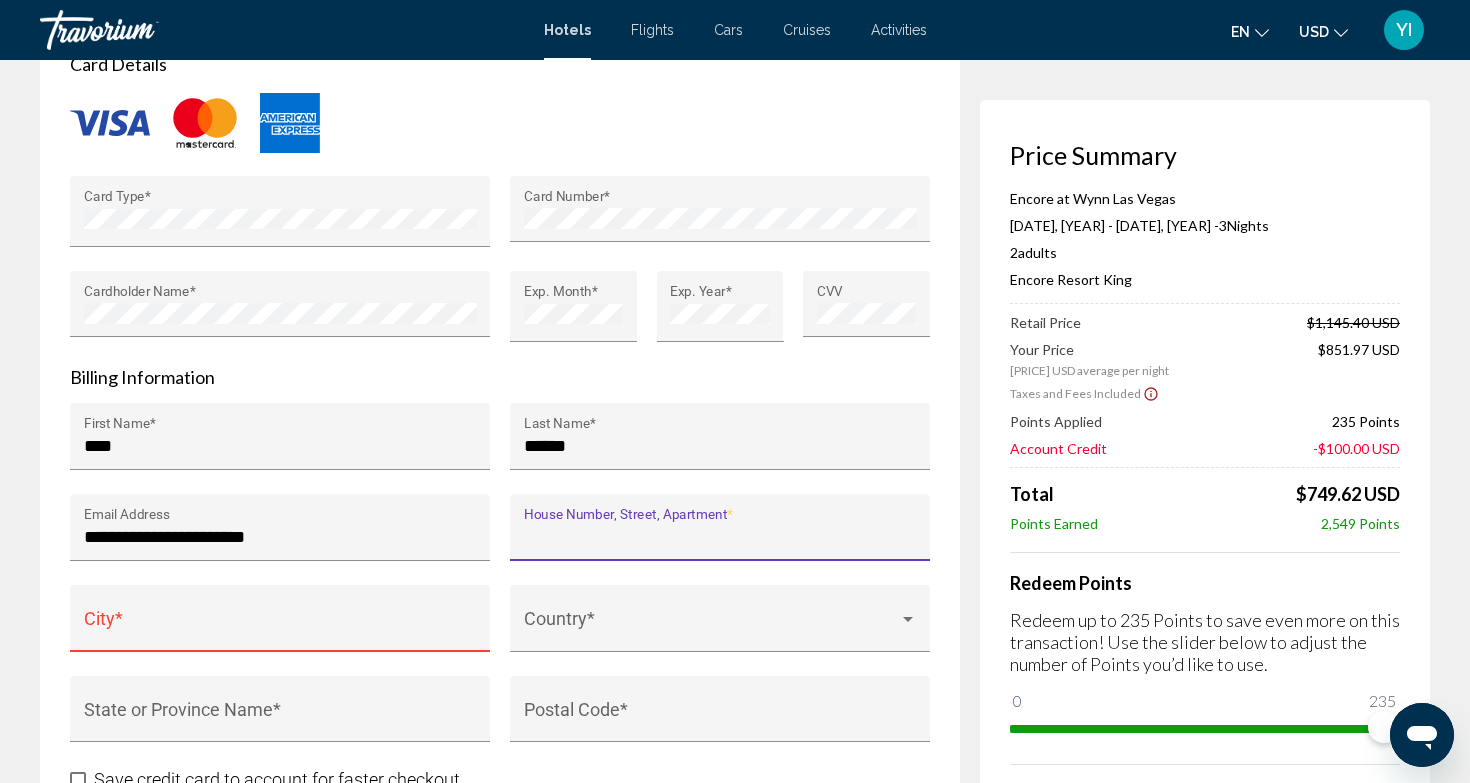 type on "**********" 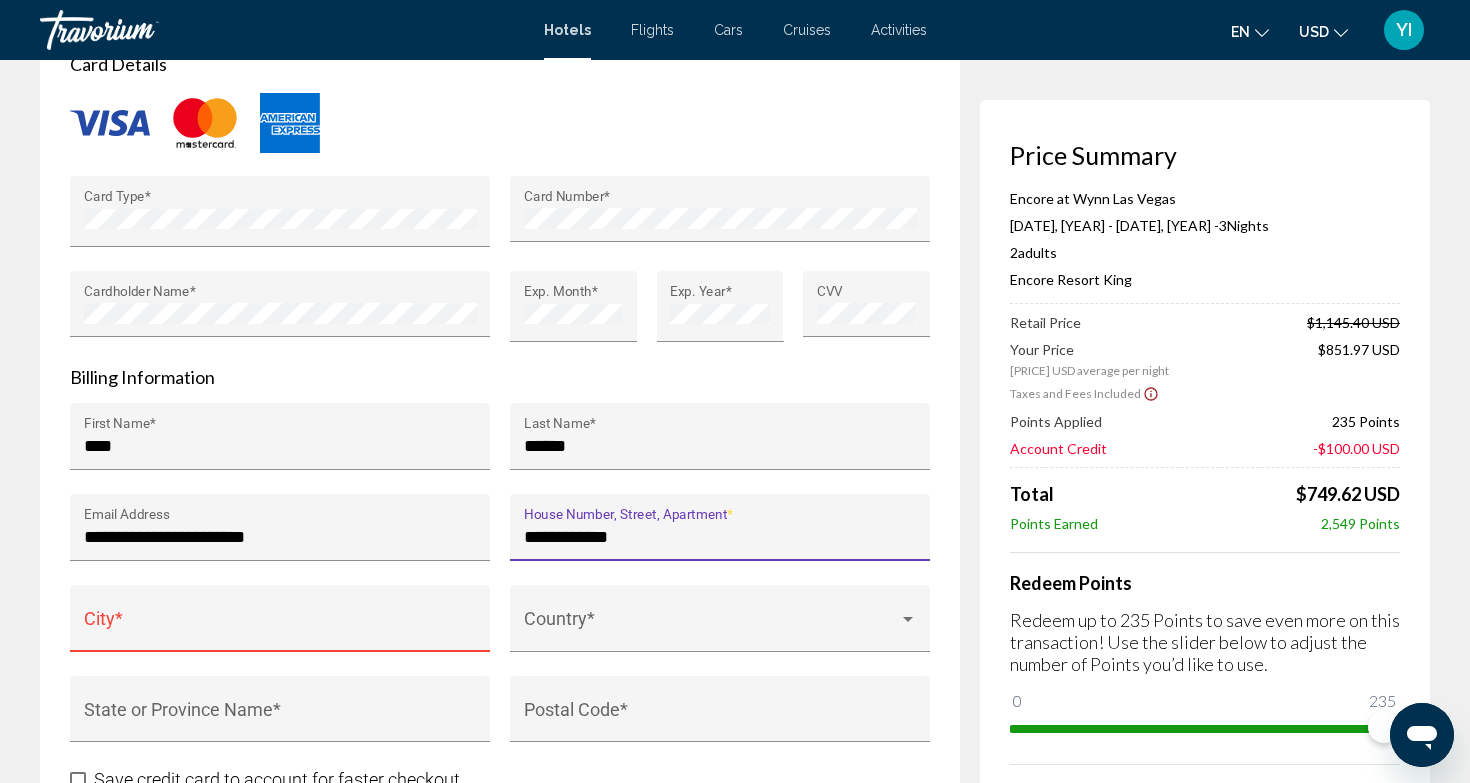 type on "**********" 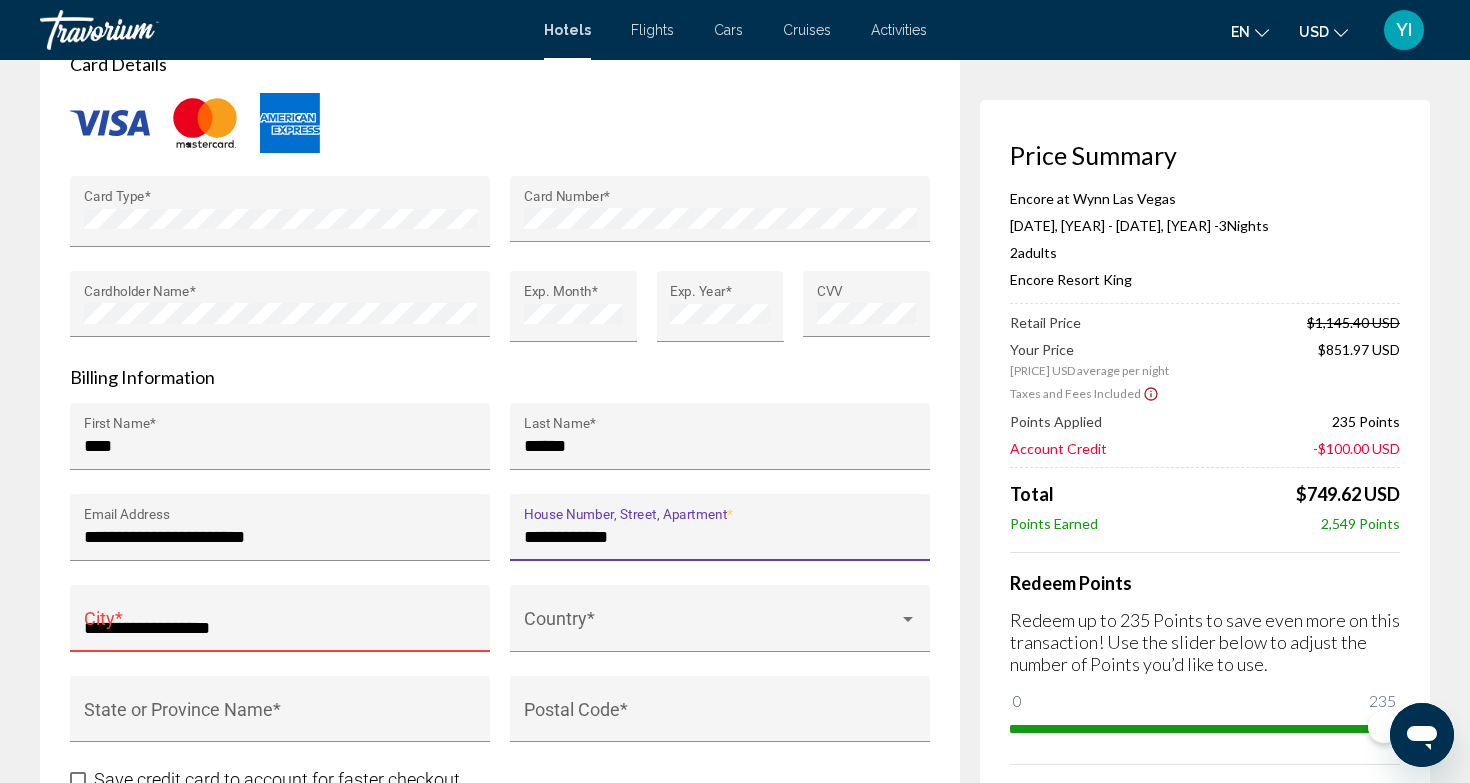 type on "**" 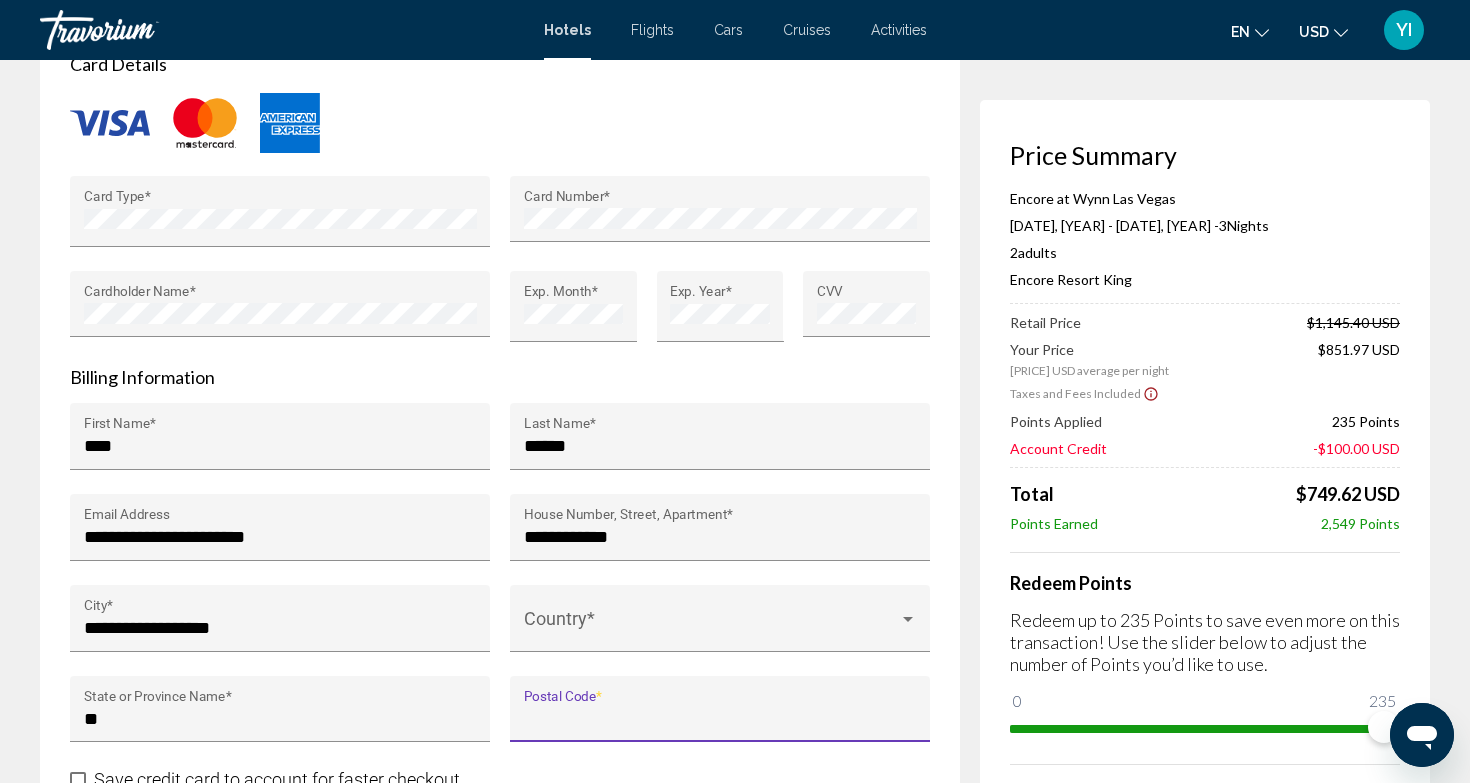 type on "*****" 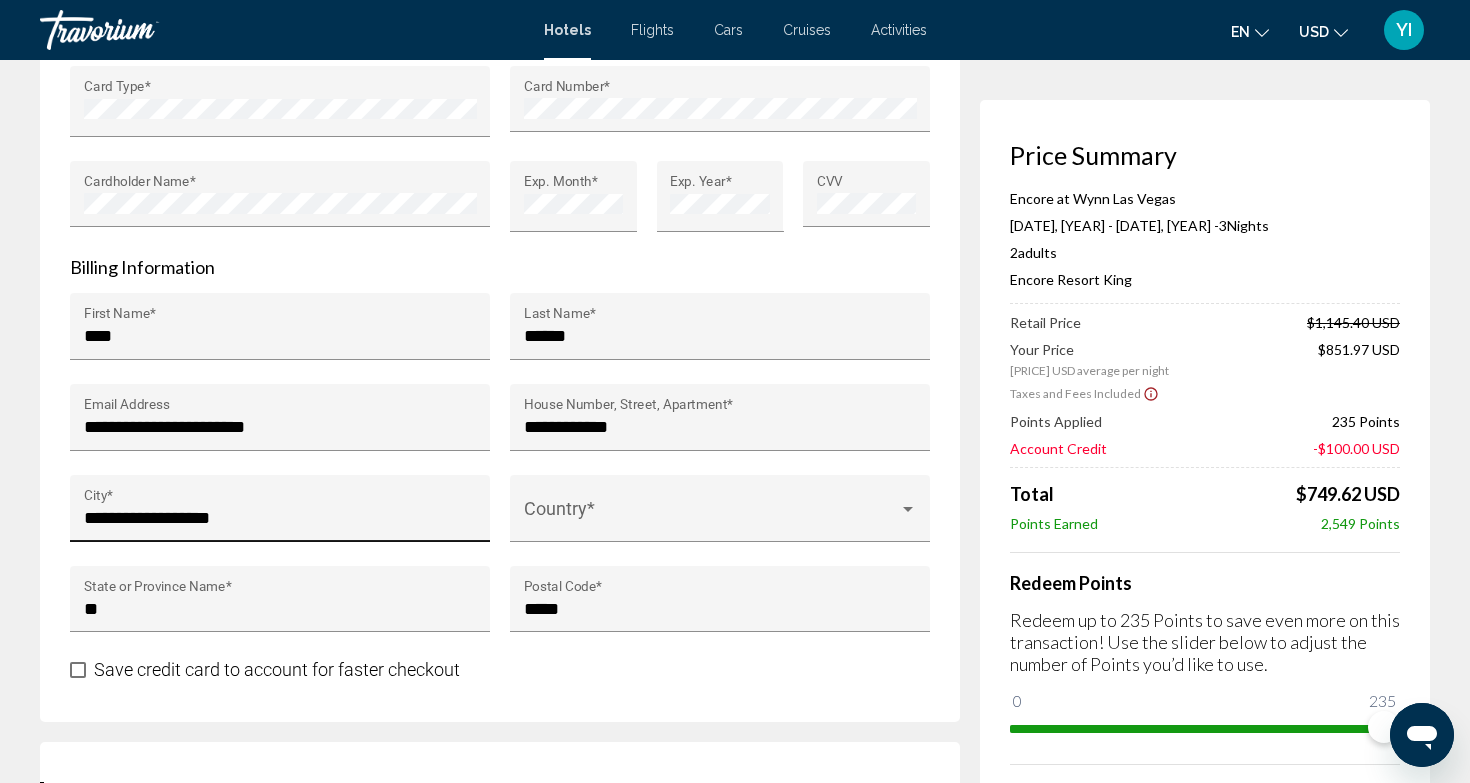 scroll, scrollTop: 1985, scrollLeft: 0, axis: vertical 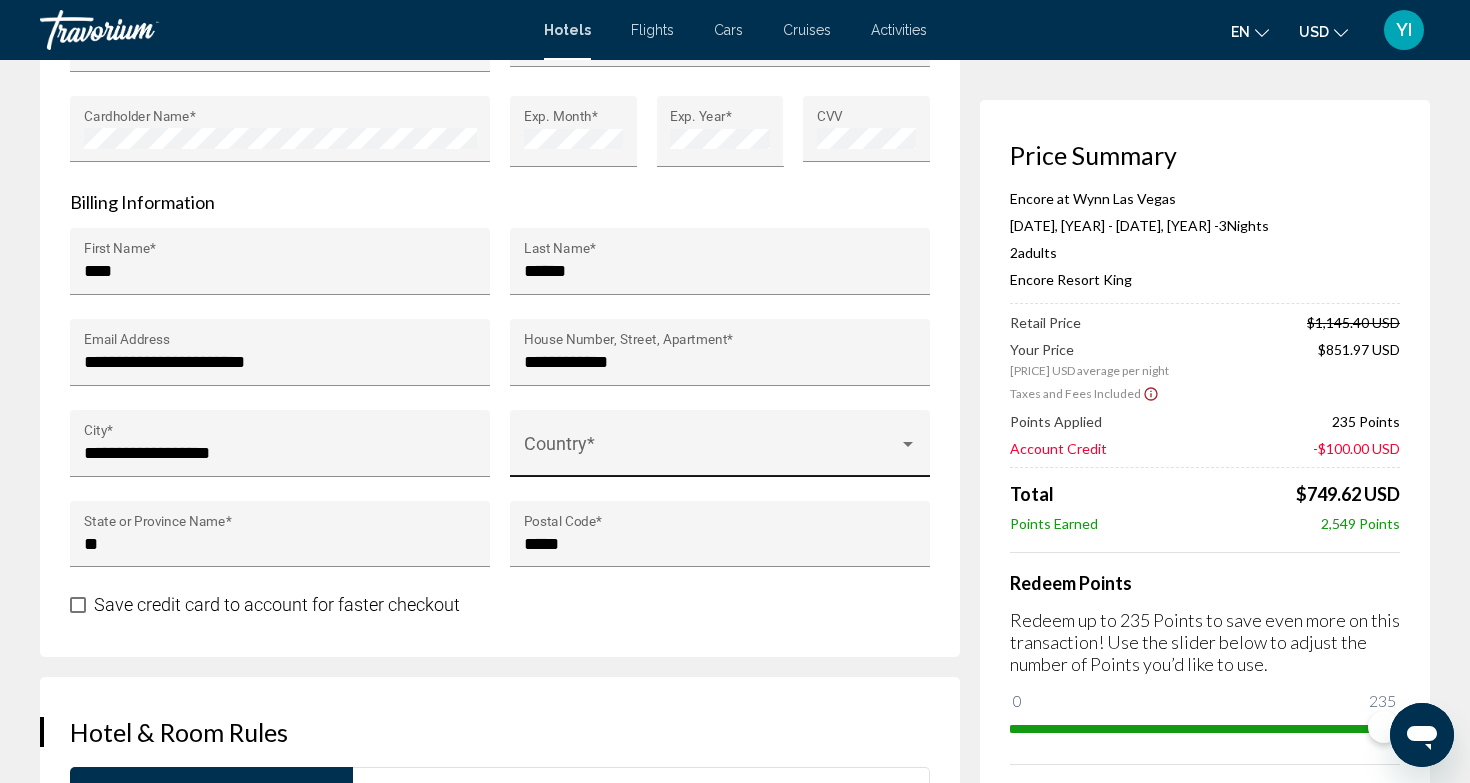 click at bounding box center (711, 453) 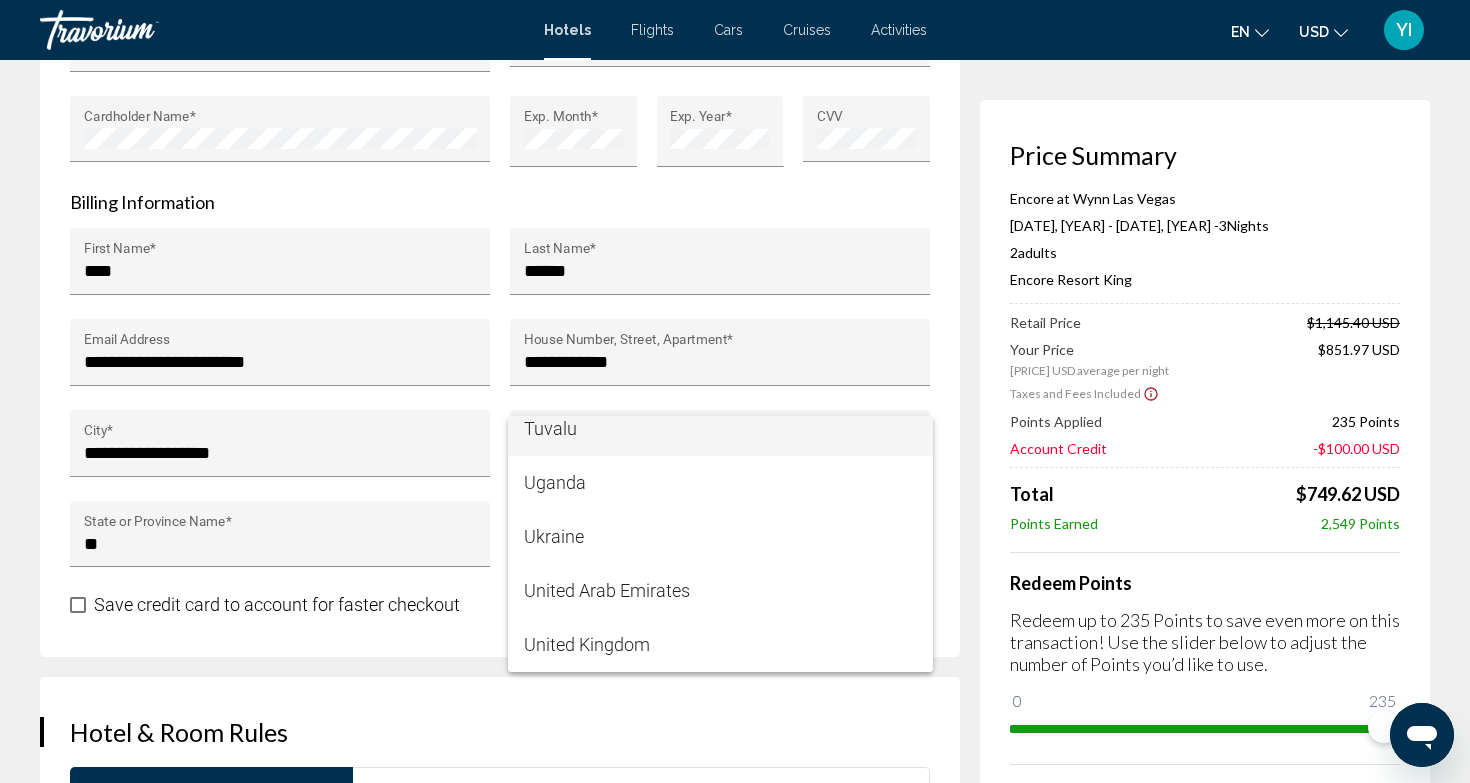 scroll, scrollTop: 12866, scrollLeft: 0, axis: vertical 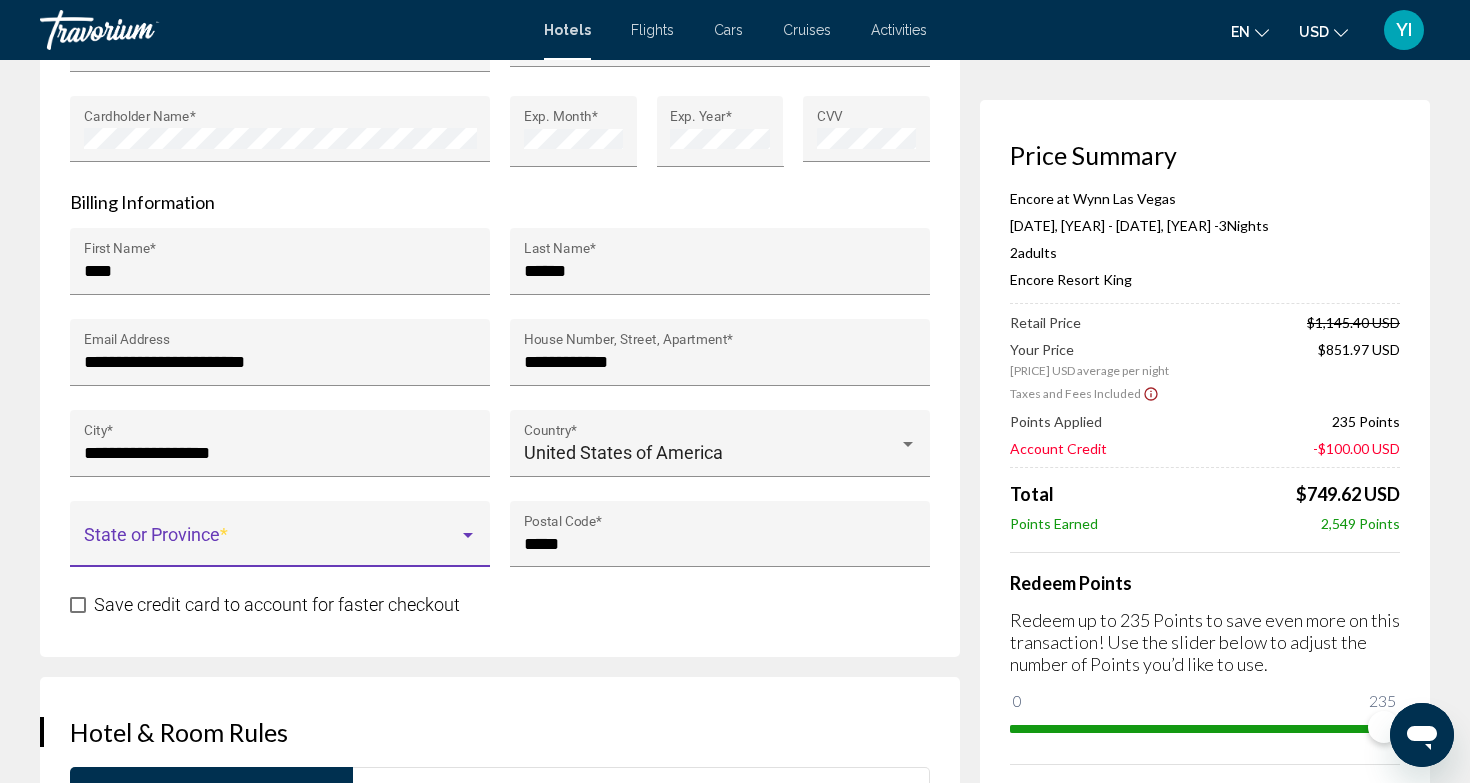 click at bounding box center [271, 544] 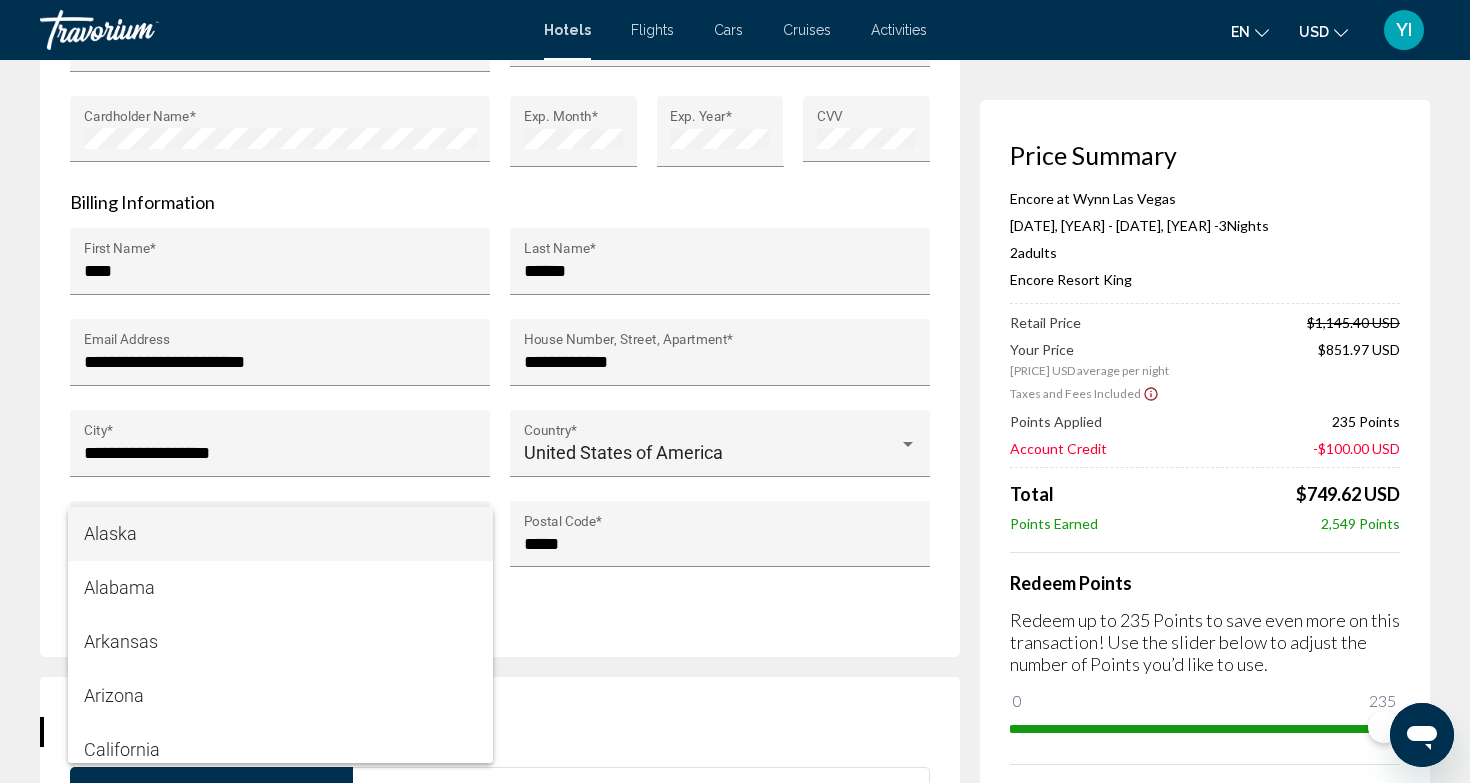 scroll, scrollTop: 284, scrollLeft: 0, axis: vertical 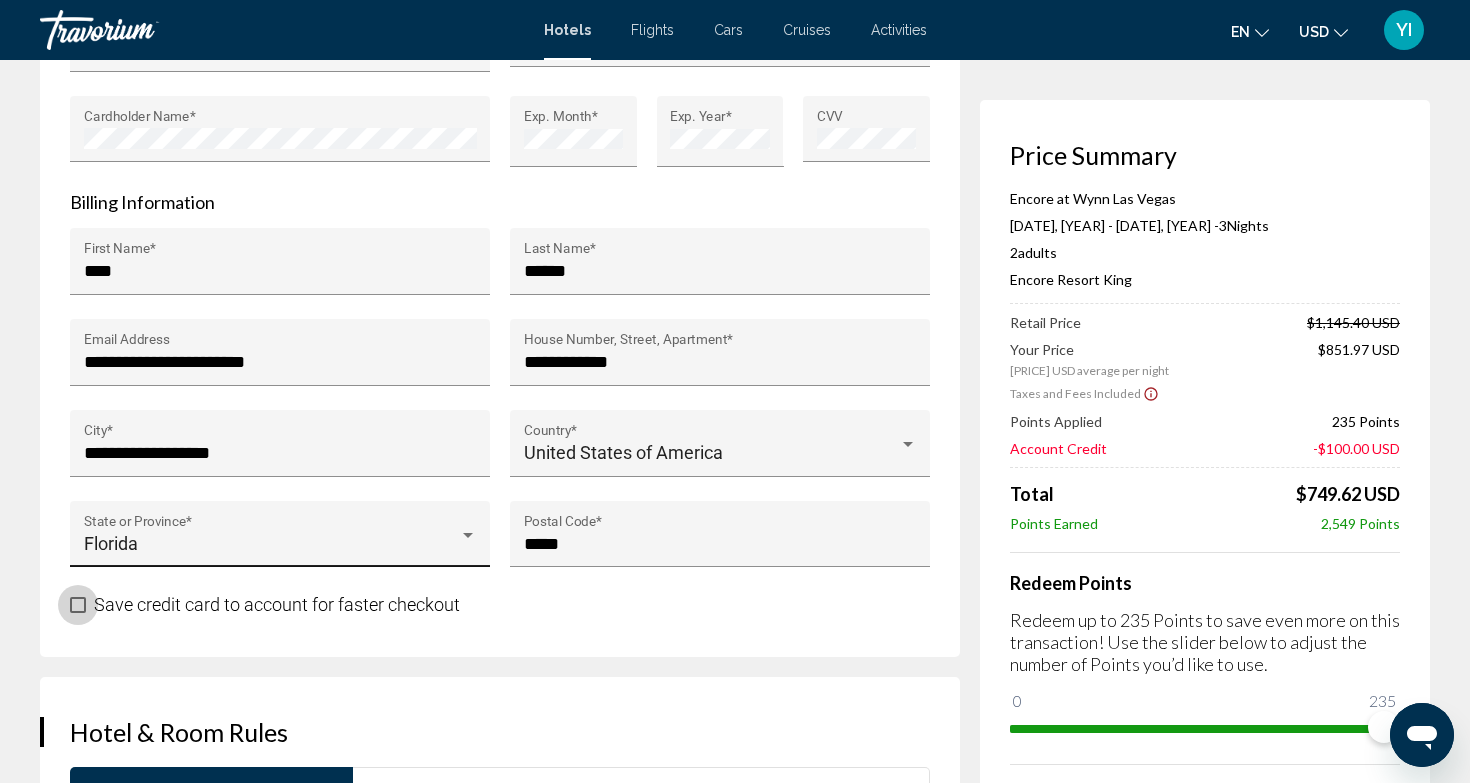 click at bounding box center (78, 605) 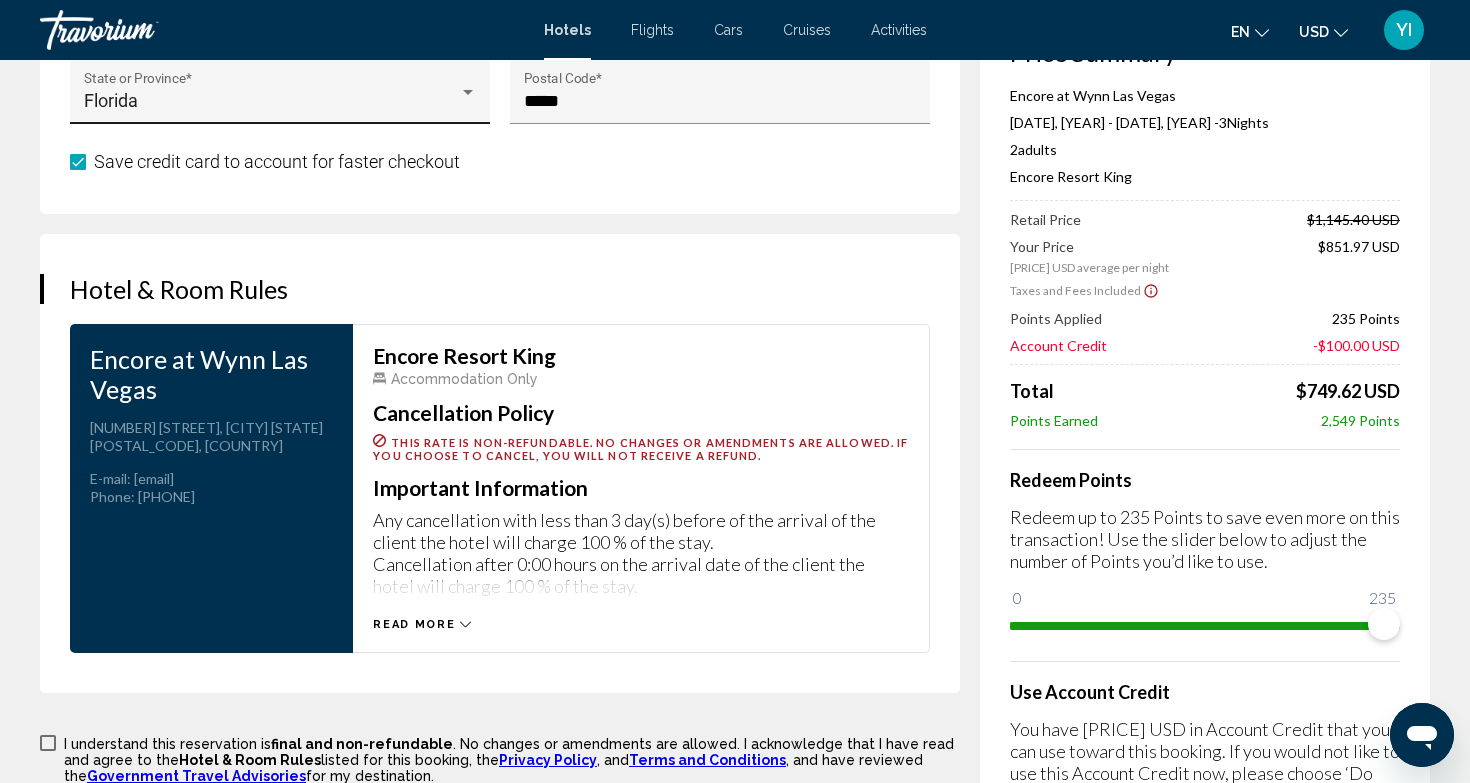 scroll, scrollTop: 2438, scrollLeft: 0, axis: vertical 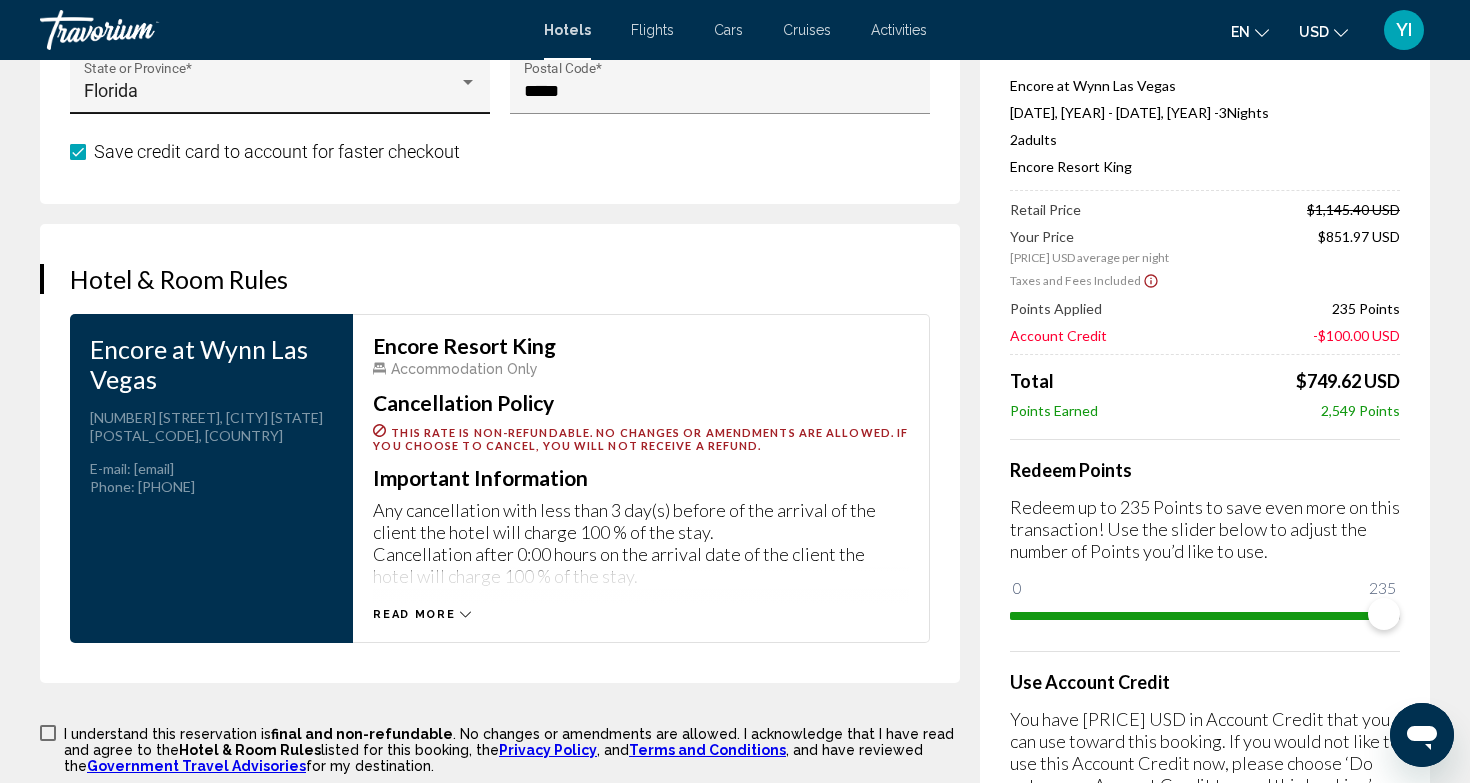 click on "Read more" at bounding box center (422, 614) 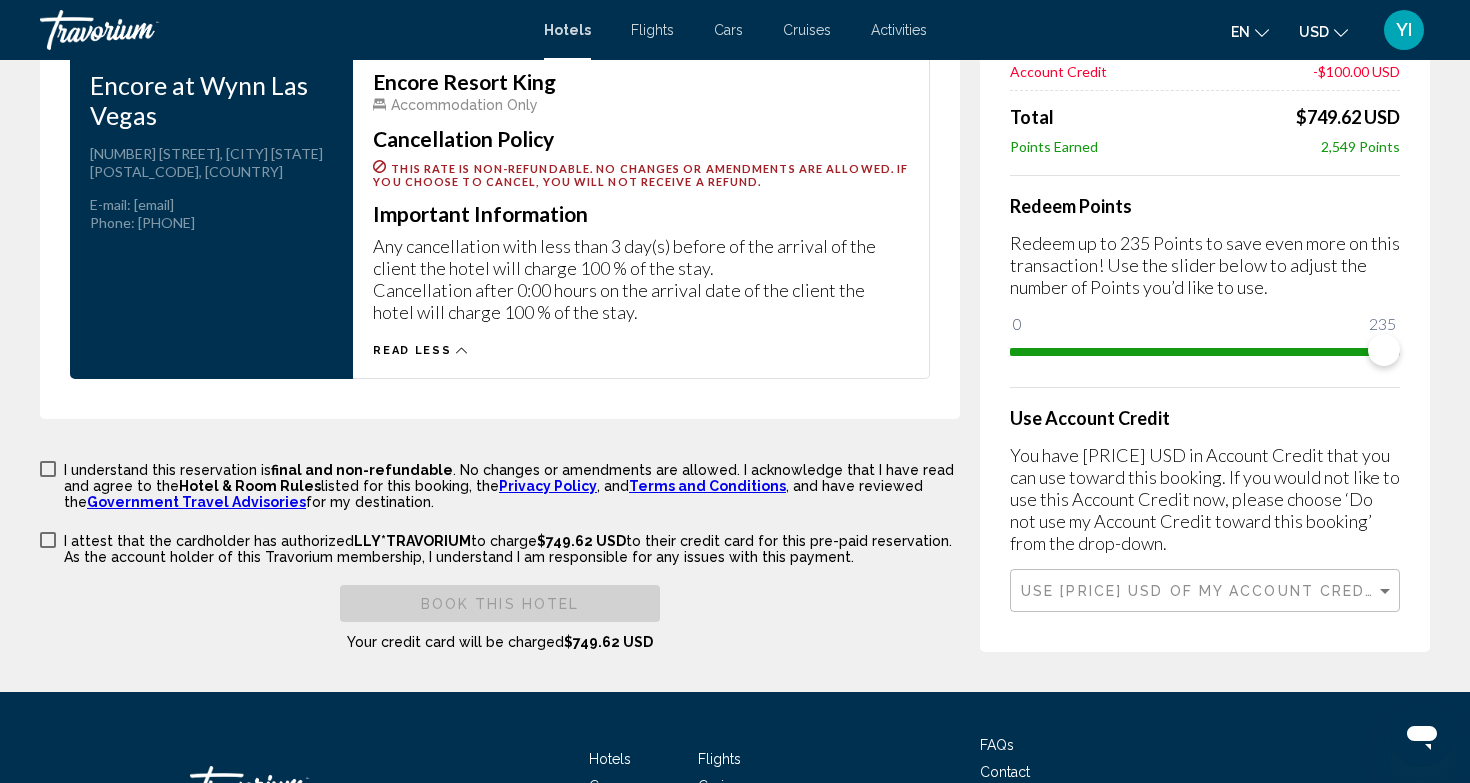 scroll, scrollTop: 2711, scrollLeft: 0, axis: vertical 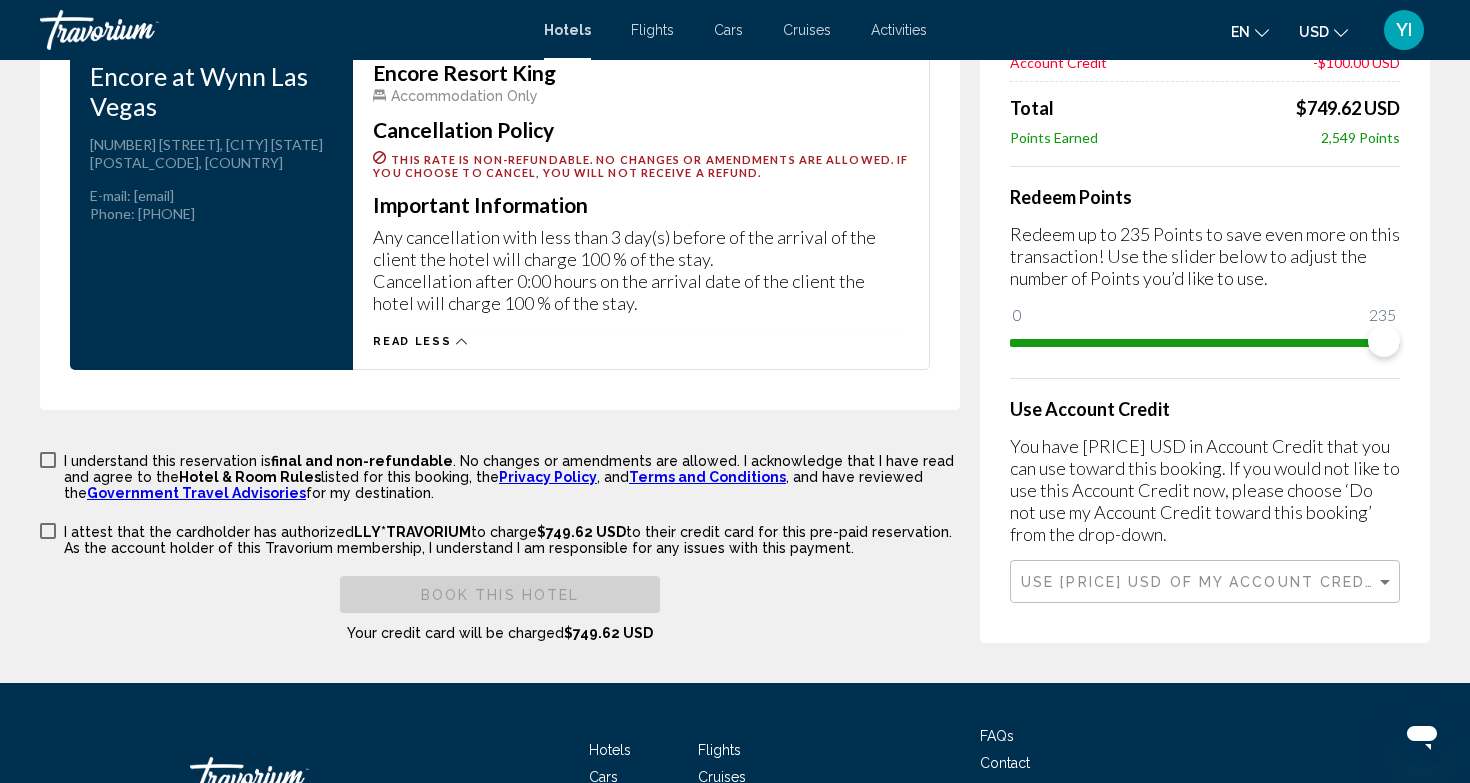 click at bounding box center (48, 460) 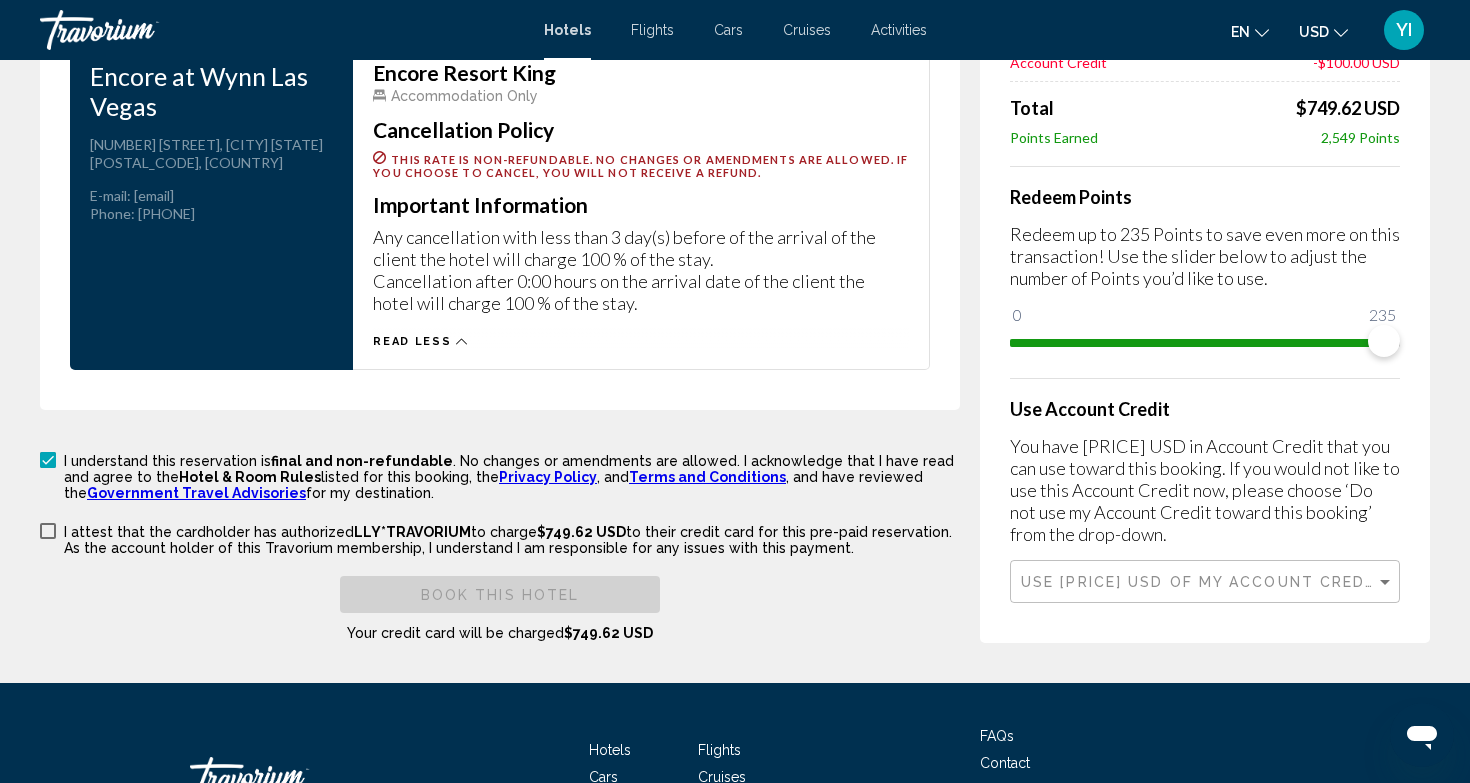 click at bounding box center (48, 531) 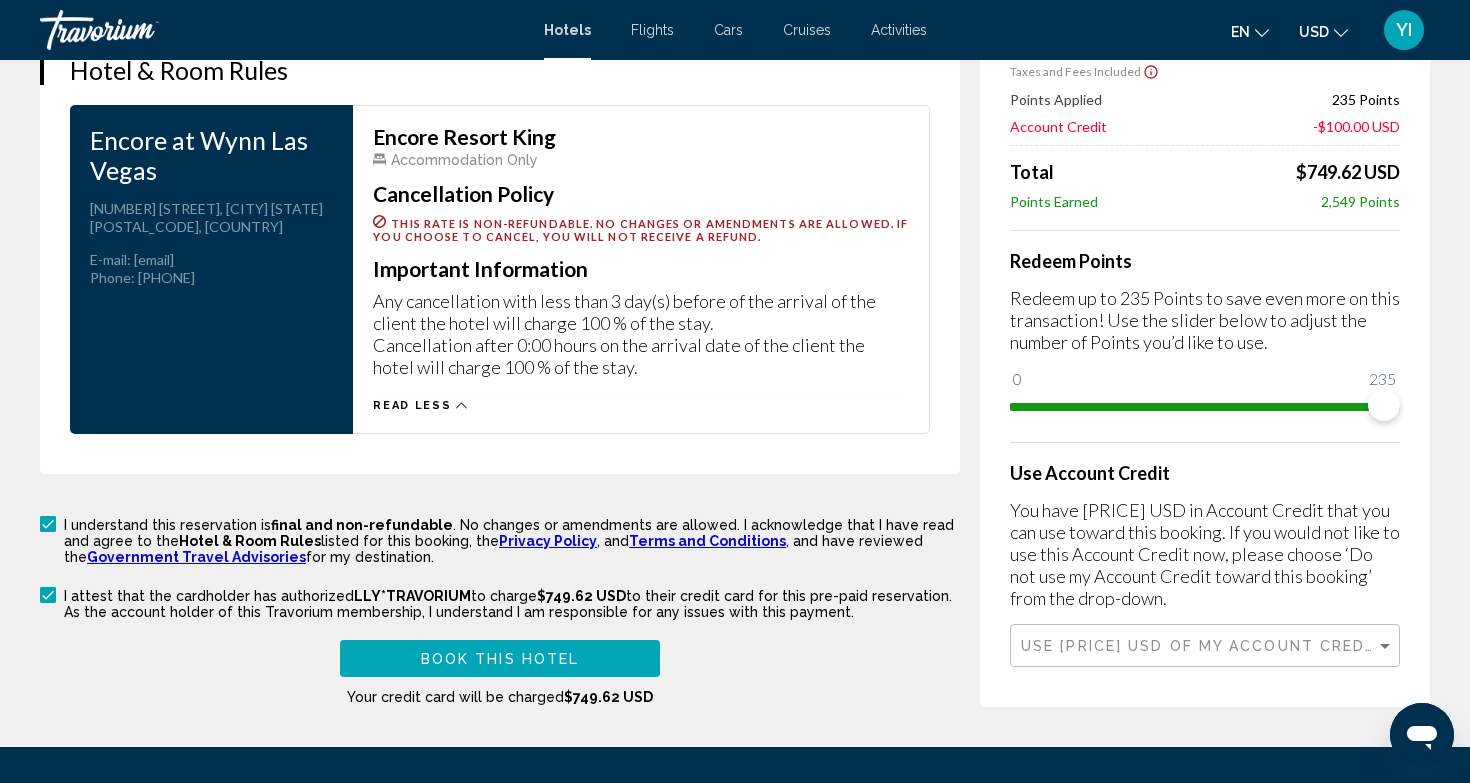 scroll, scrollTop: 2646, scrollLeft: 0, axis: vertical 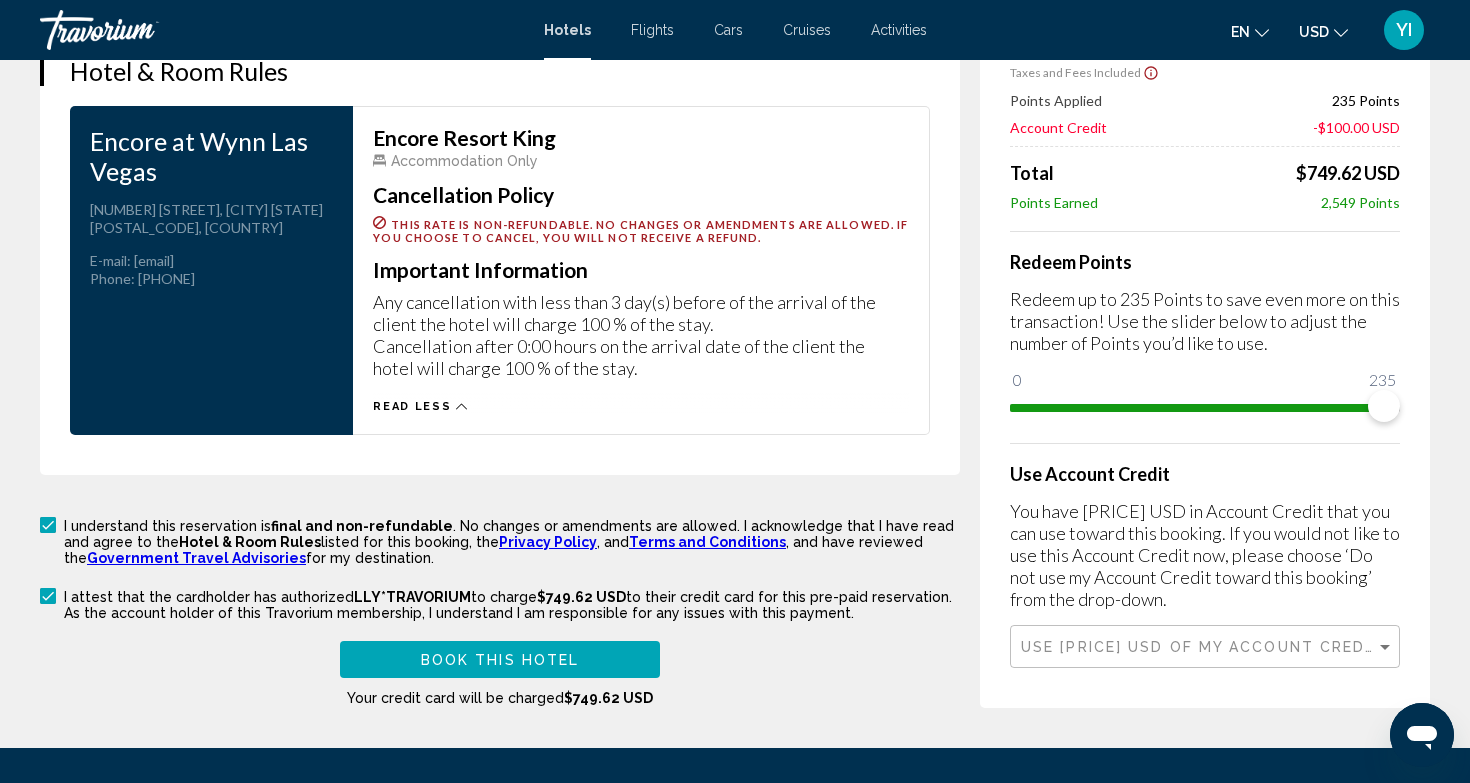 click on "Book this hotel" at bounding box center (500, 660) 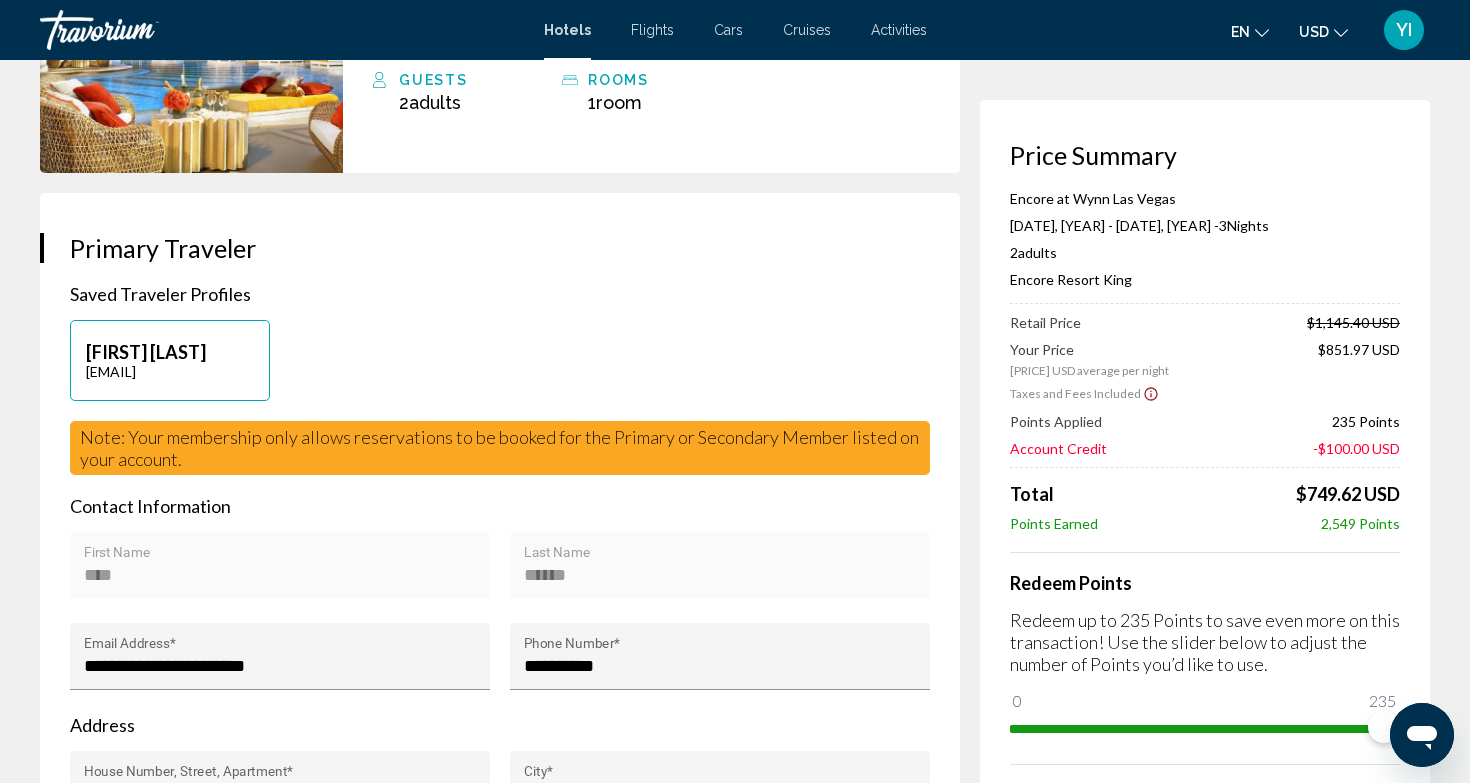 scroll, scrollTop: 0, scrollLeft: 0, axis: both 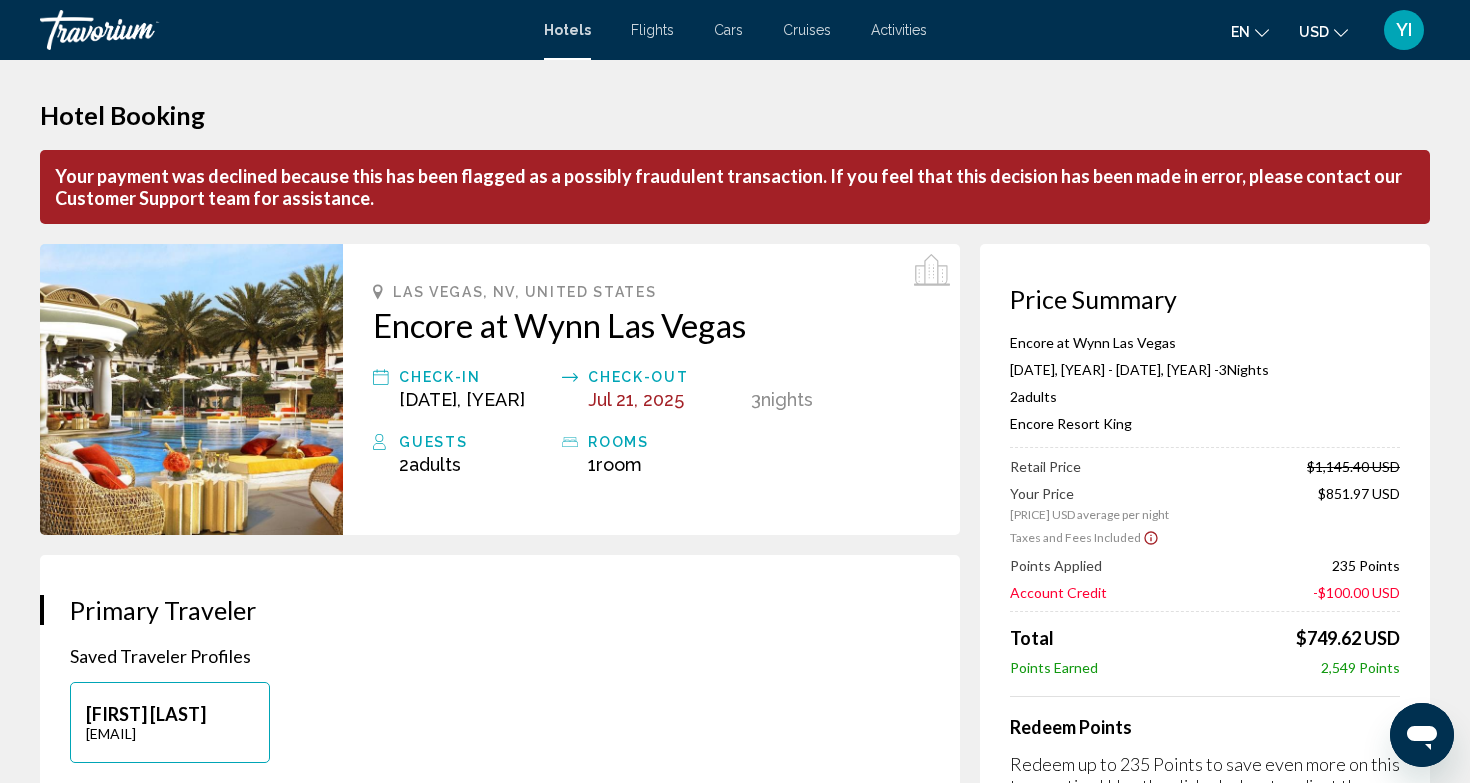 click at bounding box center (1422, 735) 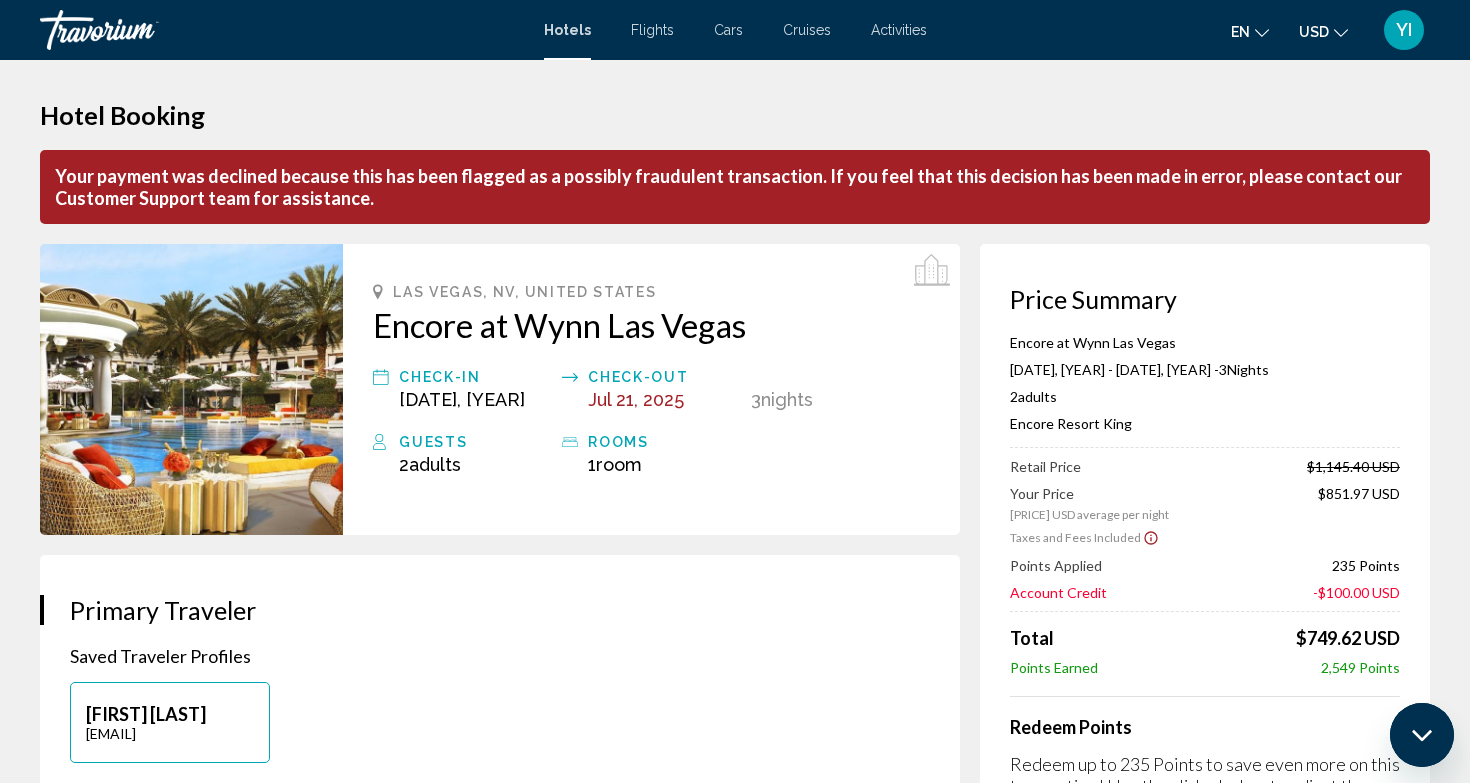 scroll, scrollTop: 0, scrollLeft: 0, axis: both 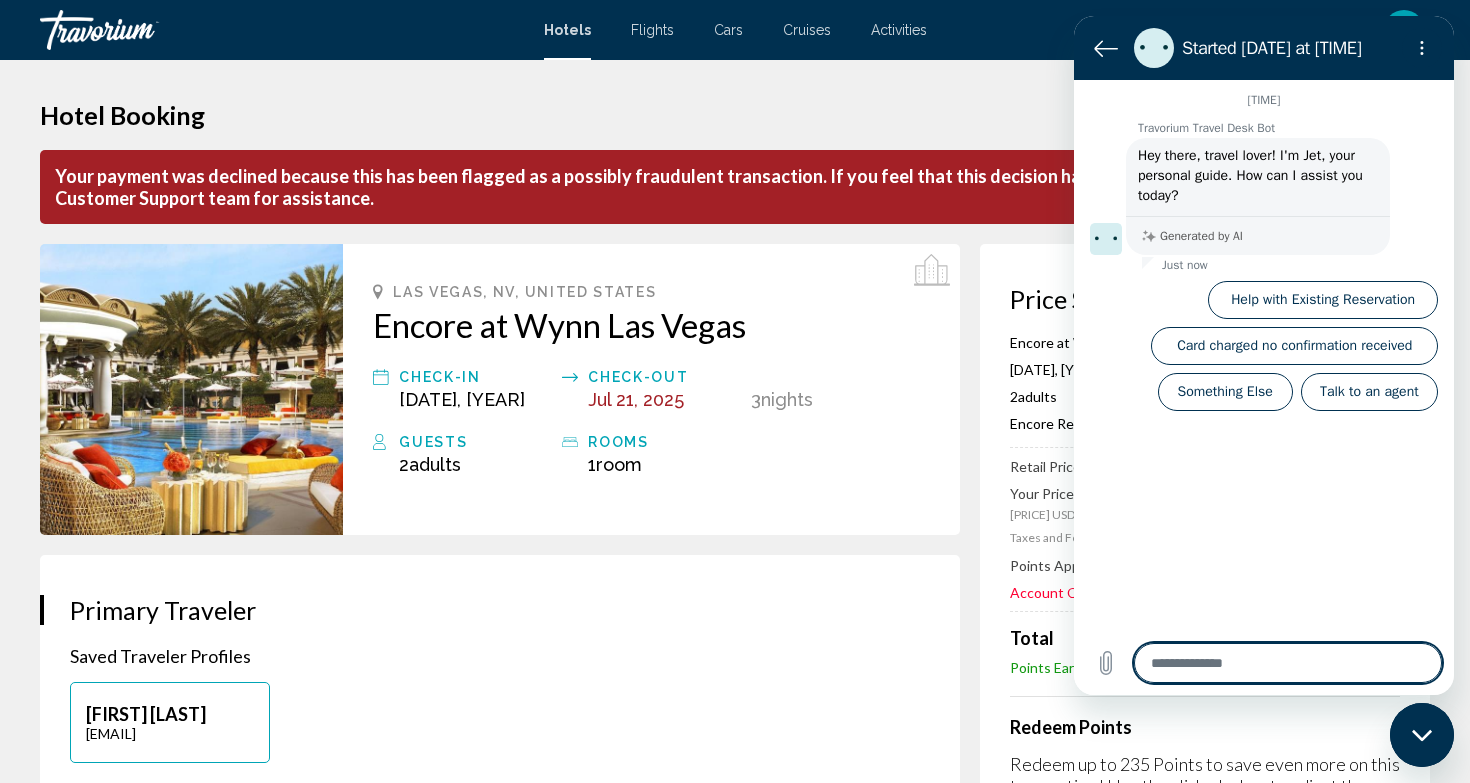 click at bounding box center (1288, 663) 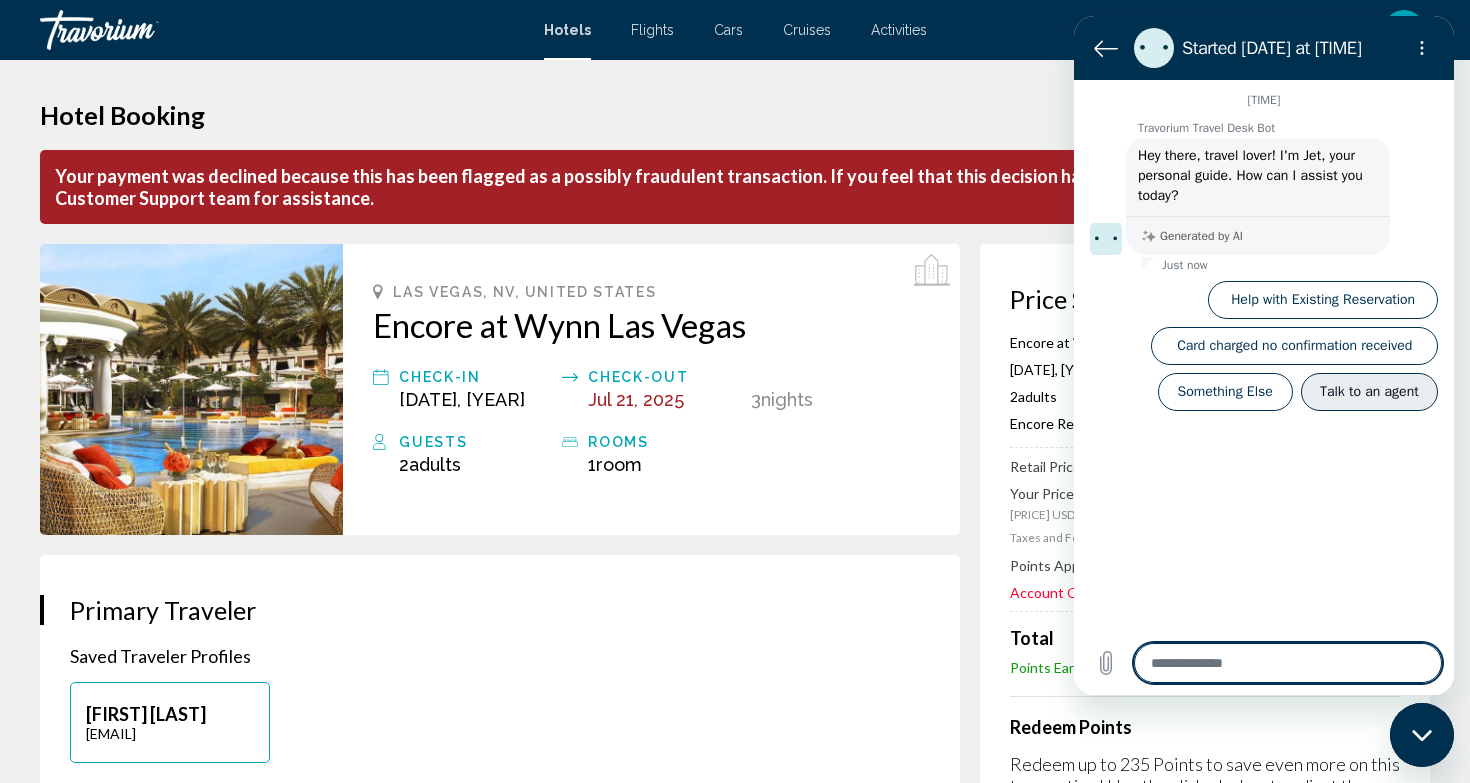 click on "Talk to an agent" at bounding box center [1369, 392] 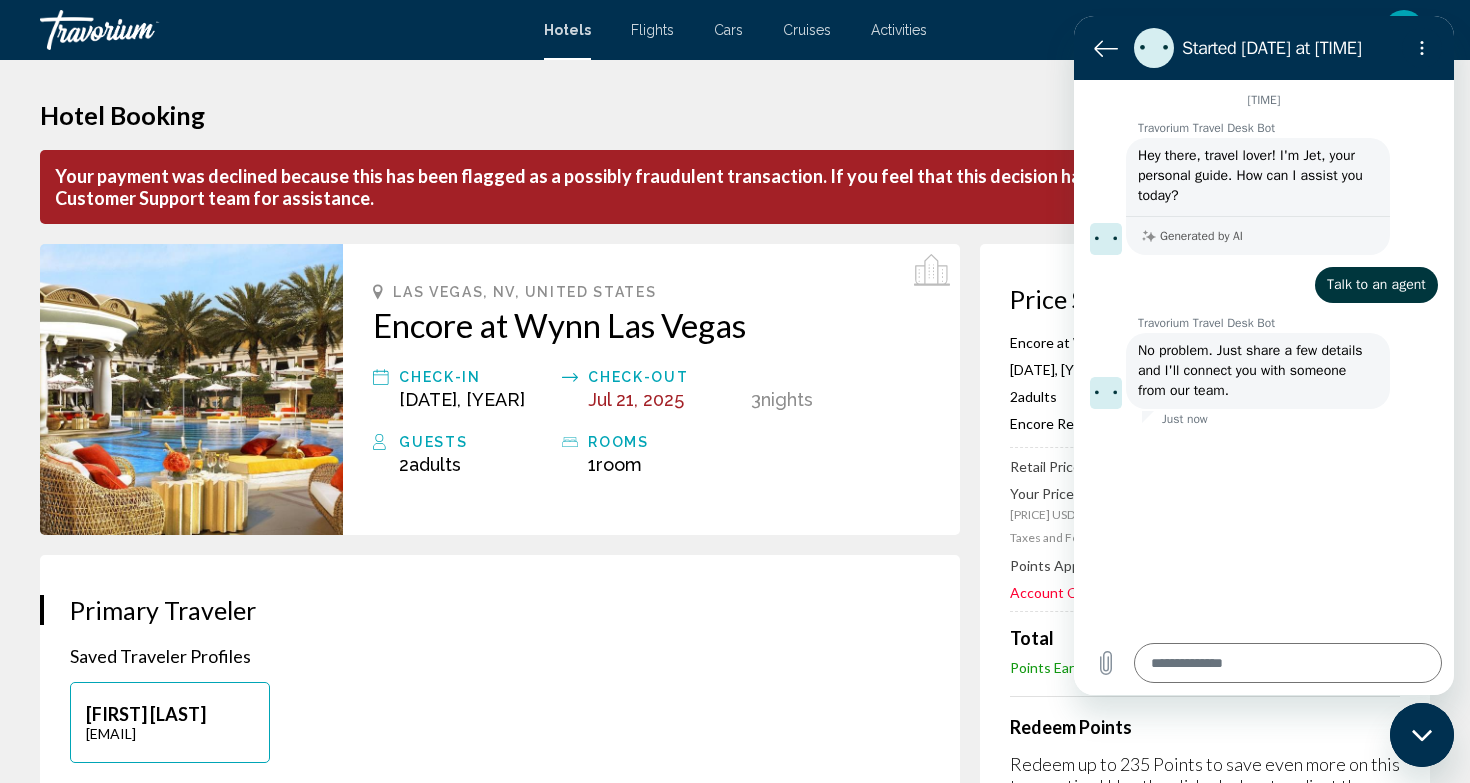 type on "*" 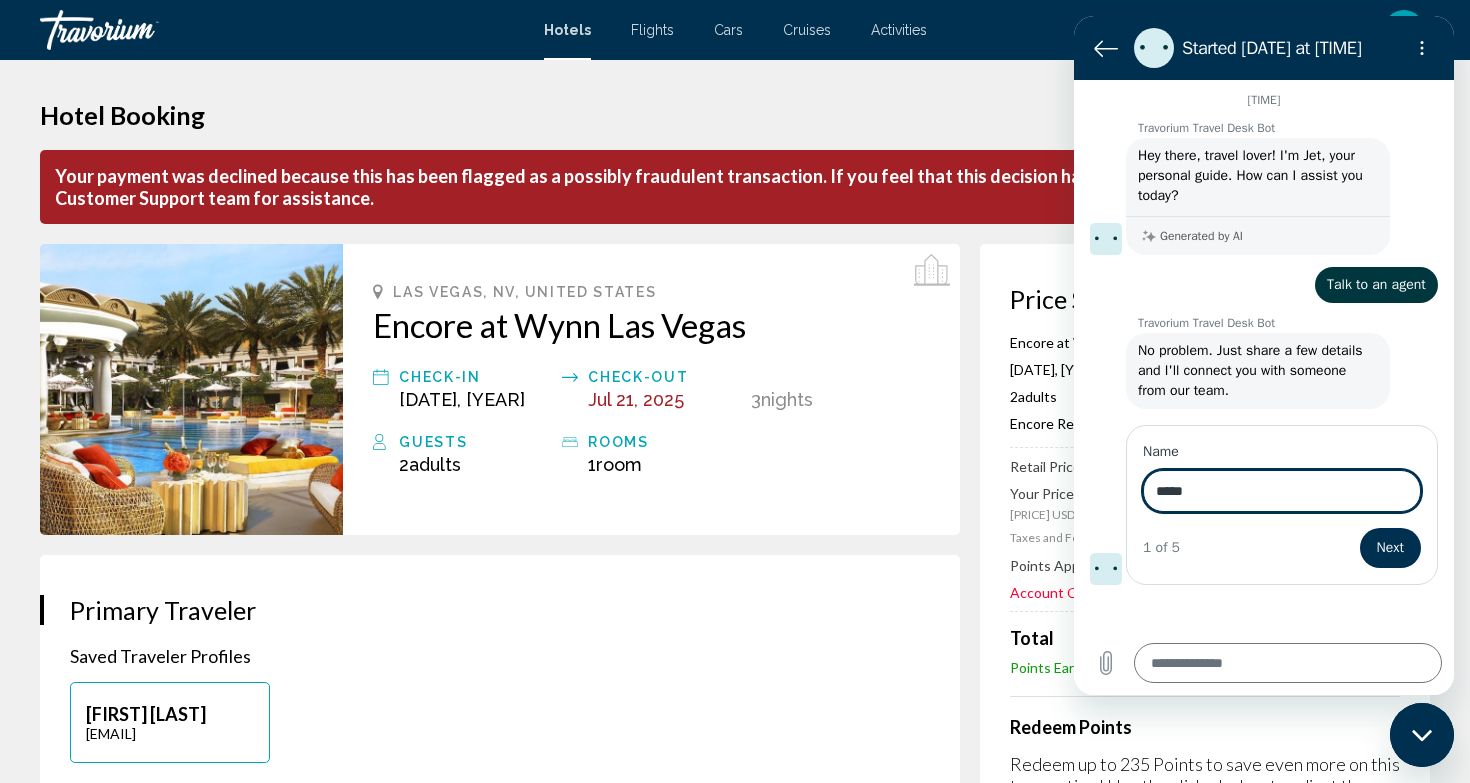type on "****" 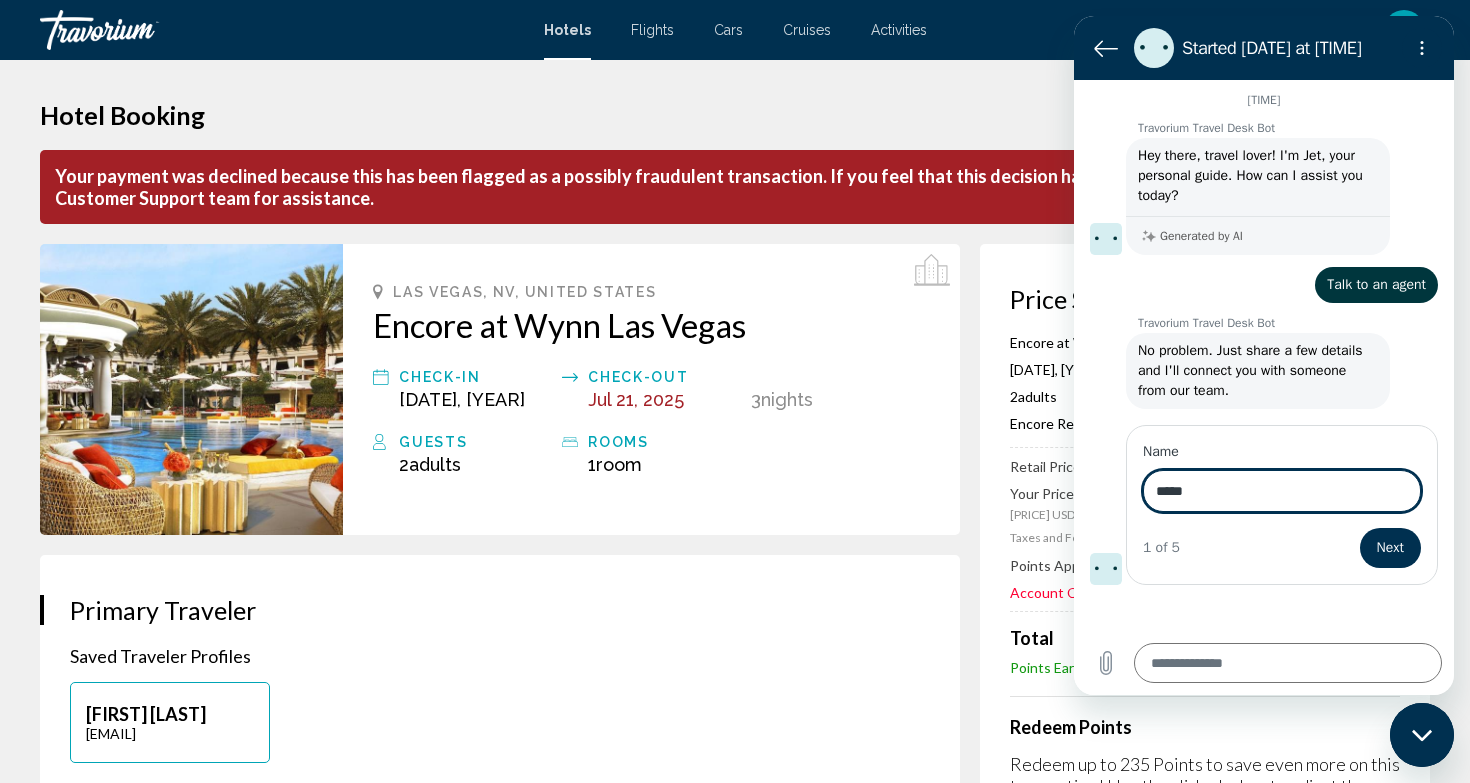 type on "*" 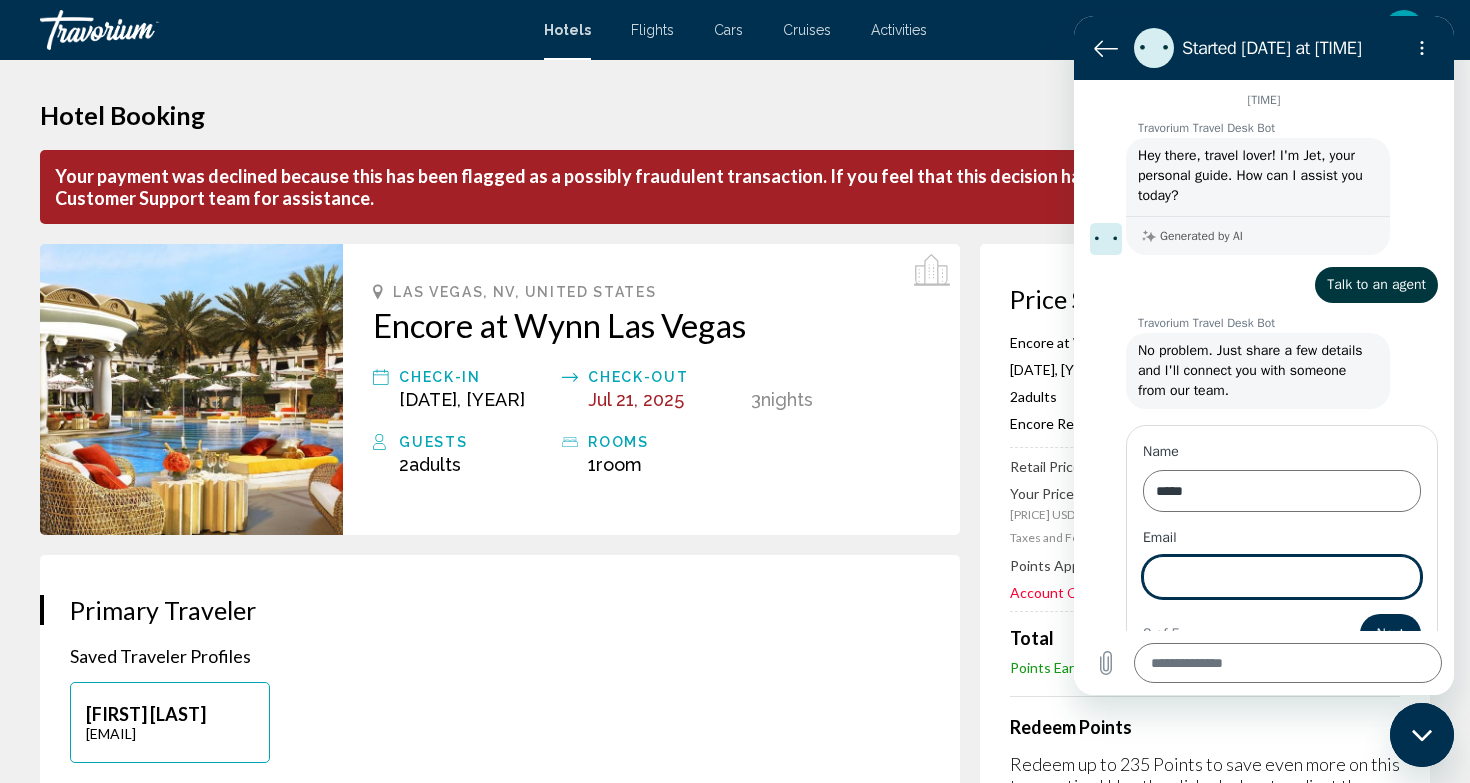 scroll, scrollTop: 41, scrollLeft: 0, axis: vertical 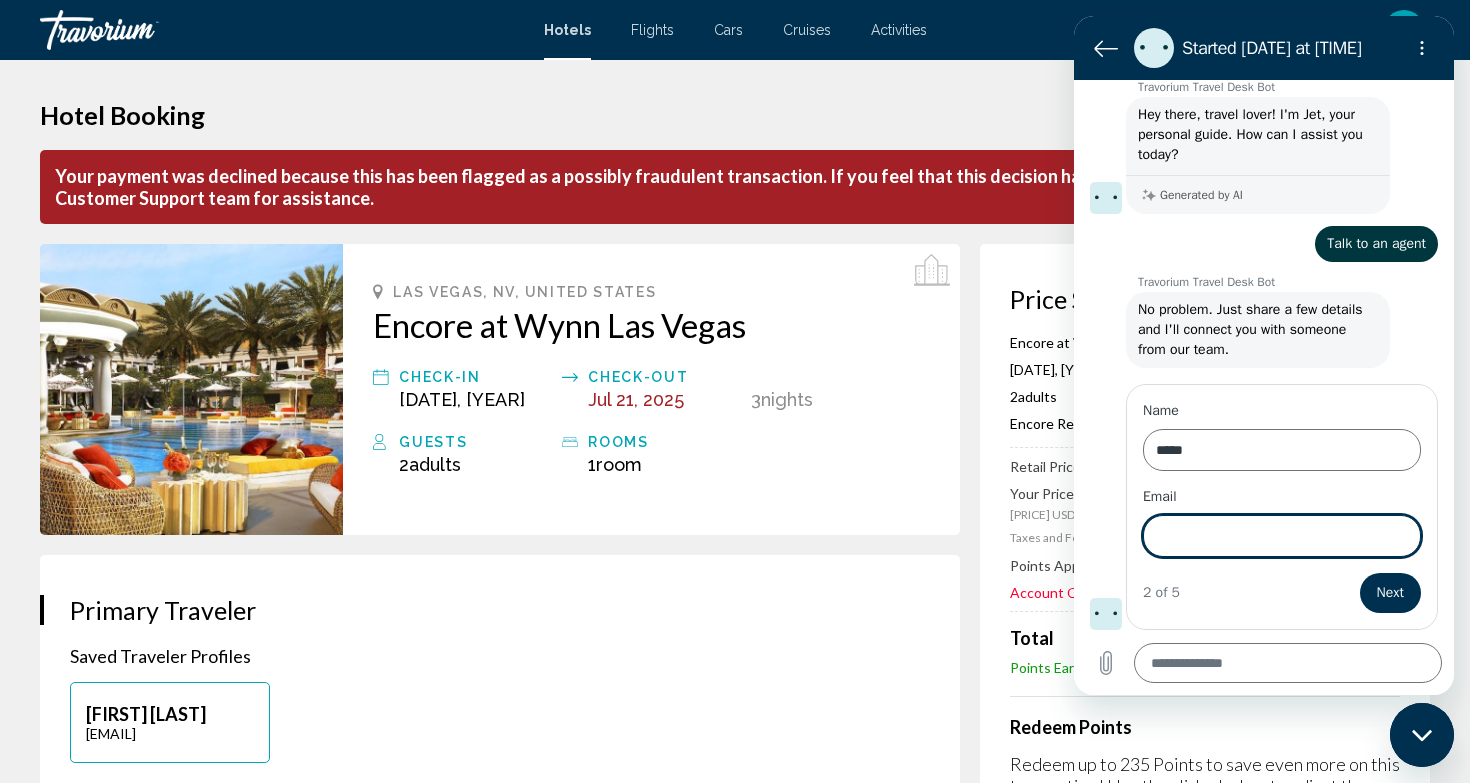 click on "Email" at bounding box center [1282, 536] 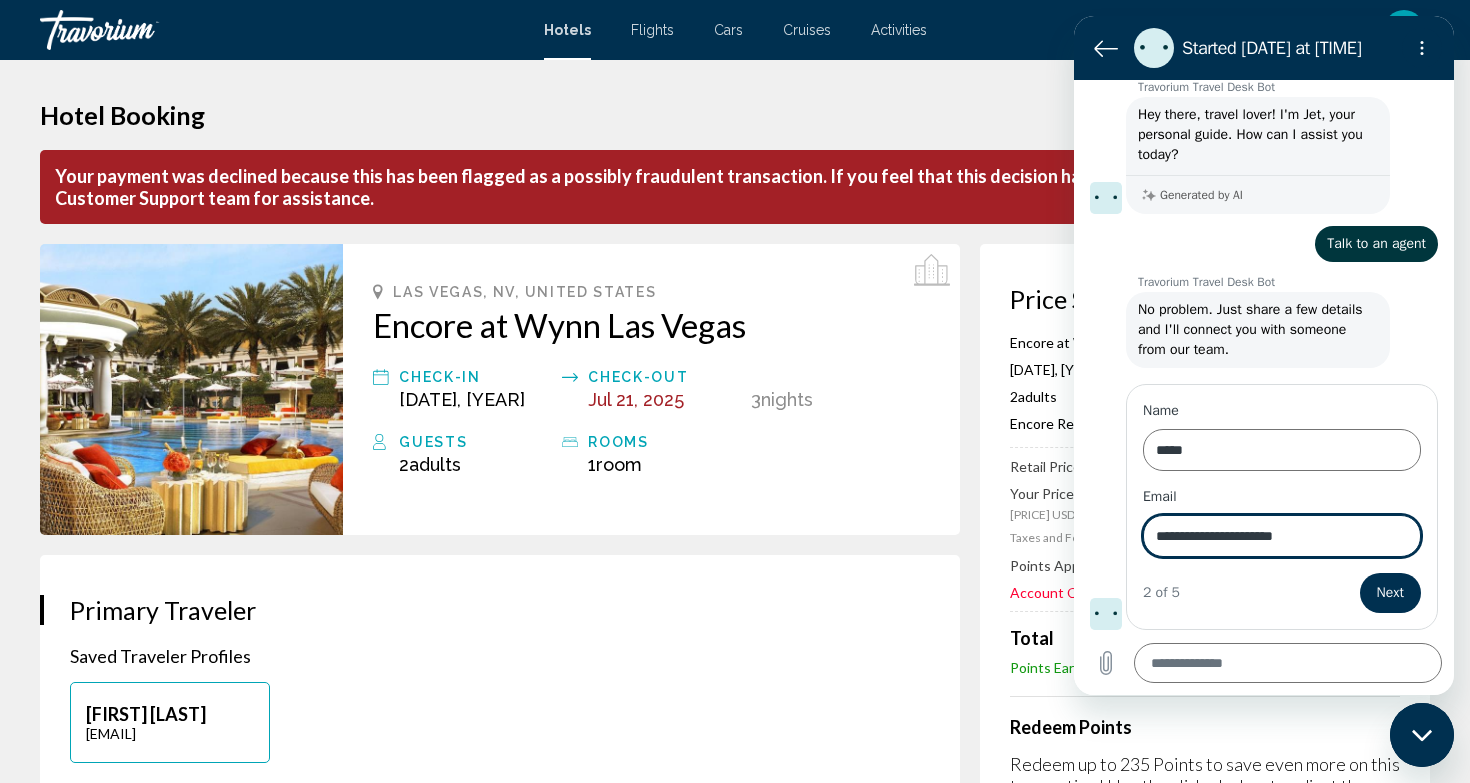 type on "**********" 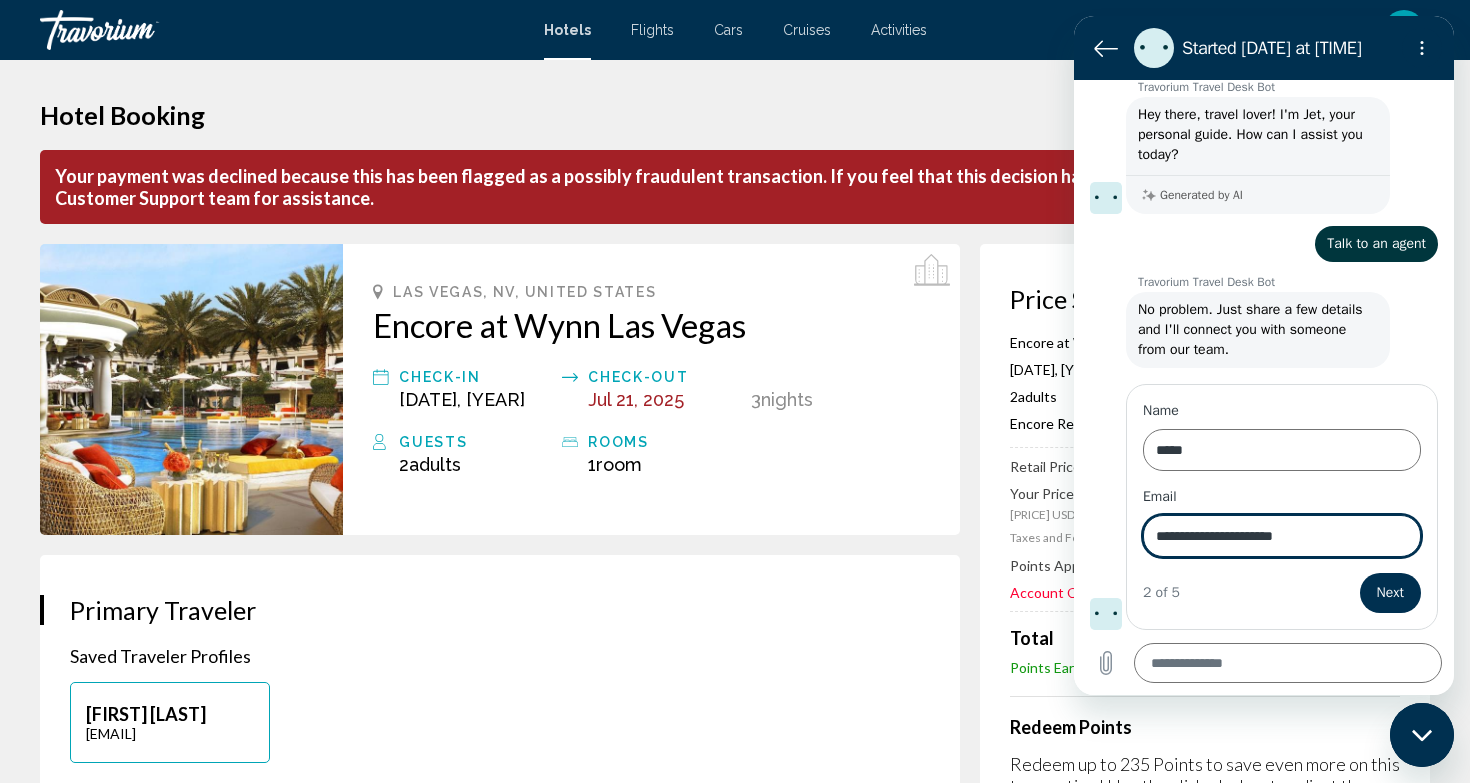 click on "Next" at bounding box center [1390, 593] 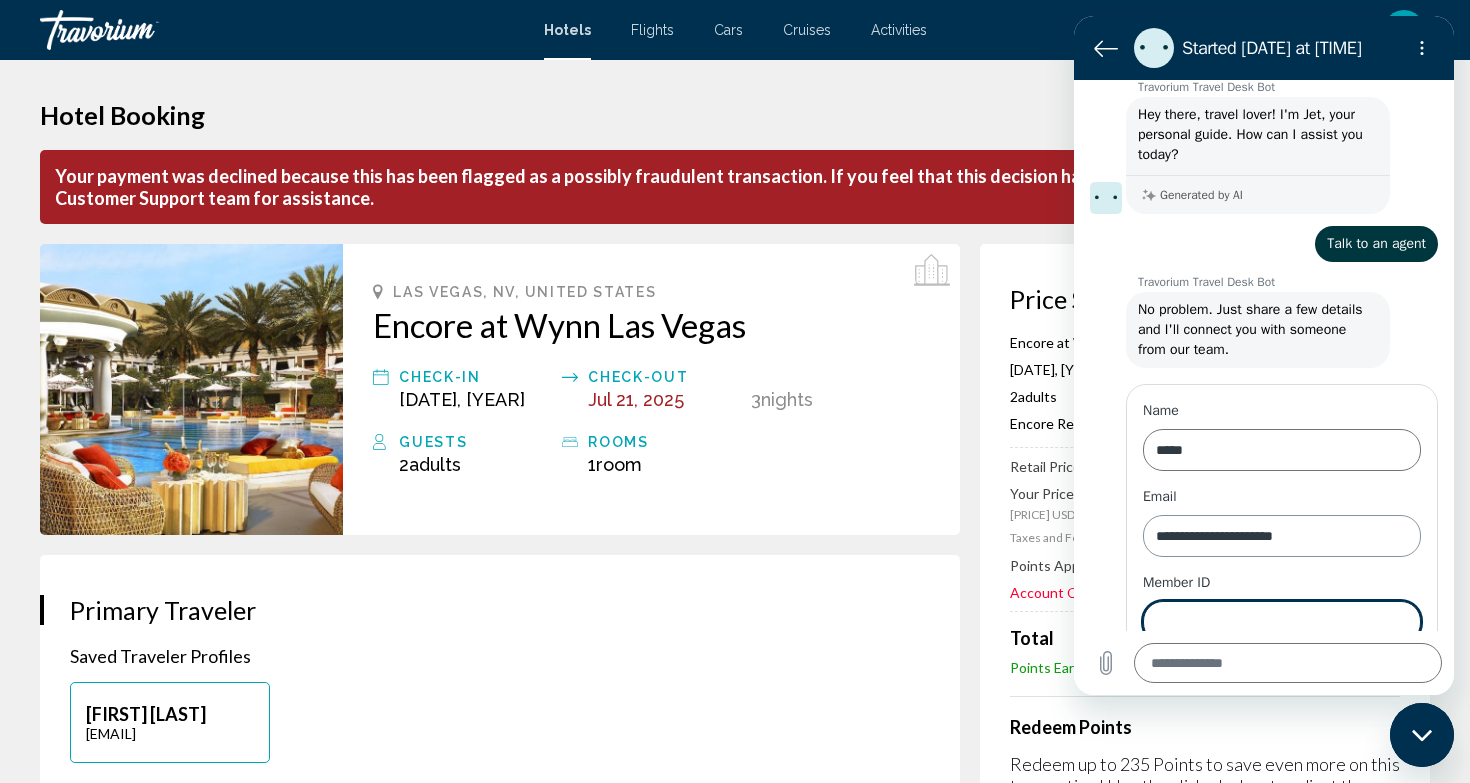 scroll, scrollTop: 127, scrollLeft: 0, axis: vertical 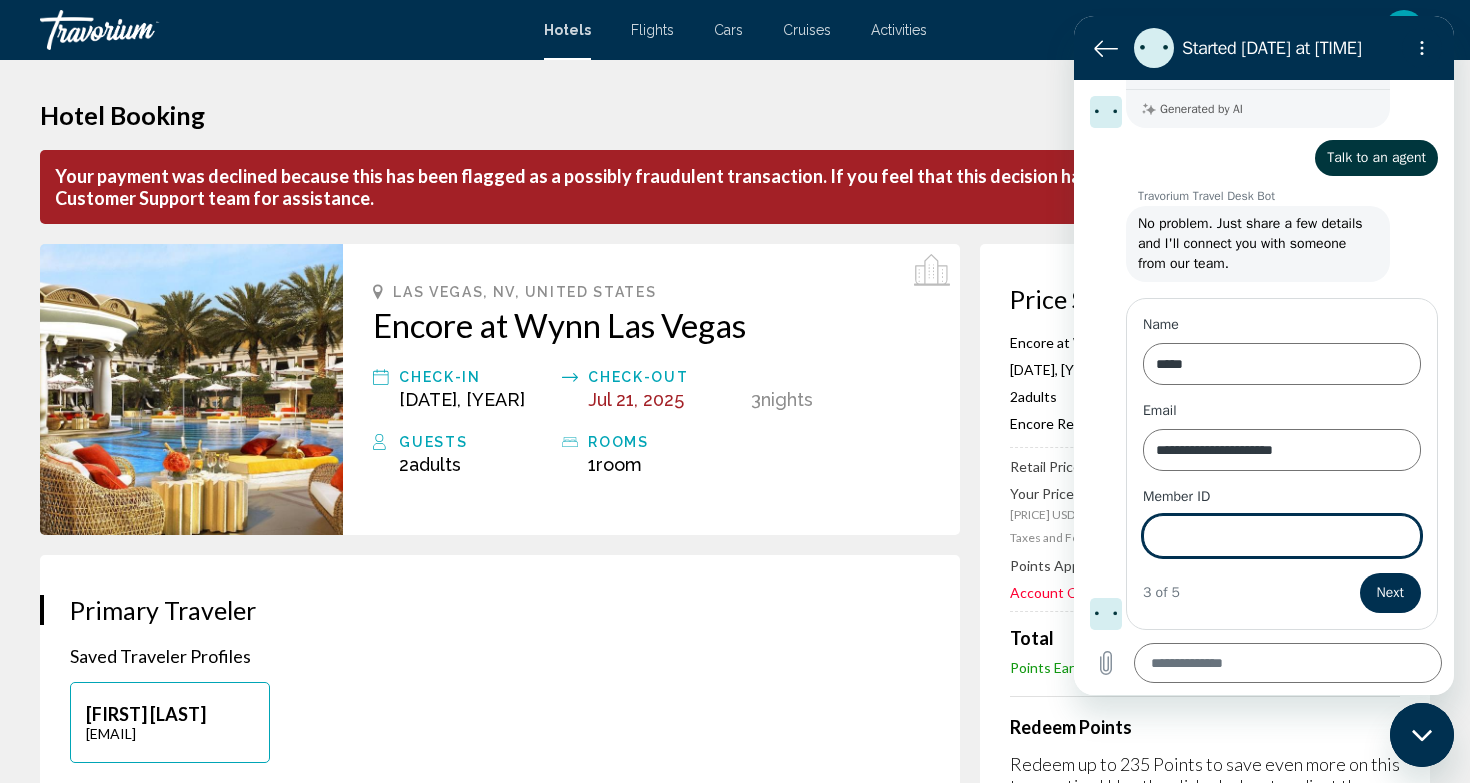 click on "**********" 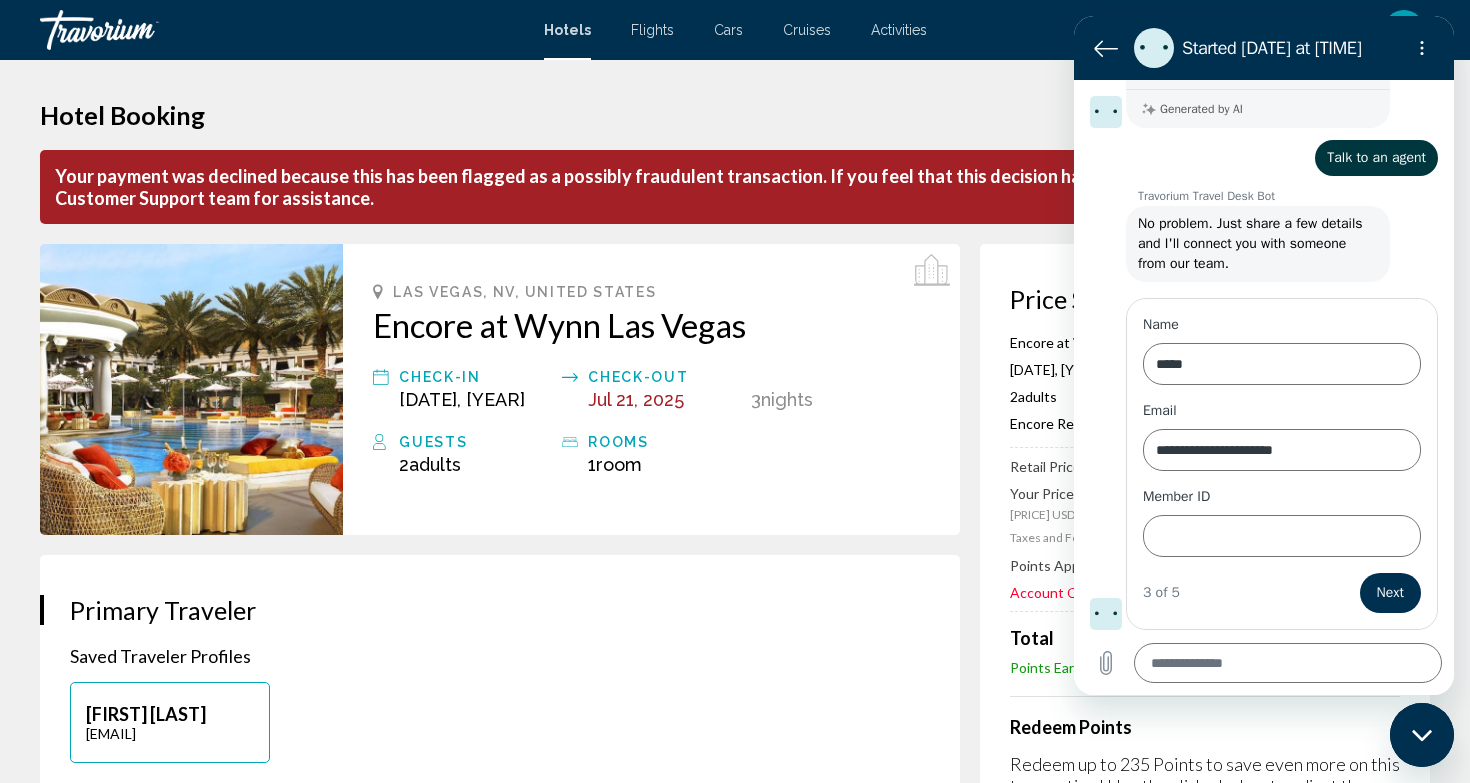 type on "*" 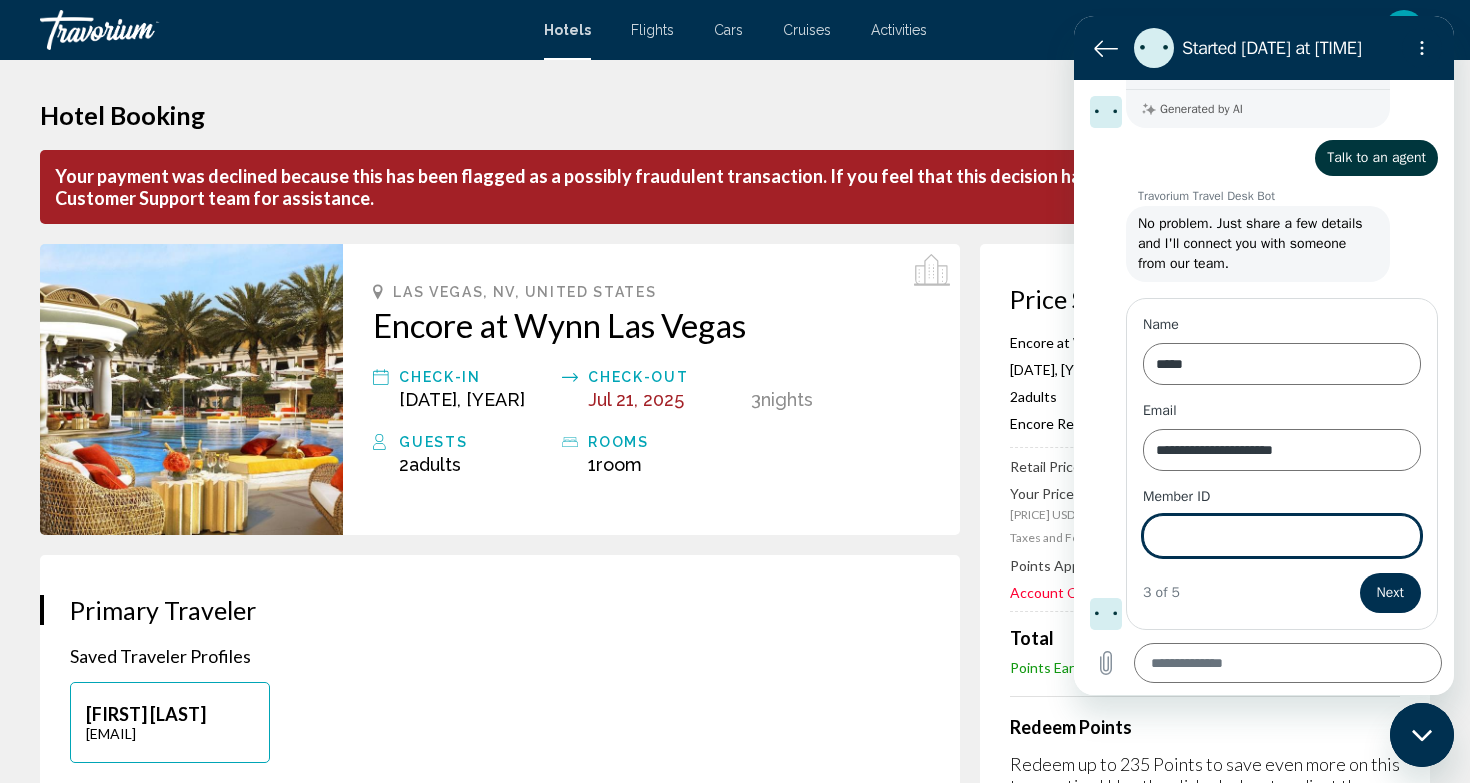 click on "Member ID" at bounding box center (1282, 536) 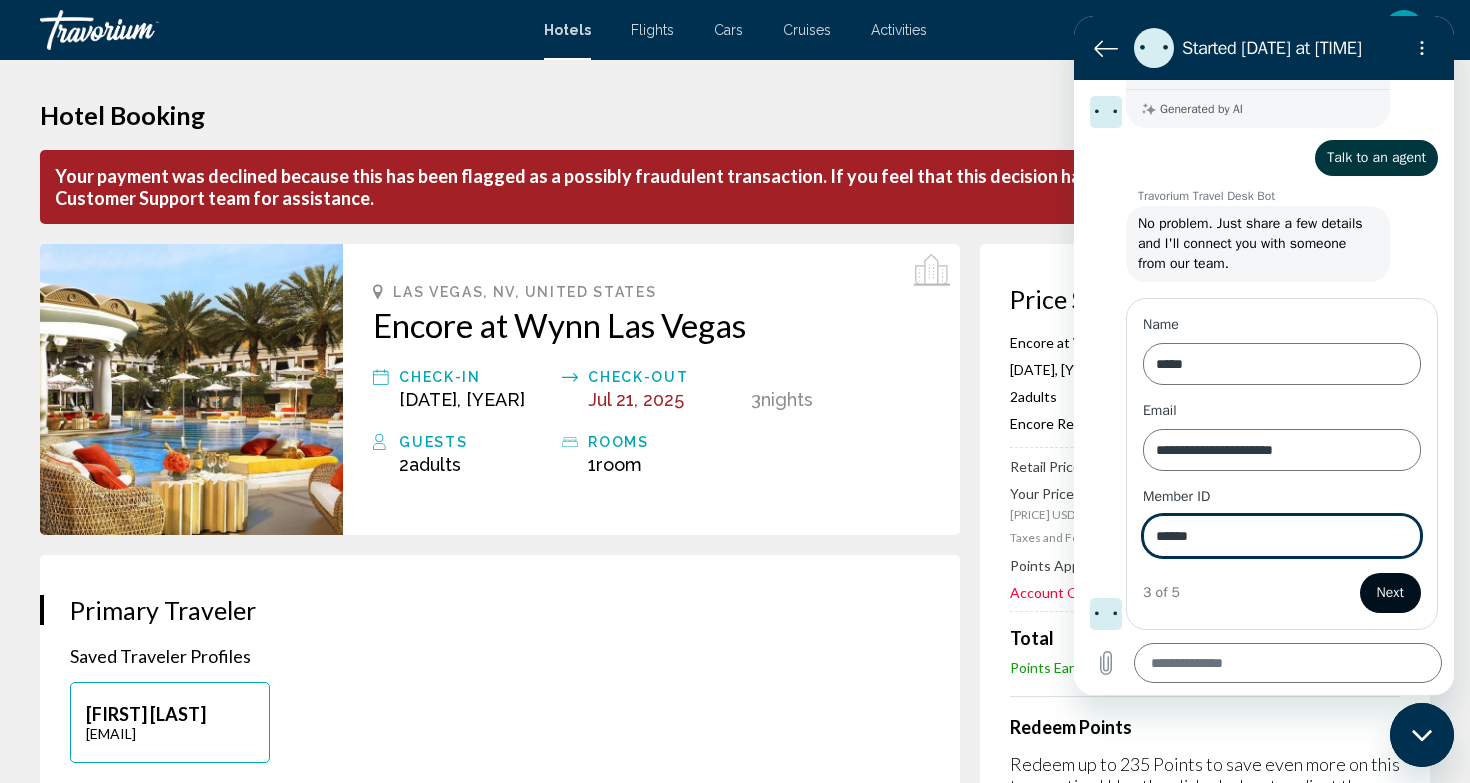 type on "******" 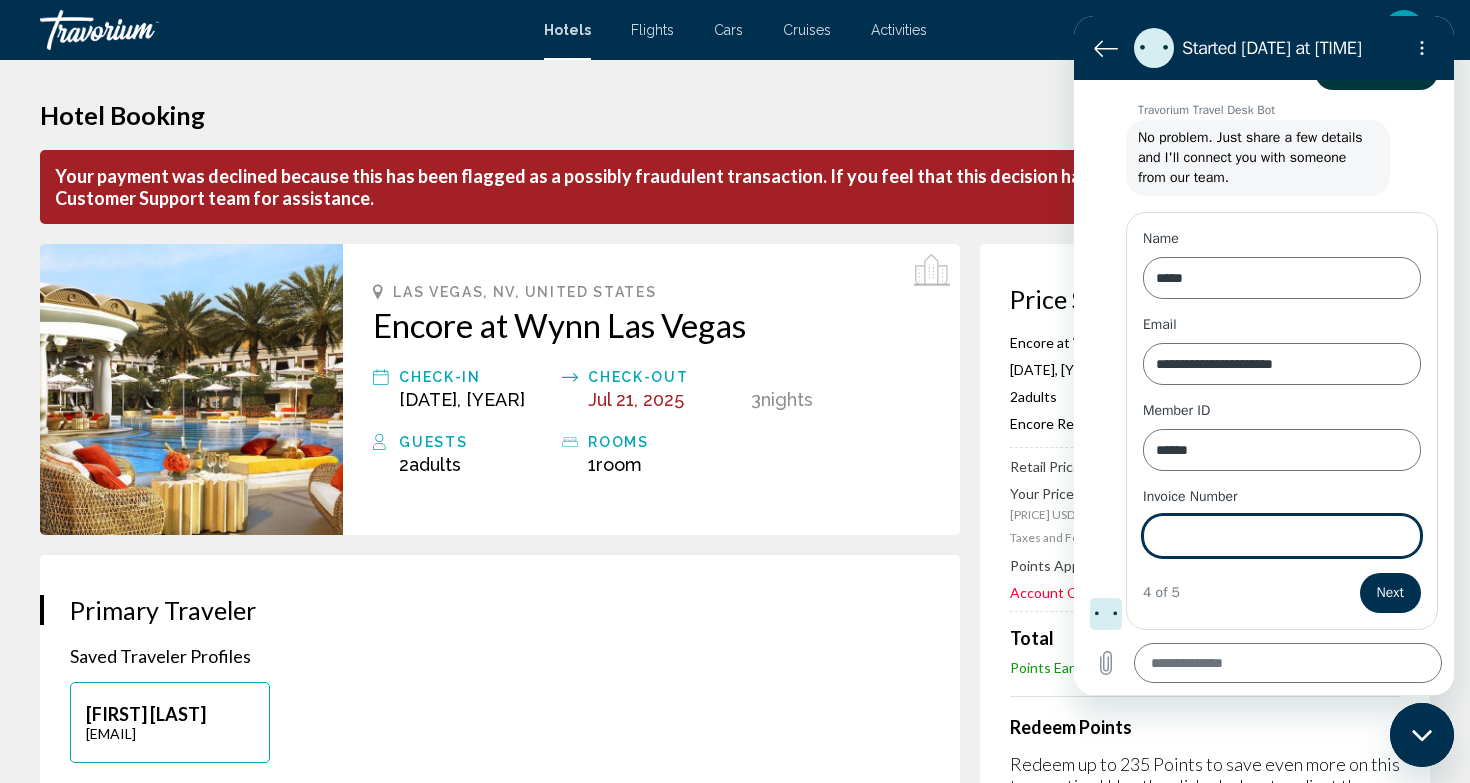 scroll, scrollTop: 213, scrollLeft: 0, axis: vertical 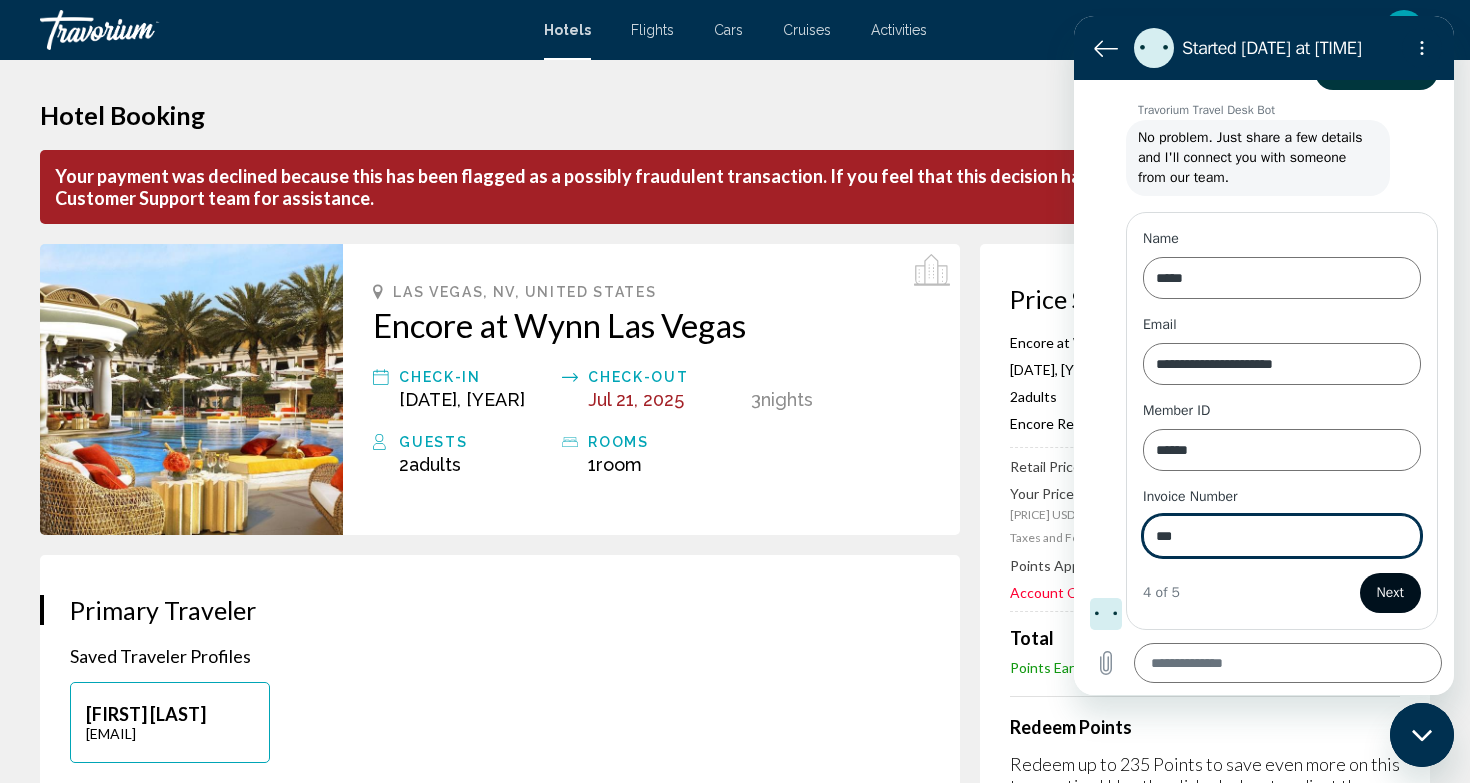 type on "***" 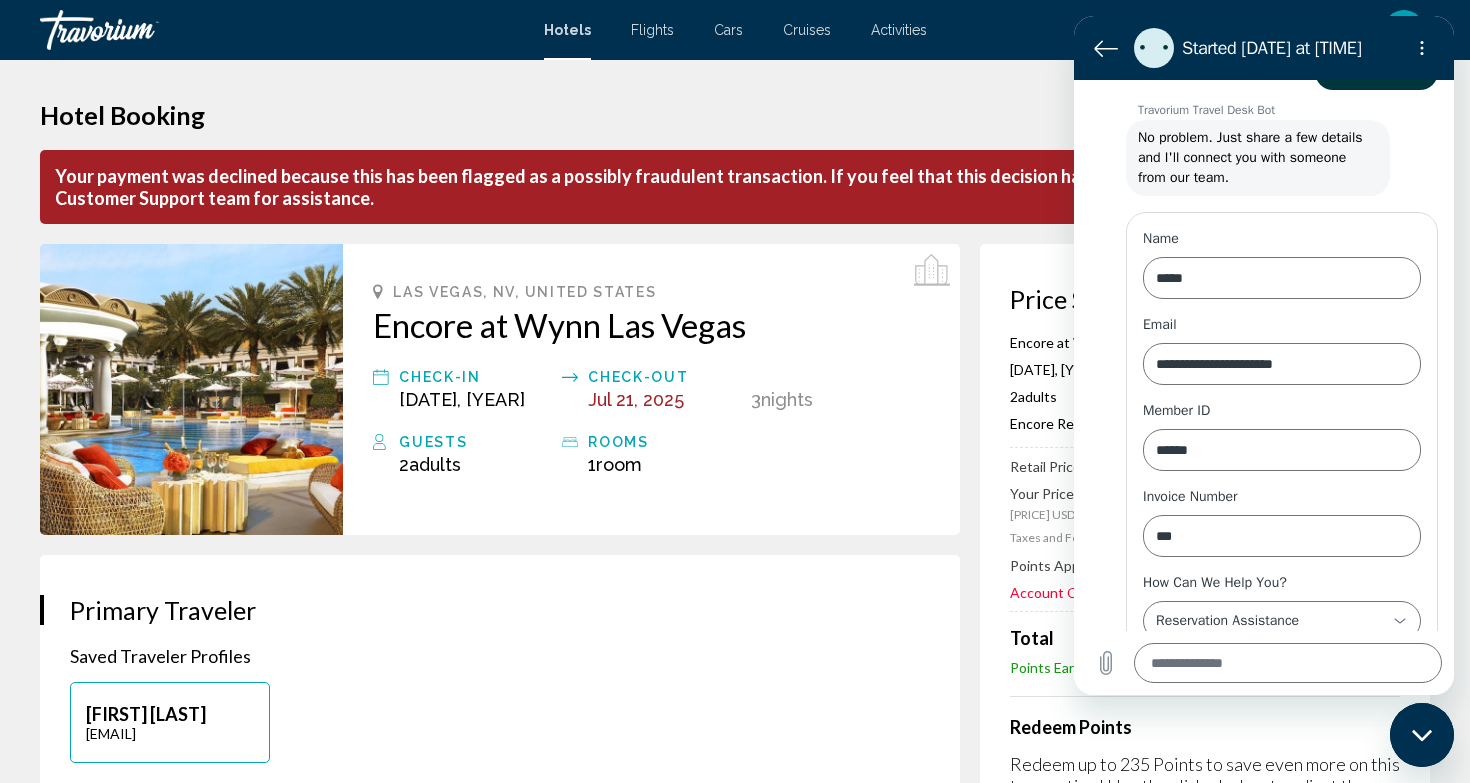 scroll, scrollTop: 297, scrollLeft: 0, axis: vertical 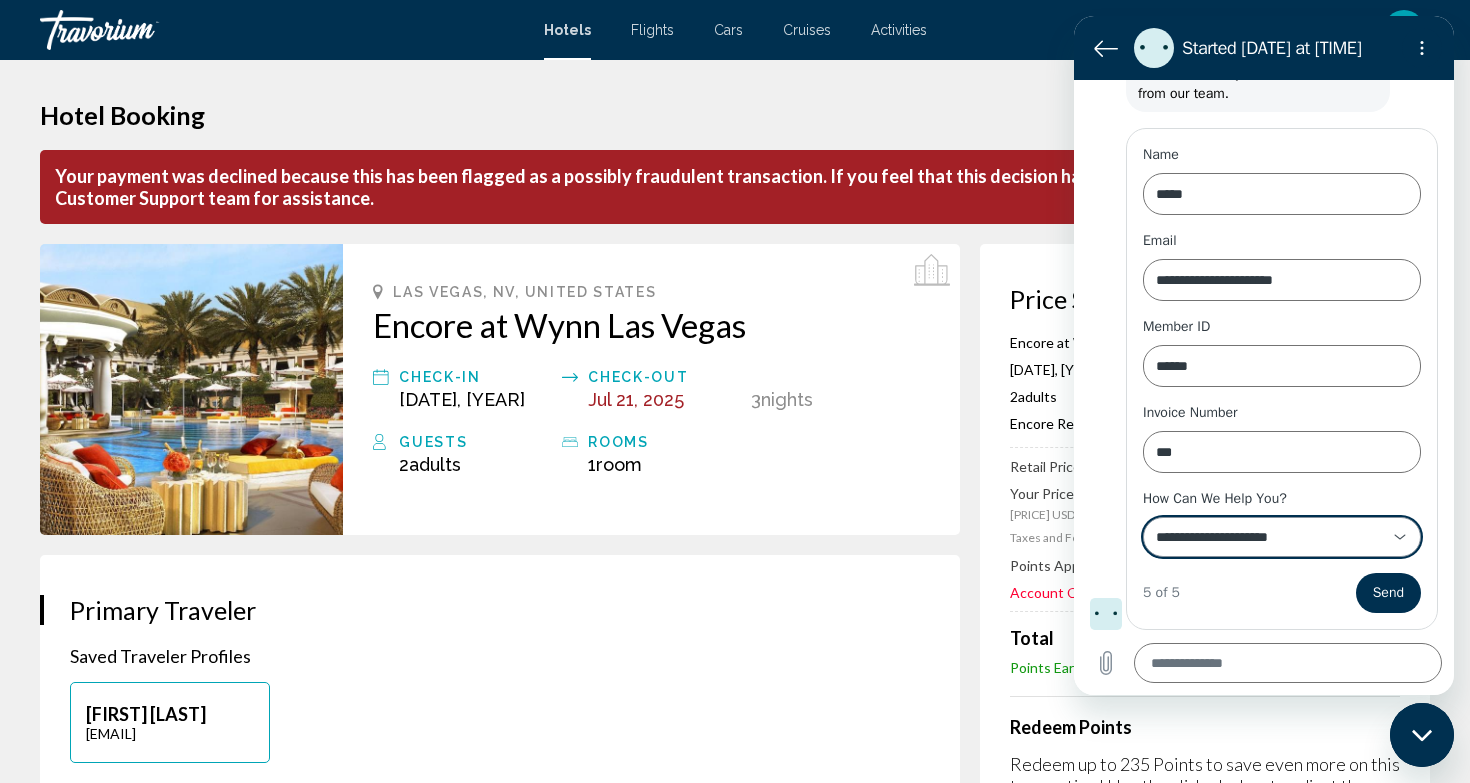 click on "**********" at bounding box center (1270, 537) 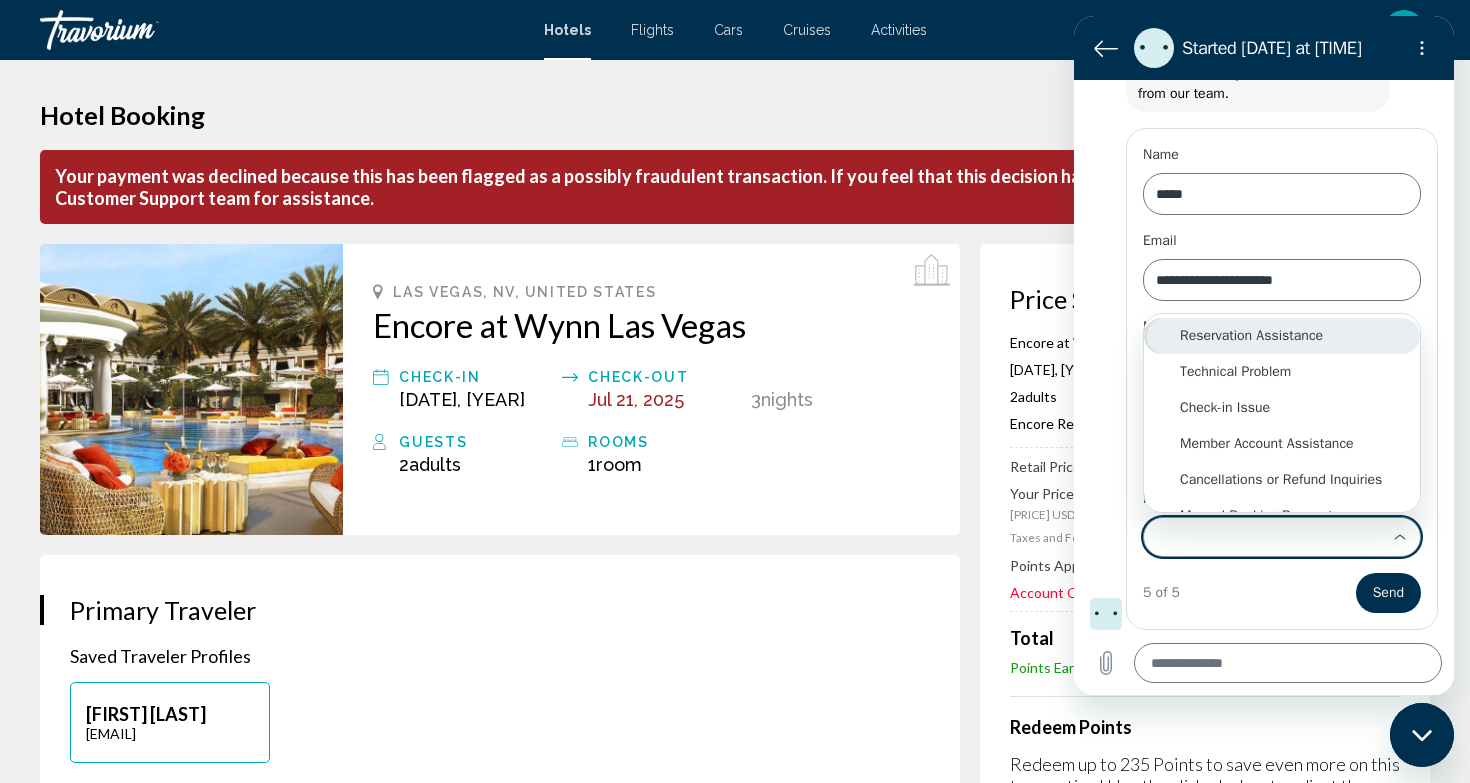 scroll, scrollTop: 0, scrollLeft: 0, axis: both 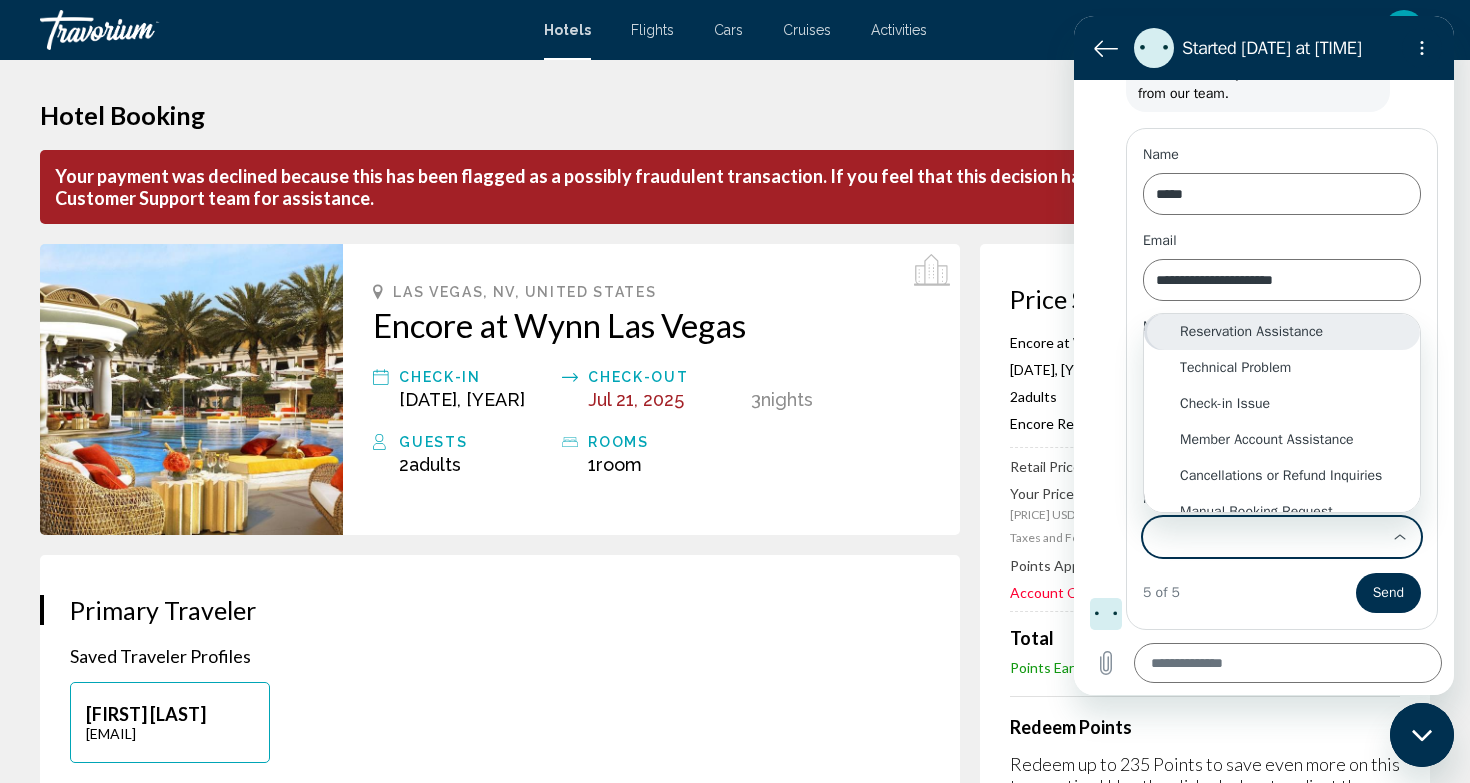 click on "Reservation Assistance" at bounding box center (1282, 332) 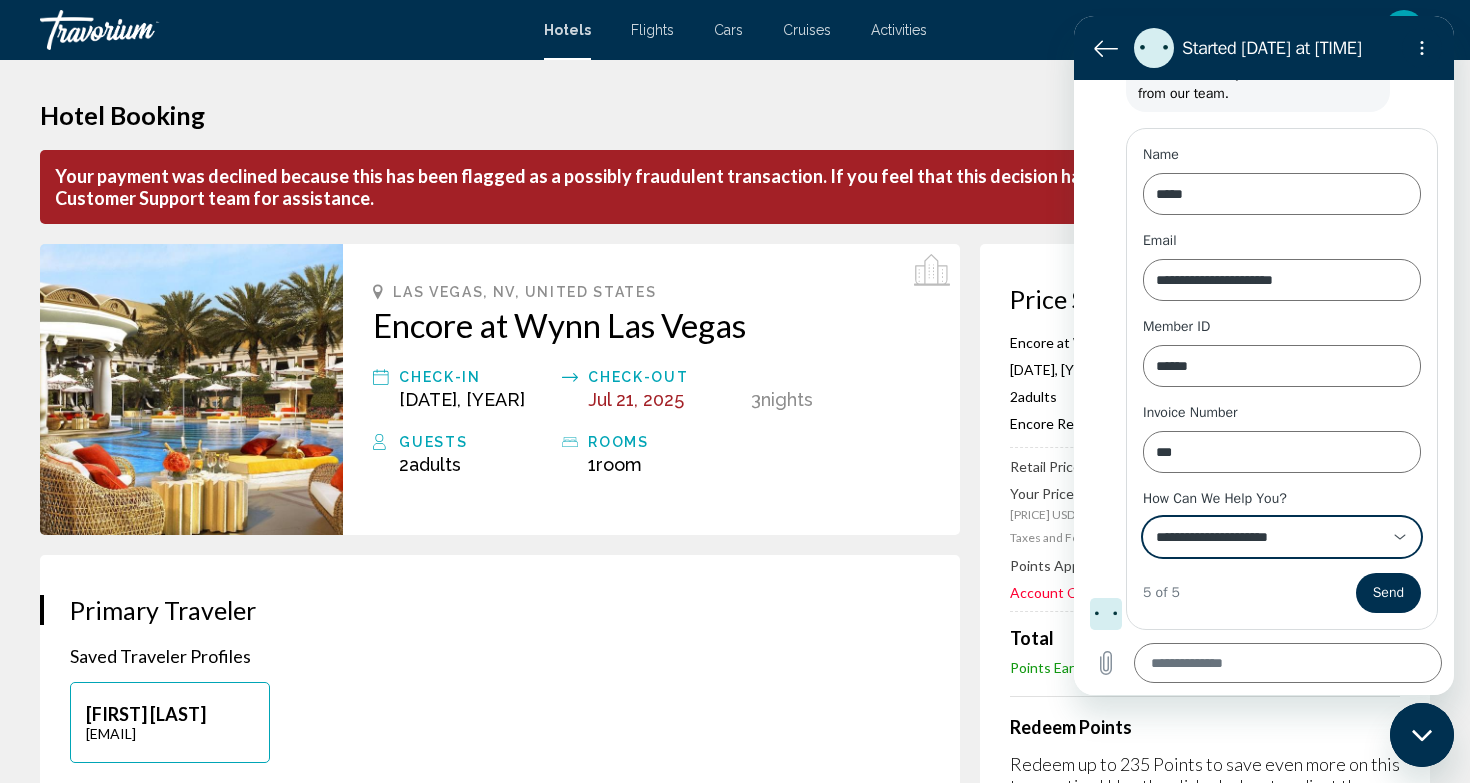 scroll, scrollTop: 0, scrollLeft: 0, axis: both 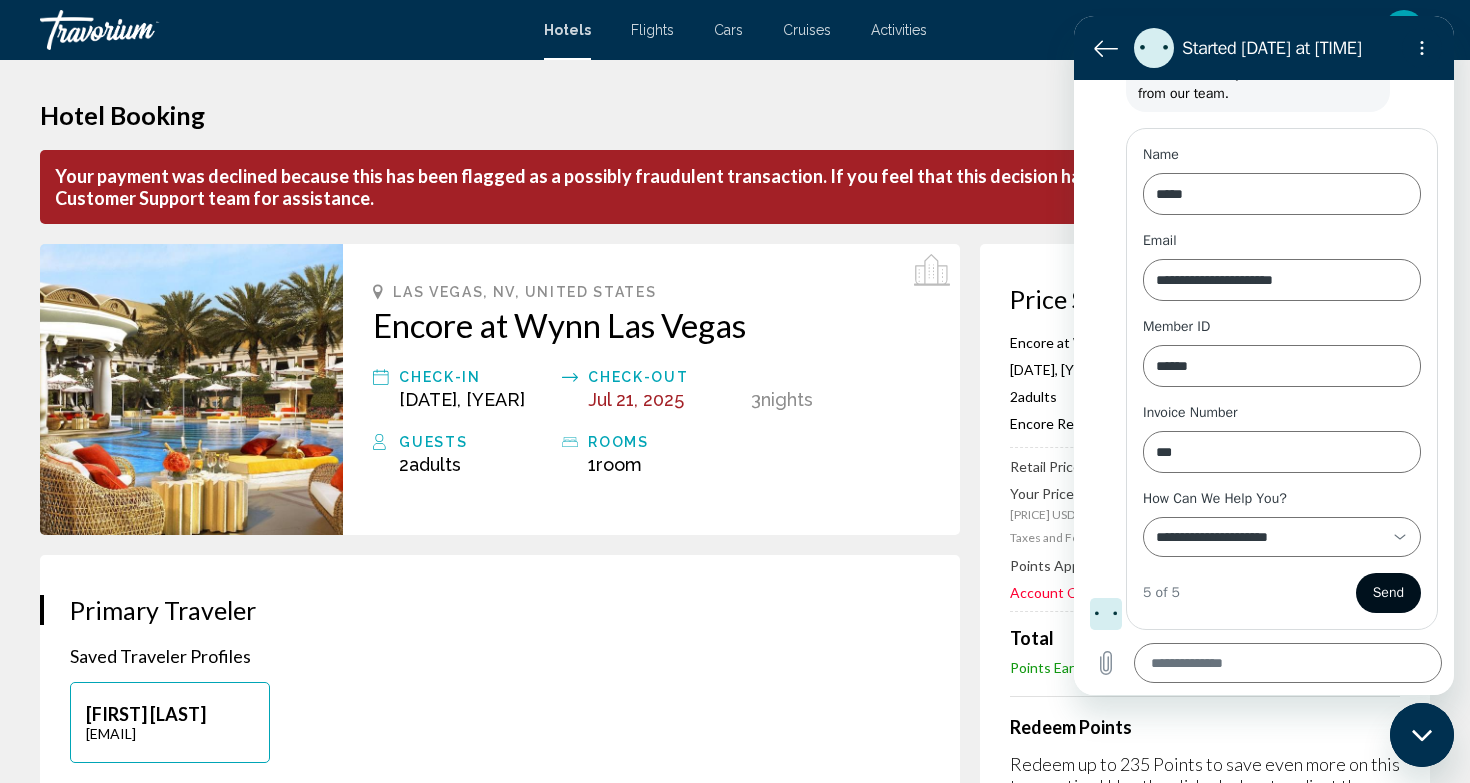 click on "Send" at bounding box center (1388, 593) 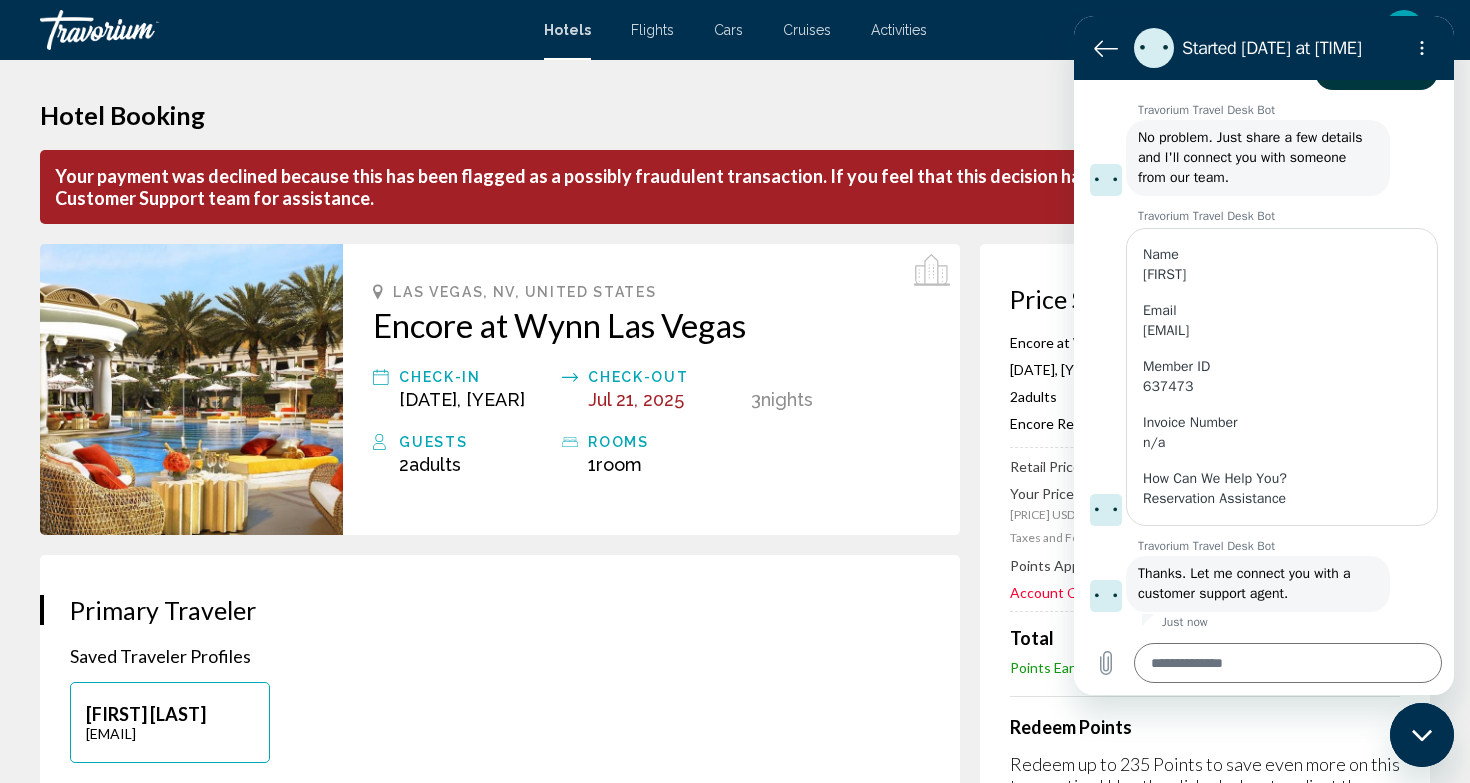 scroll, scrollTop: 217, scrollLeft: 0, axis: vertical 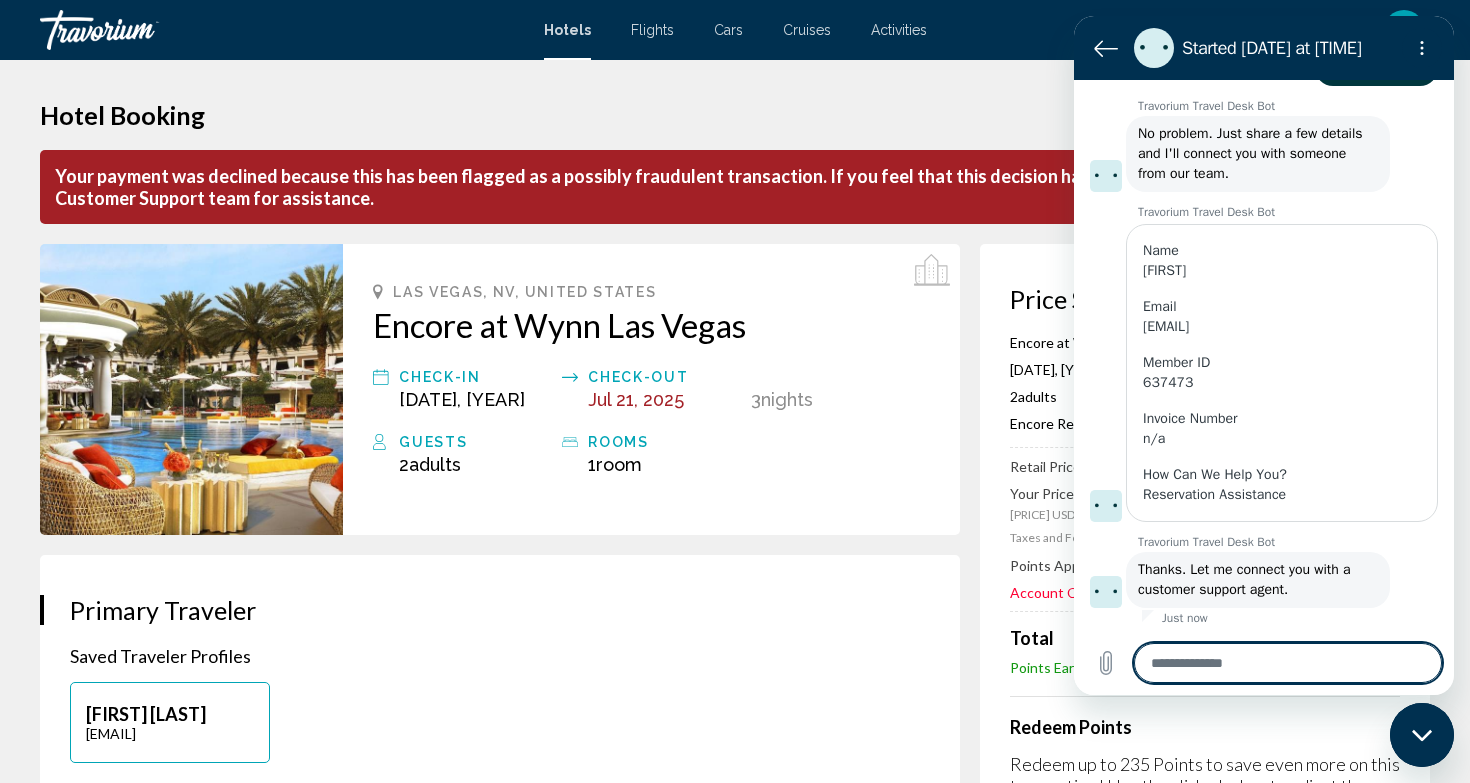 click at bounding box center (1288, 663) 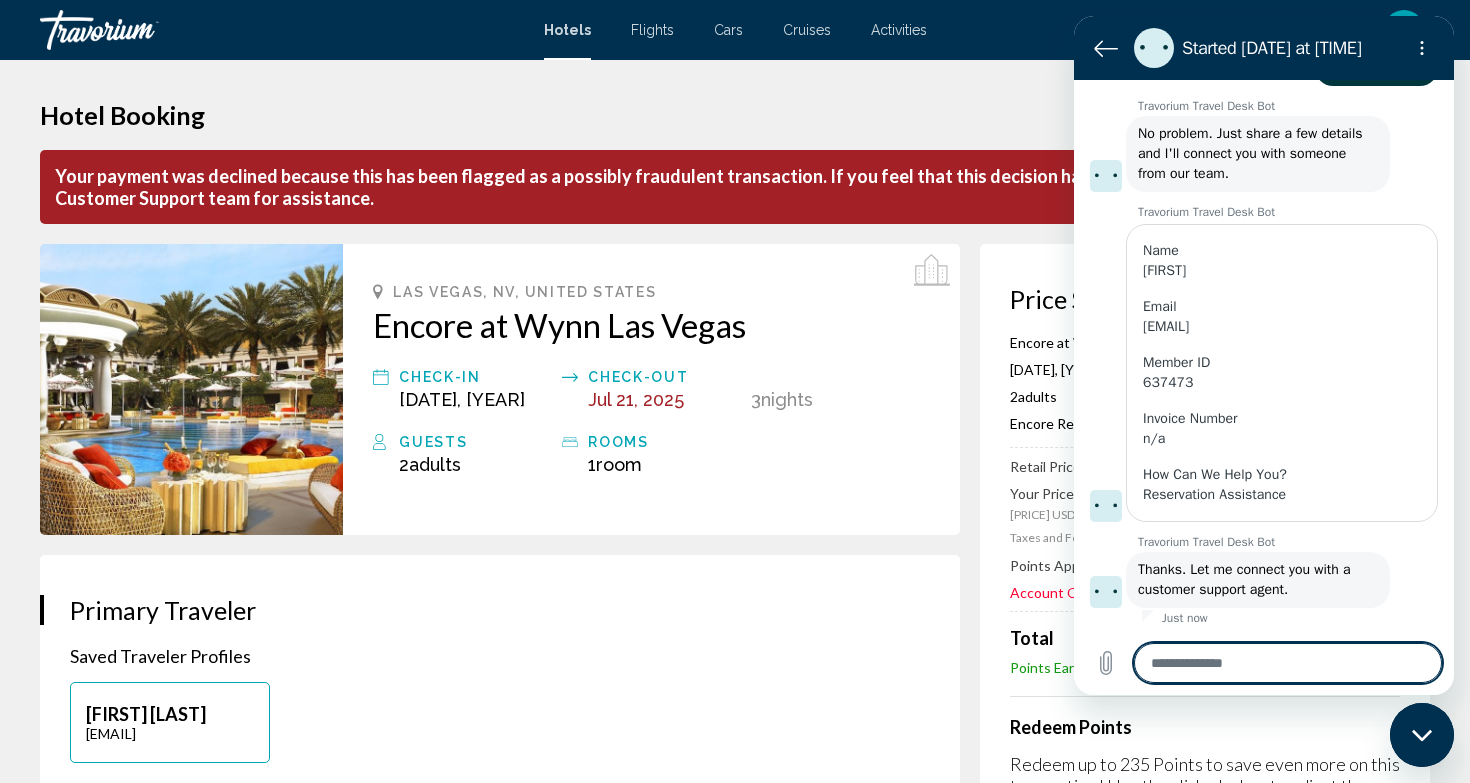 type on "*" 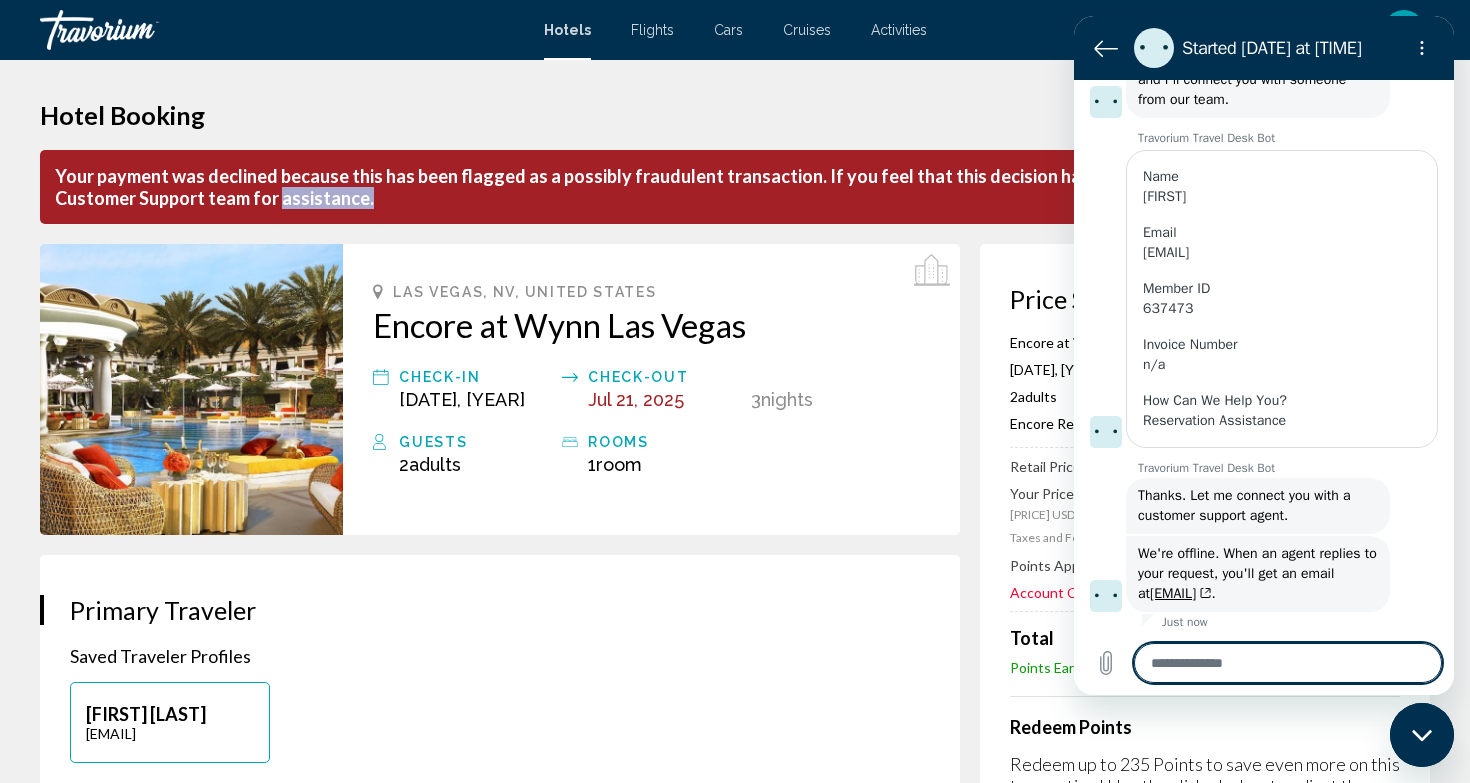 scroll, scrollTop: 295, scrollLeft: 0, axis: vertical 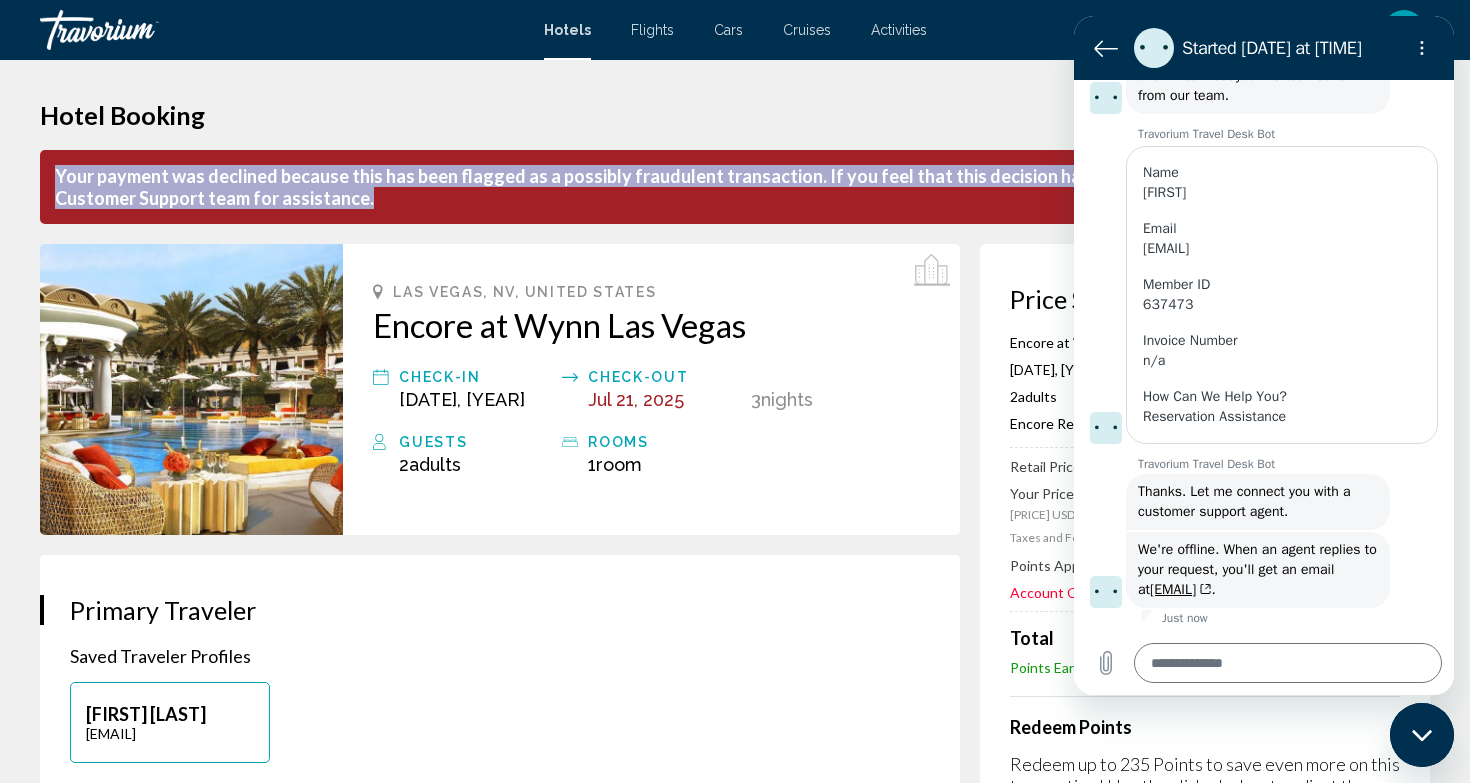 drag, startPoint x: 315, startPoint y: 198, endPoint x: 48, endPoint y: 175, distance: 267.9888 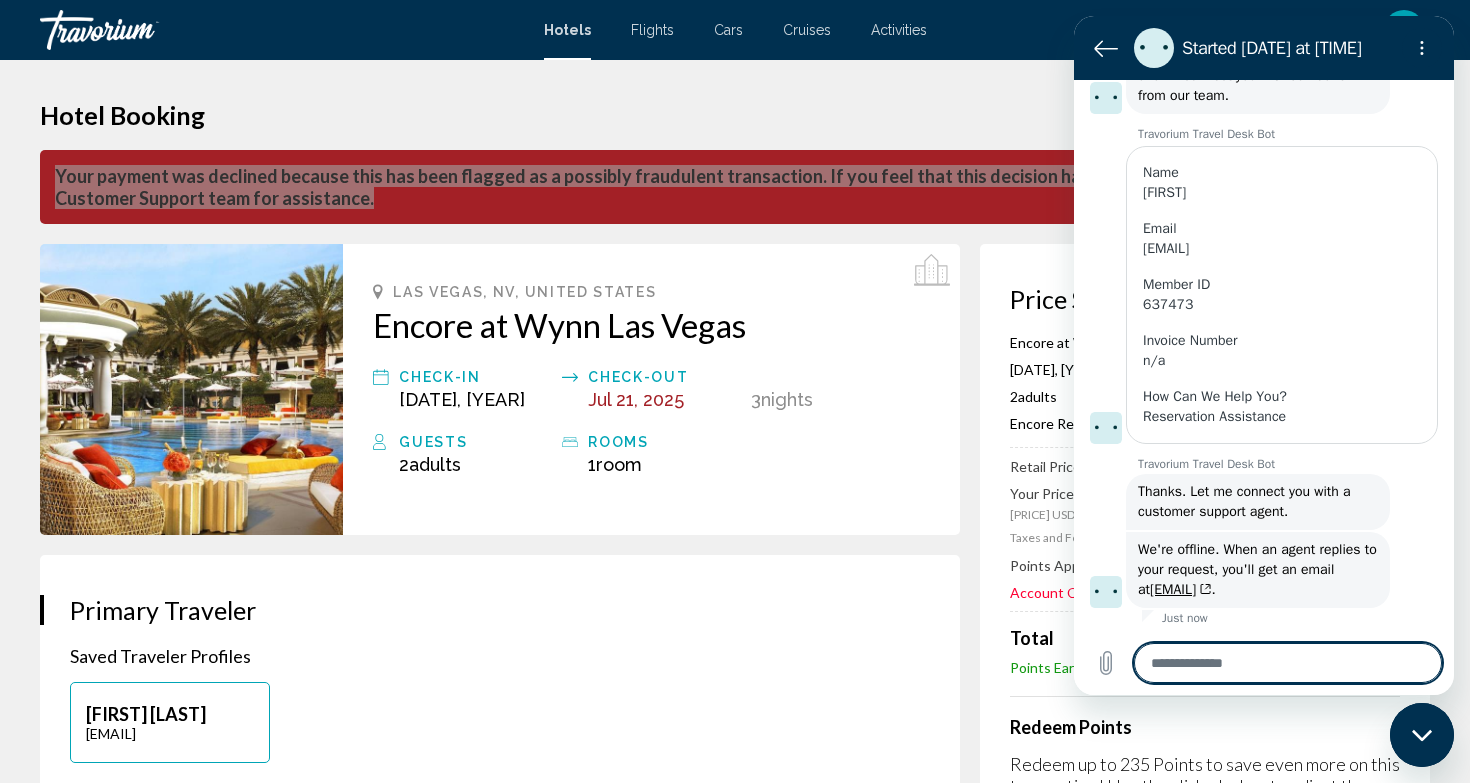 click at bounding box center (1288, 663) 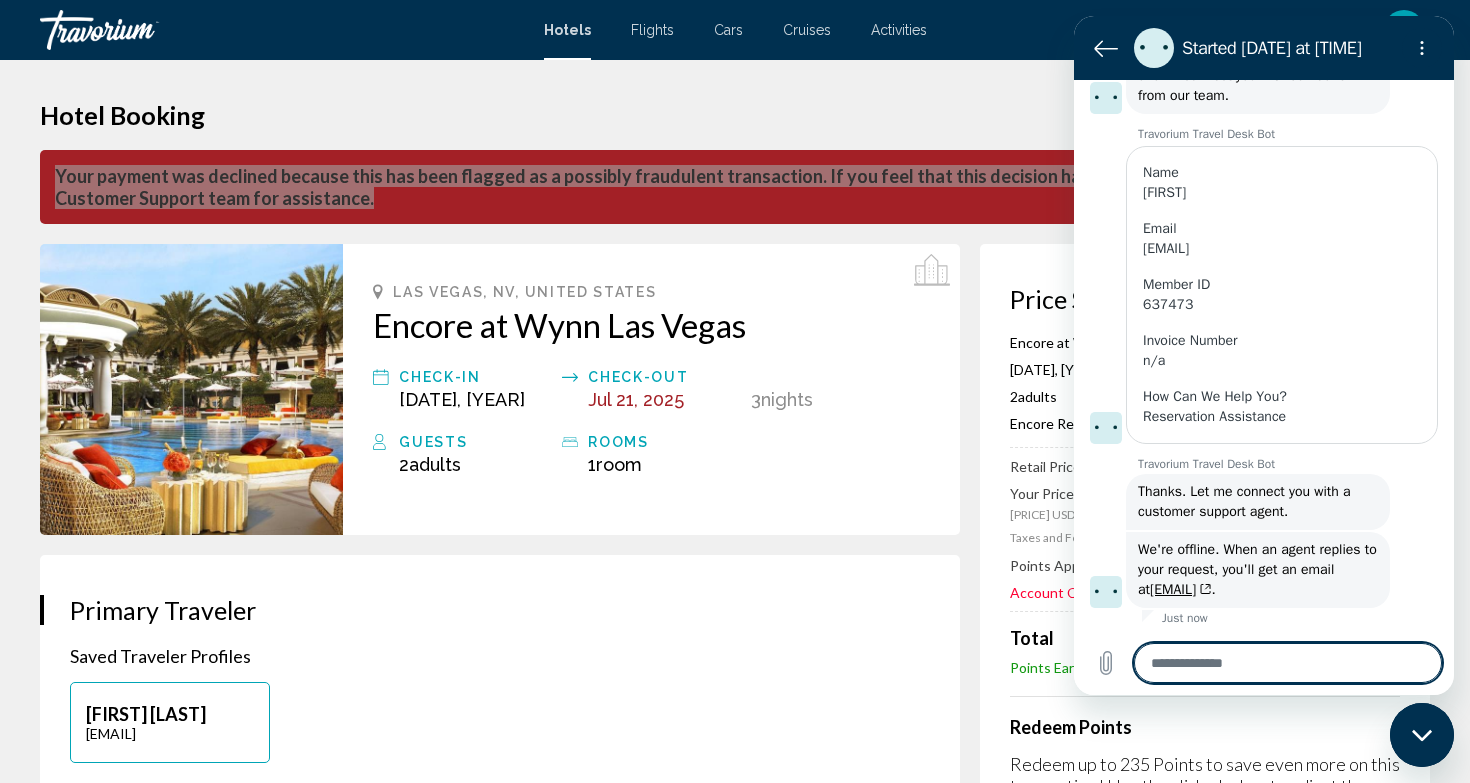 type on "**********" 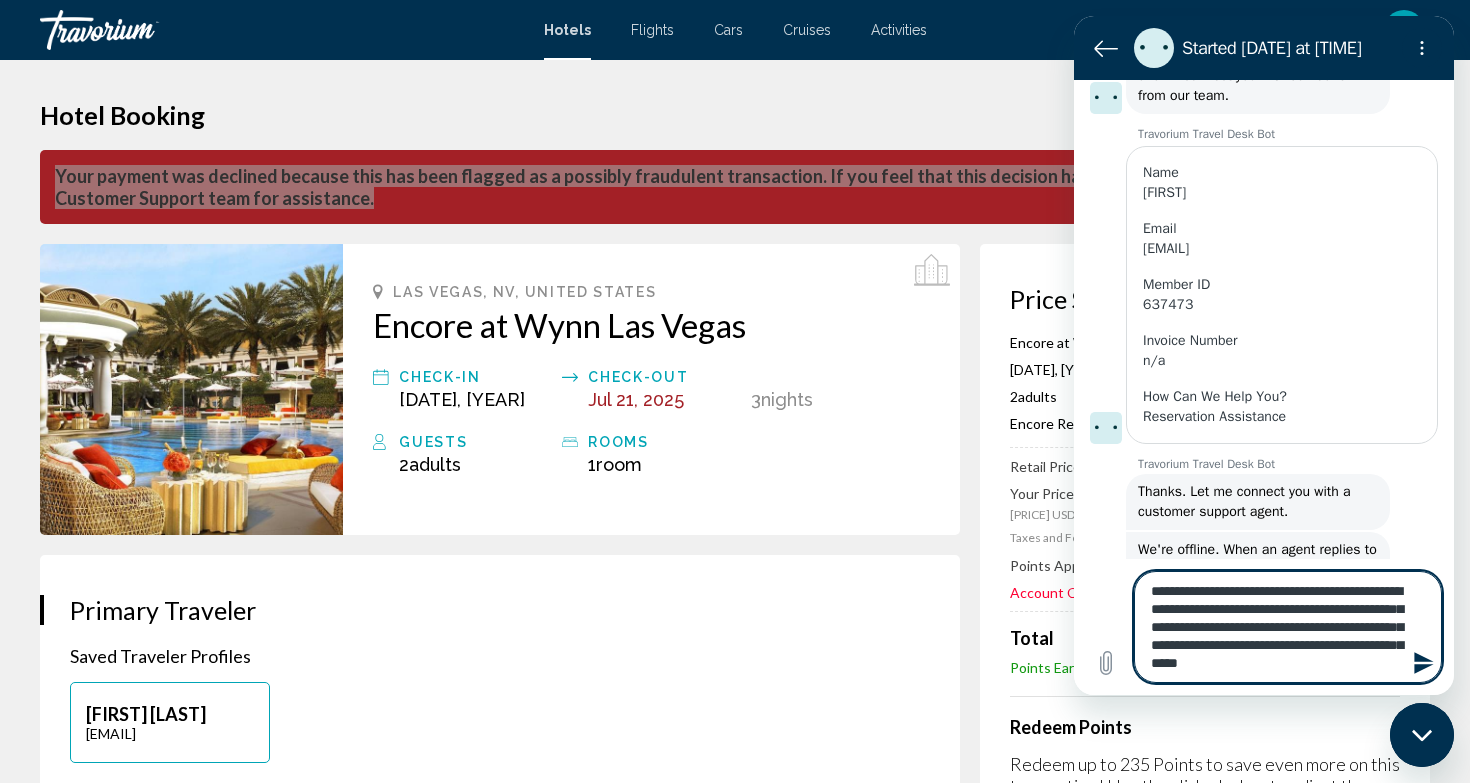 scroll, scrollTop: 7, scrollLeft: 0, axis: vertical 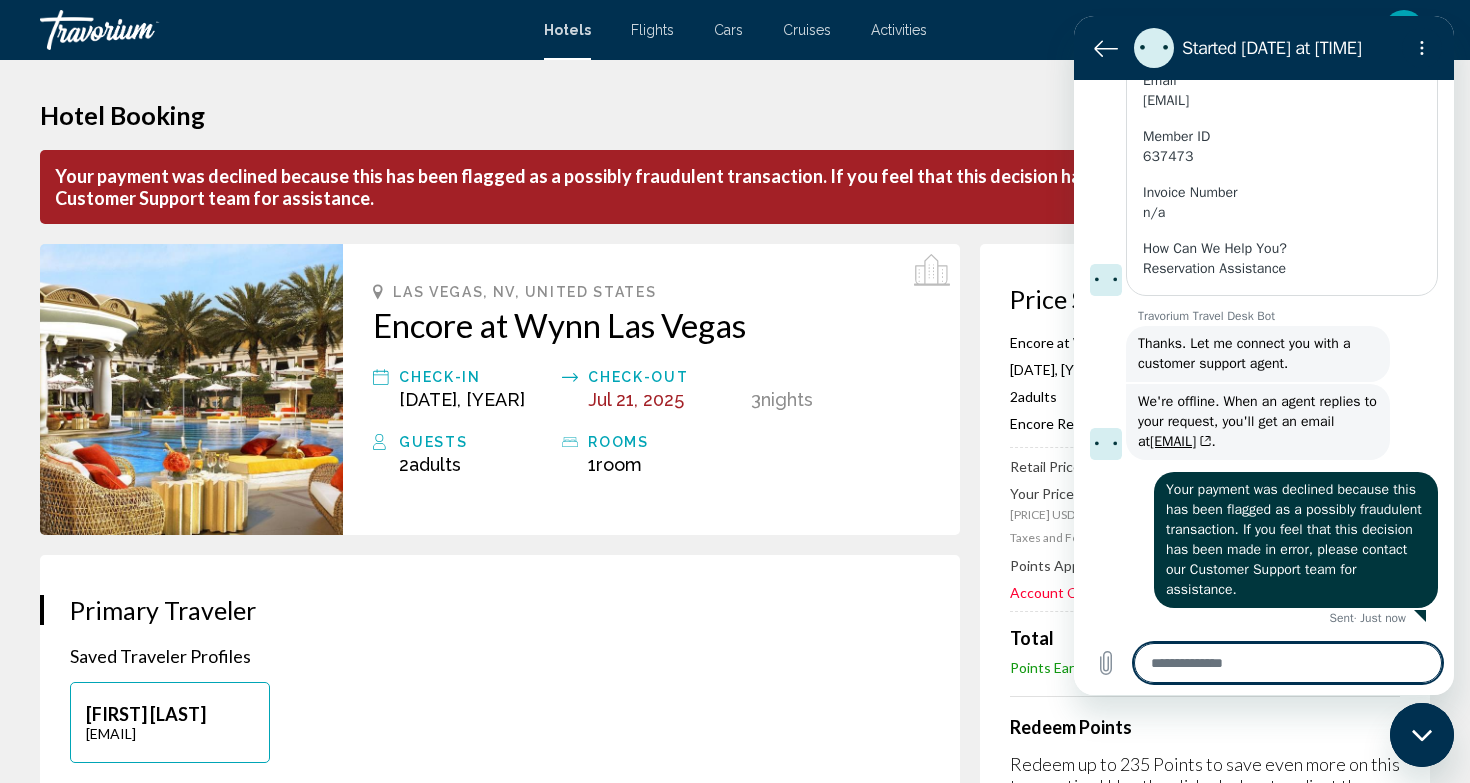 click on "**********" at bounding box center [510, 1846] 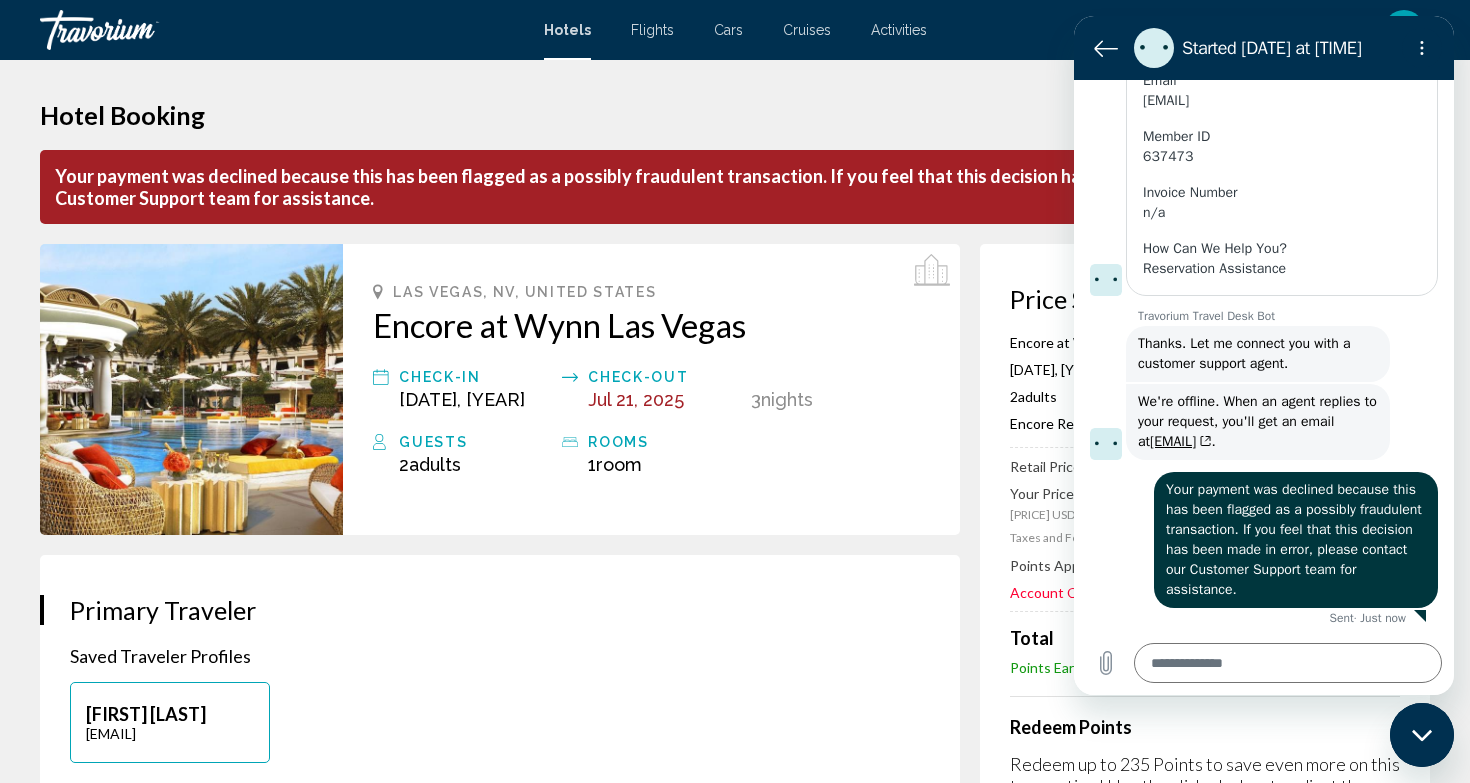 click on "en
English Español Français Italiano Português русский USD
USD ($) MXN (Mex$) CAD (Can$) GBP (£) EUR (€) AUD (A$) NZD (NZ$) CNY (CN¥) YI Login" at bounding box center [1189, 30] 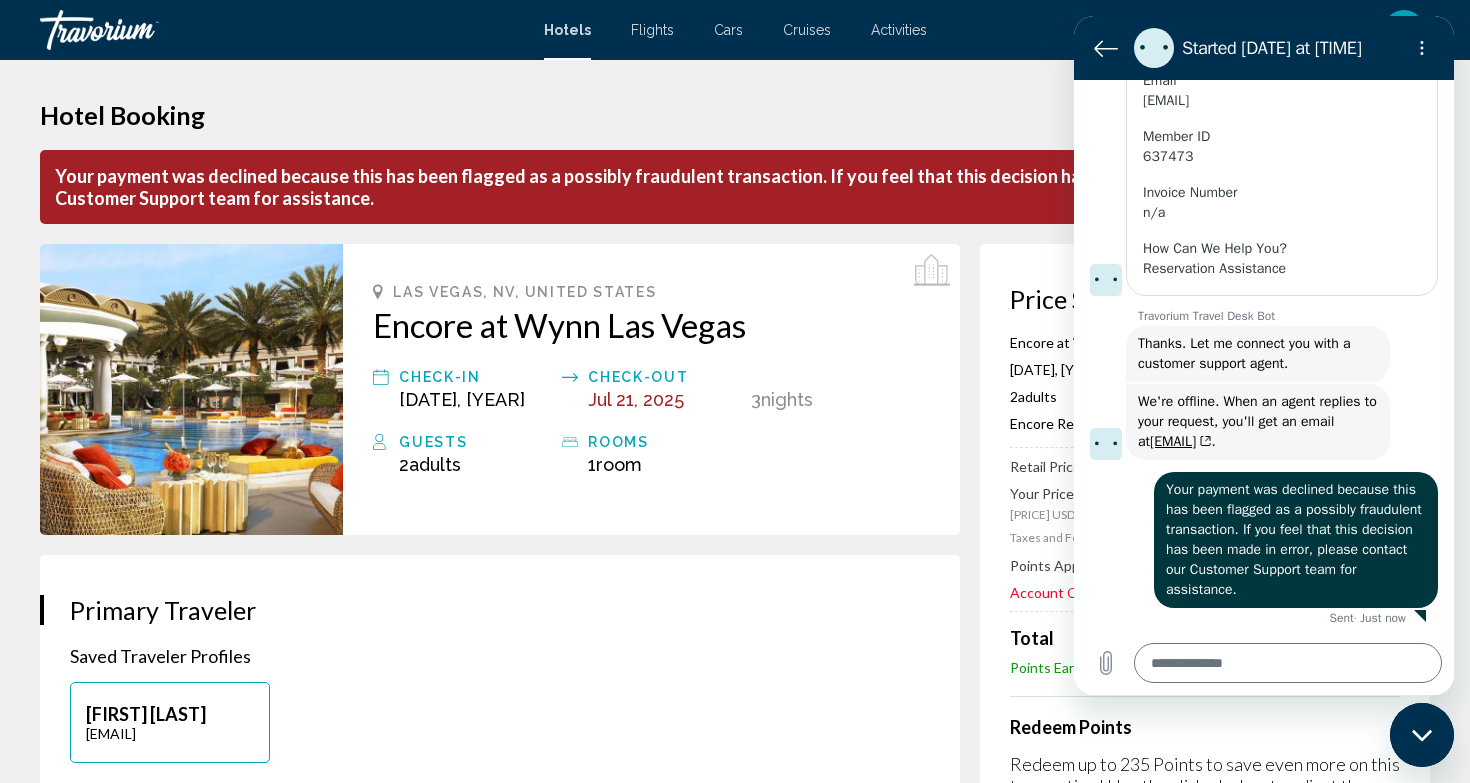 click at bounding box center (1422, 735) 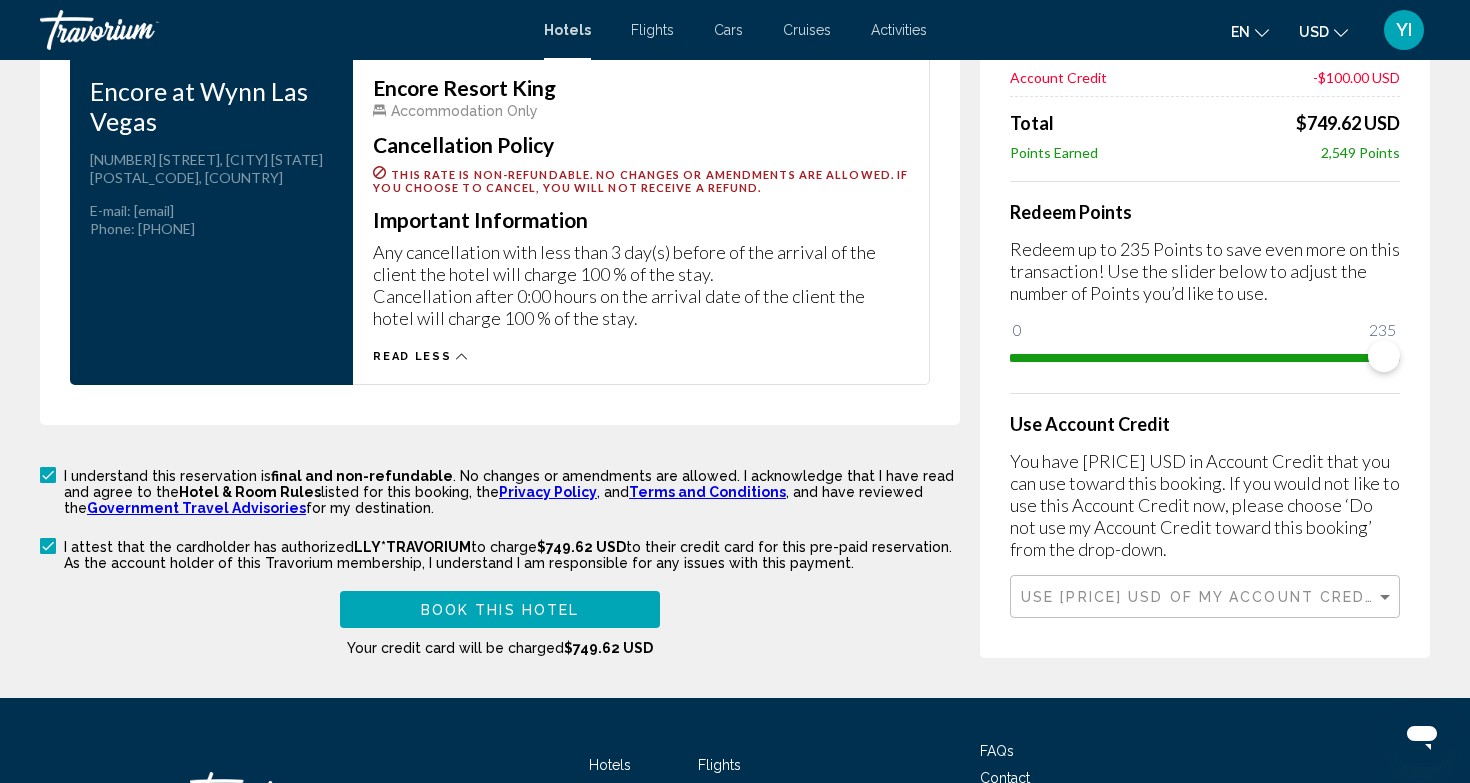 scroll, scrollTop: 2874, scrollLeft: 0, axis: vertical 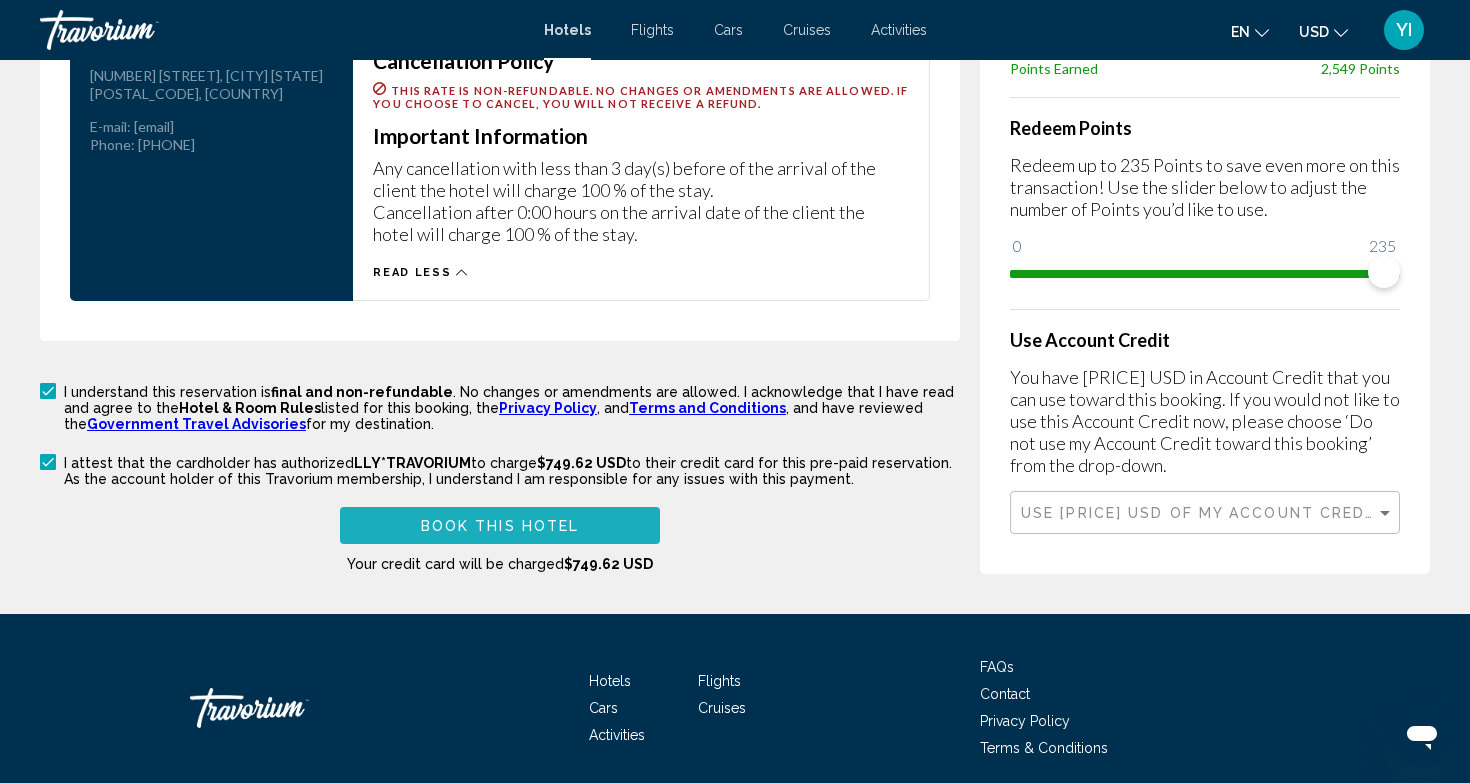 click on "Book this hotel" at bounding box center [500, 526] 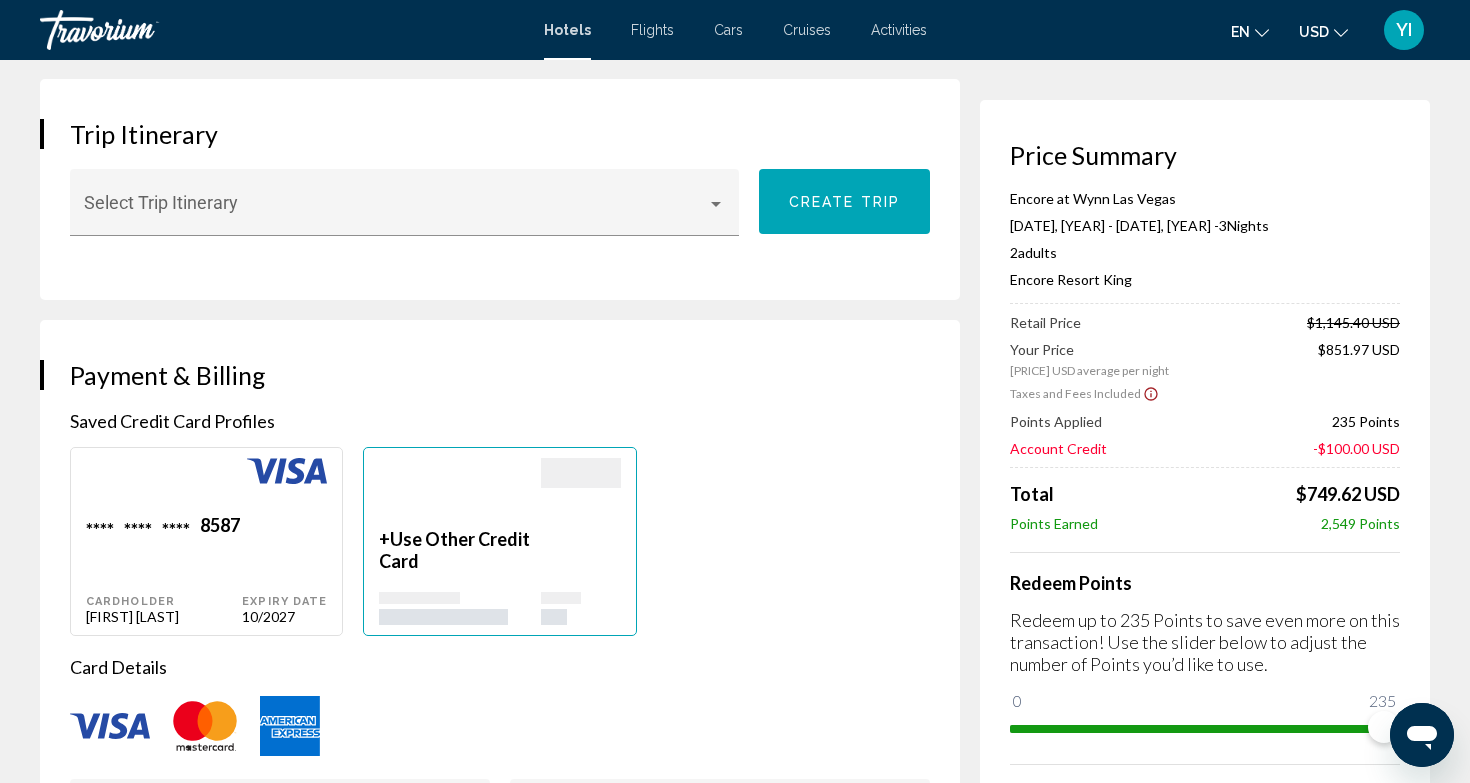 scroll, scrollTop: 1303, scrollLeft: 0, axis: vertical 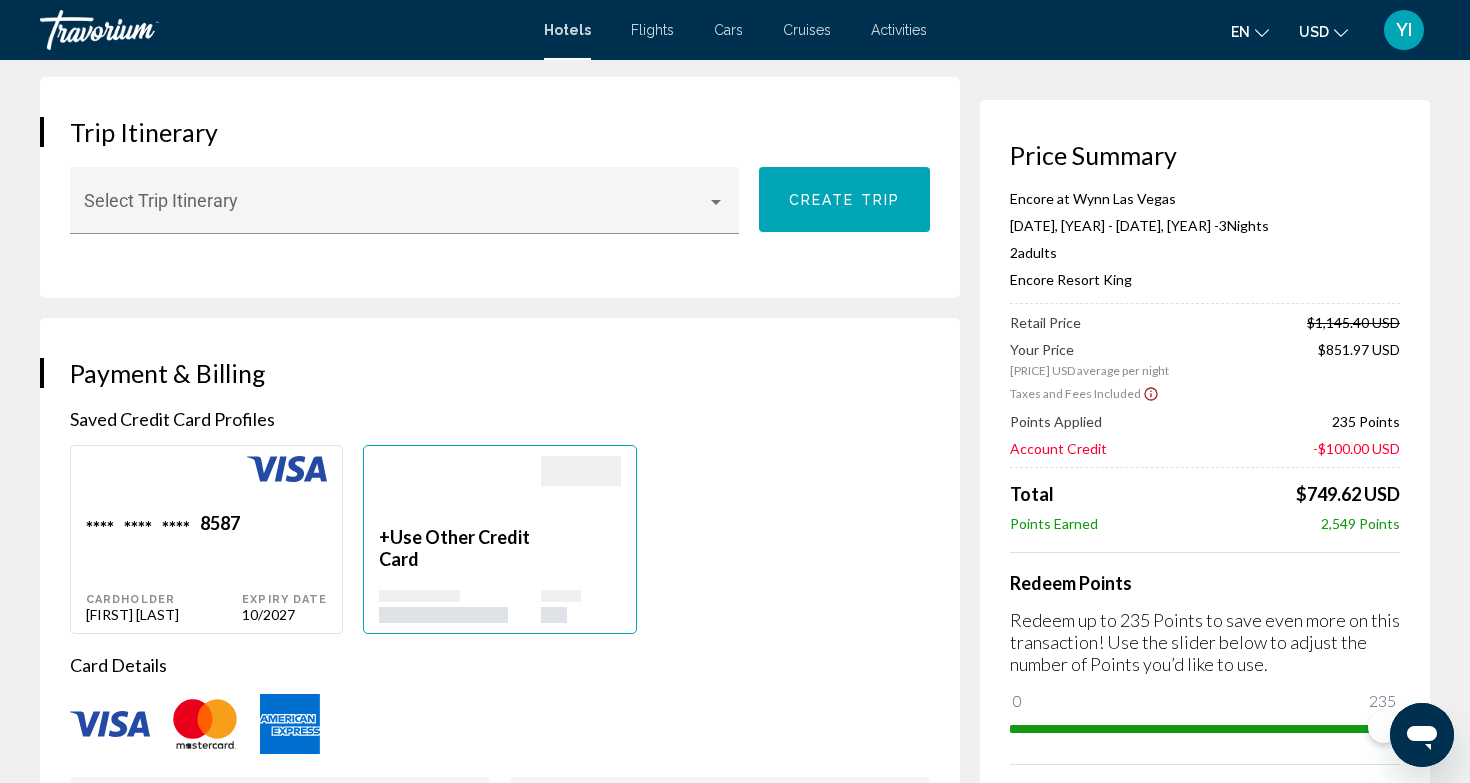 type on "*" 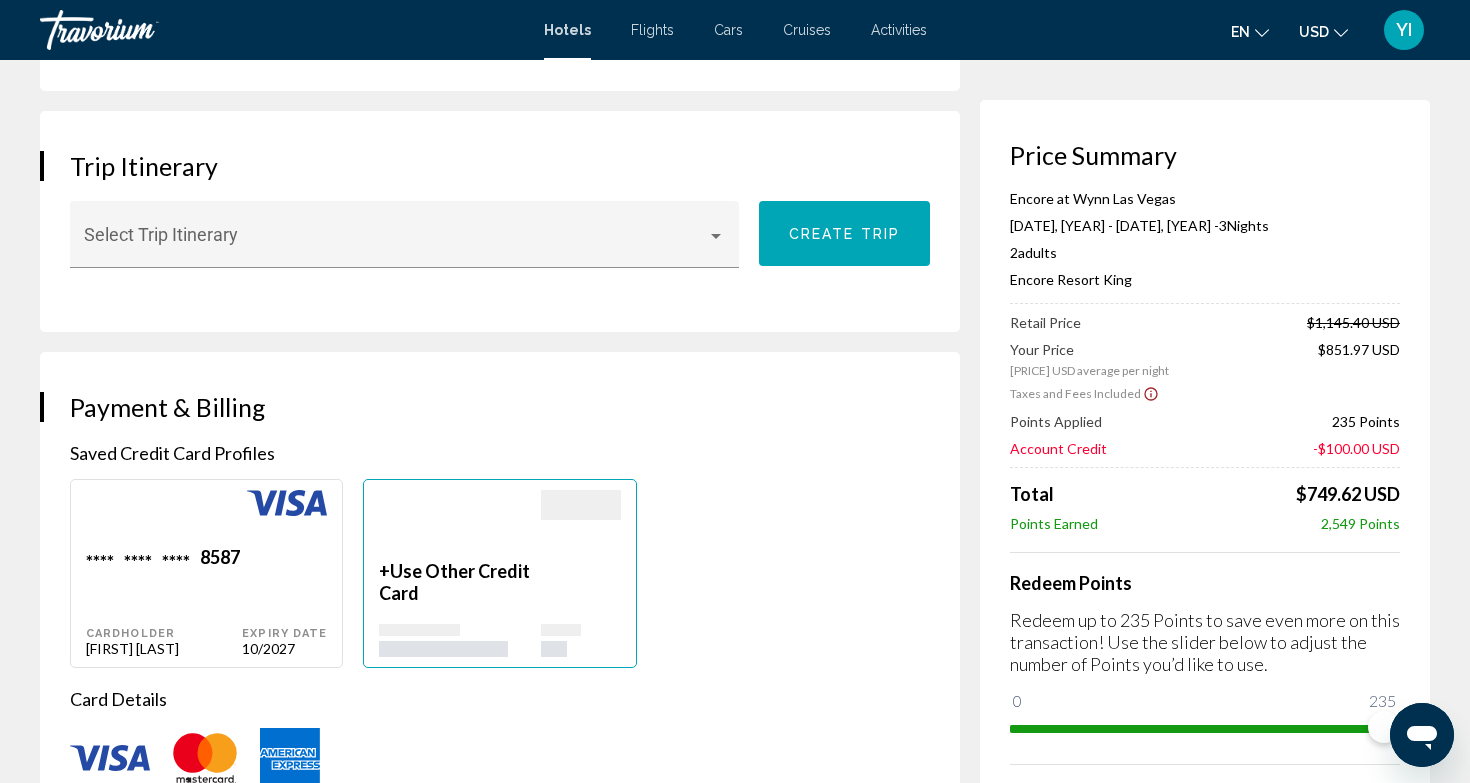 scroll, scrollTop: 1166, scrollLeft: 0, axis: vertical 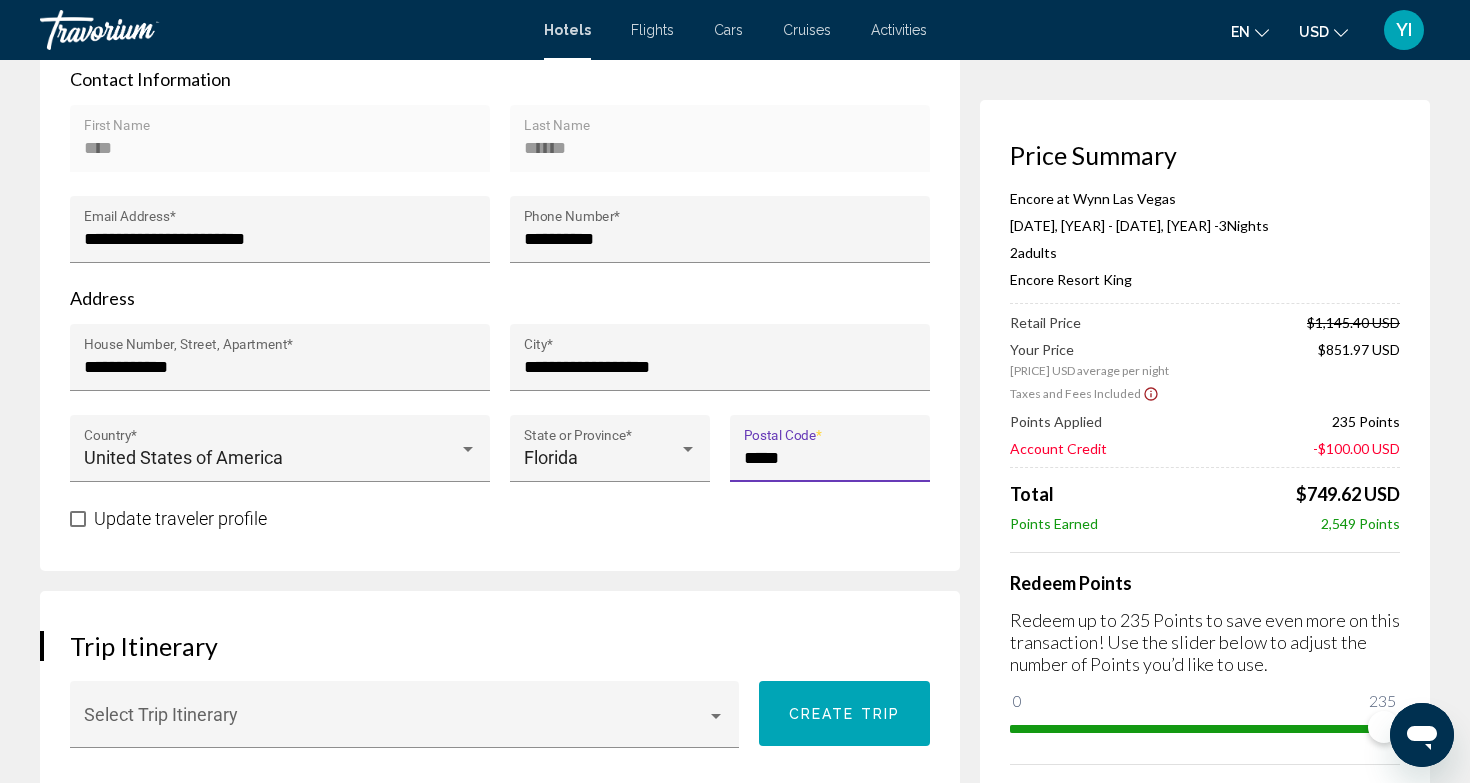 drag, startPoint x: 800, startPoint y: 463, endPoint x: 738, endPoint y: 457, distance: 62.289646 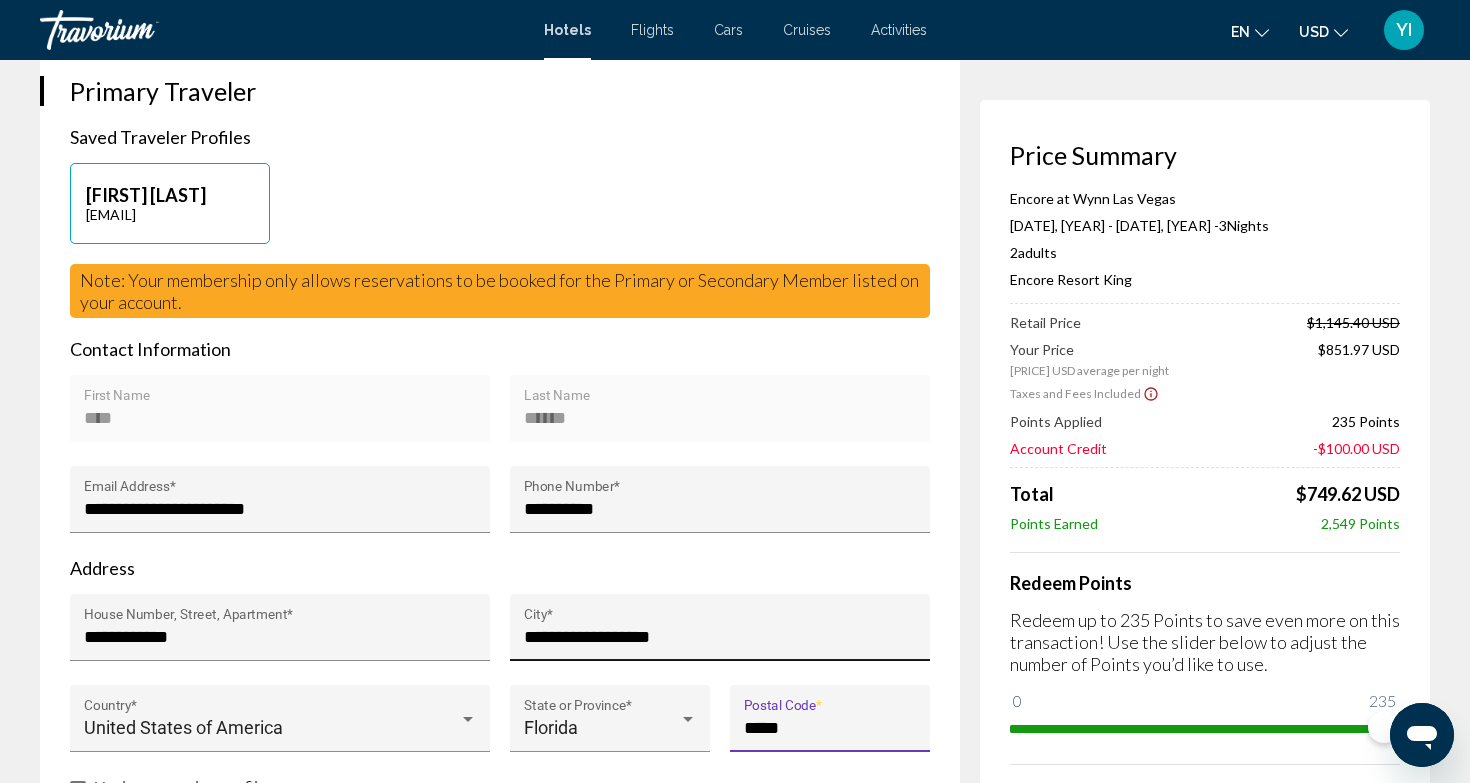 scroll, scrollTop: 512, scrollLeft: 0, axis: vertical 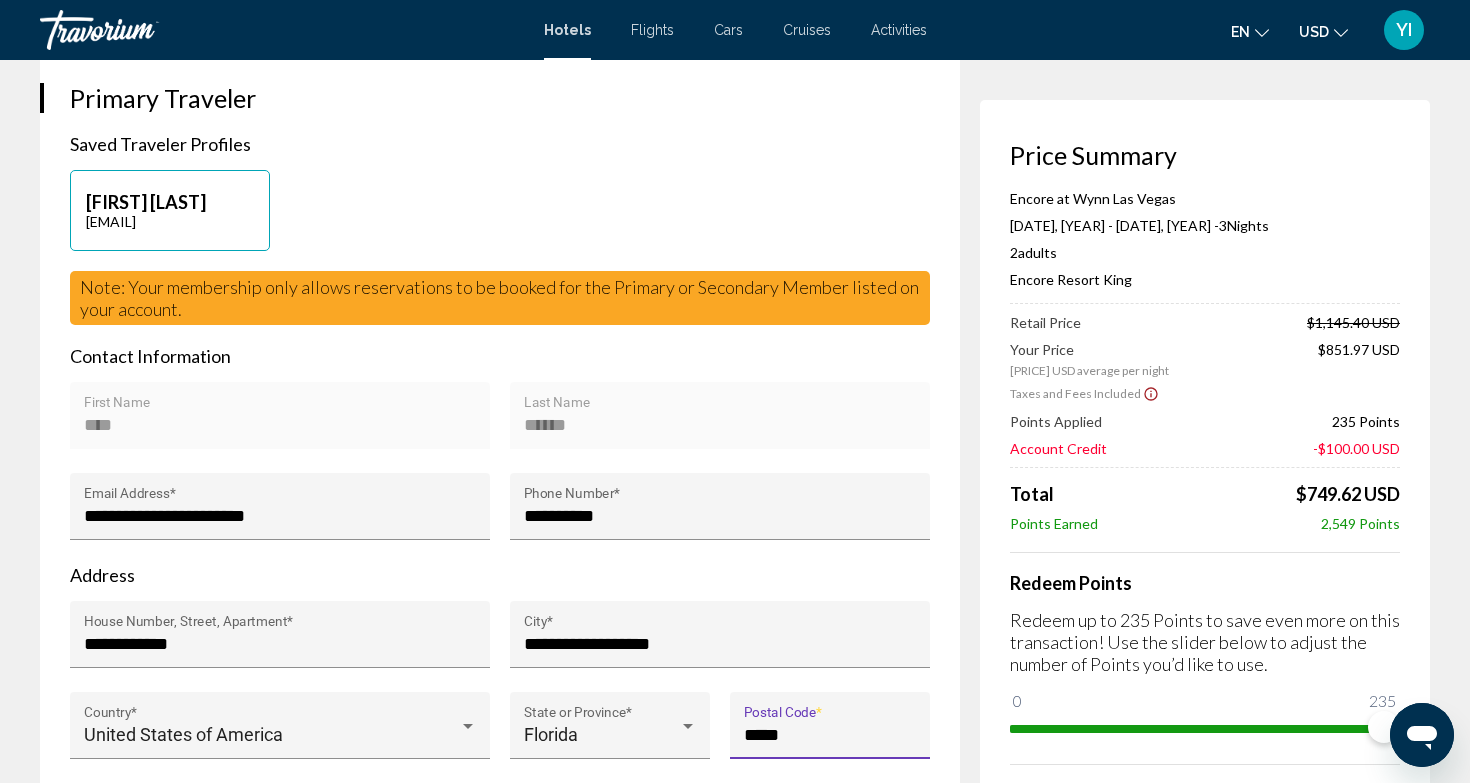 click at bounding box center (140, 30) 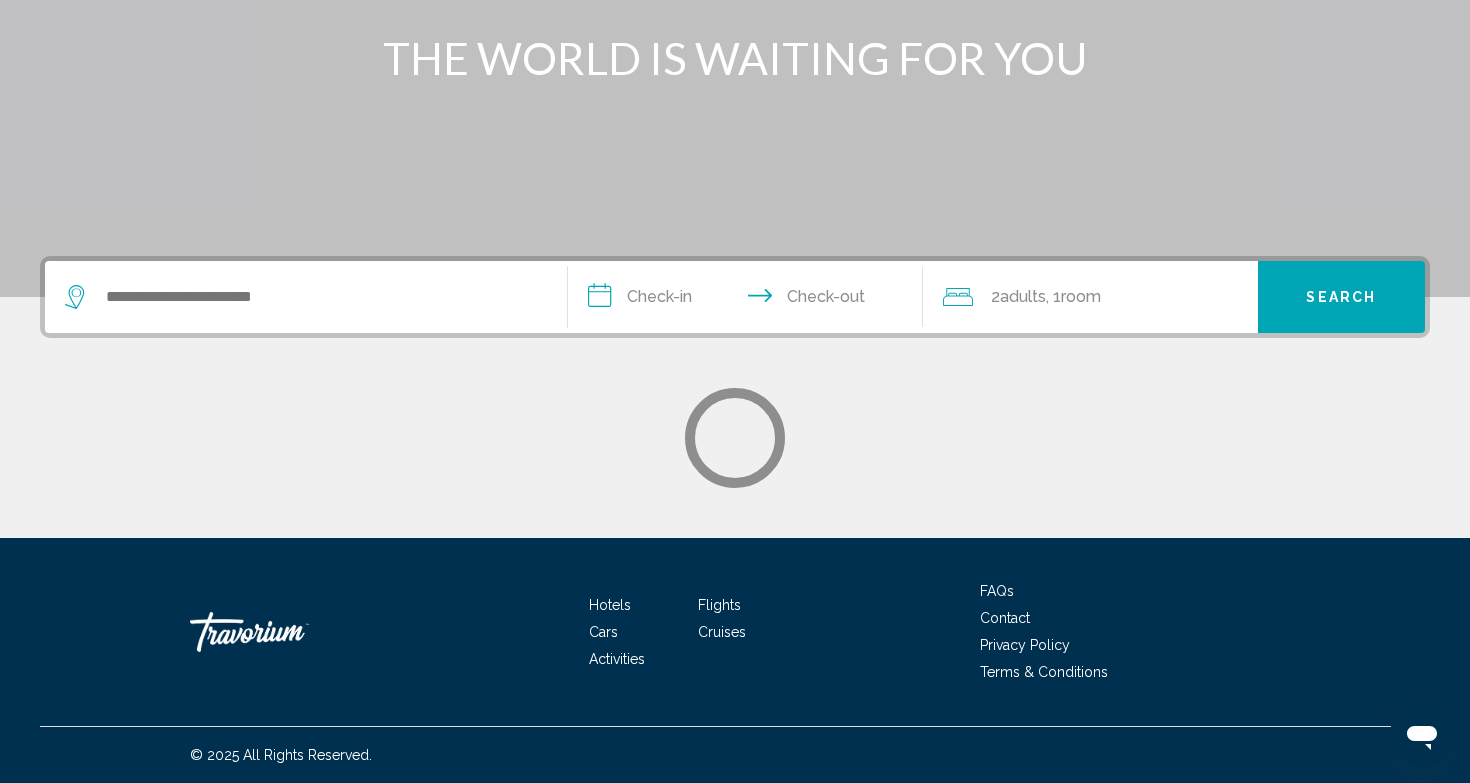 scroll, scrollTop: 0, scrollLeft: 0, axis: both 